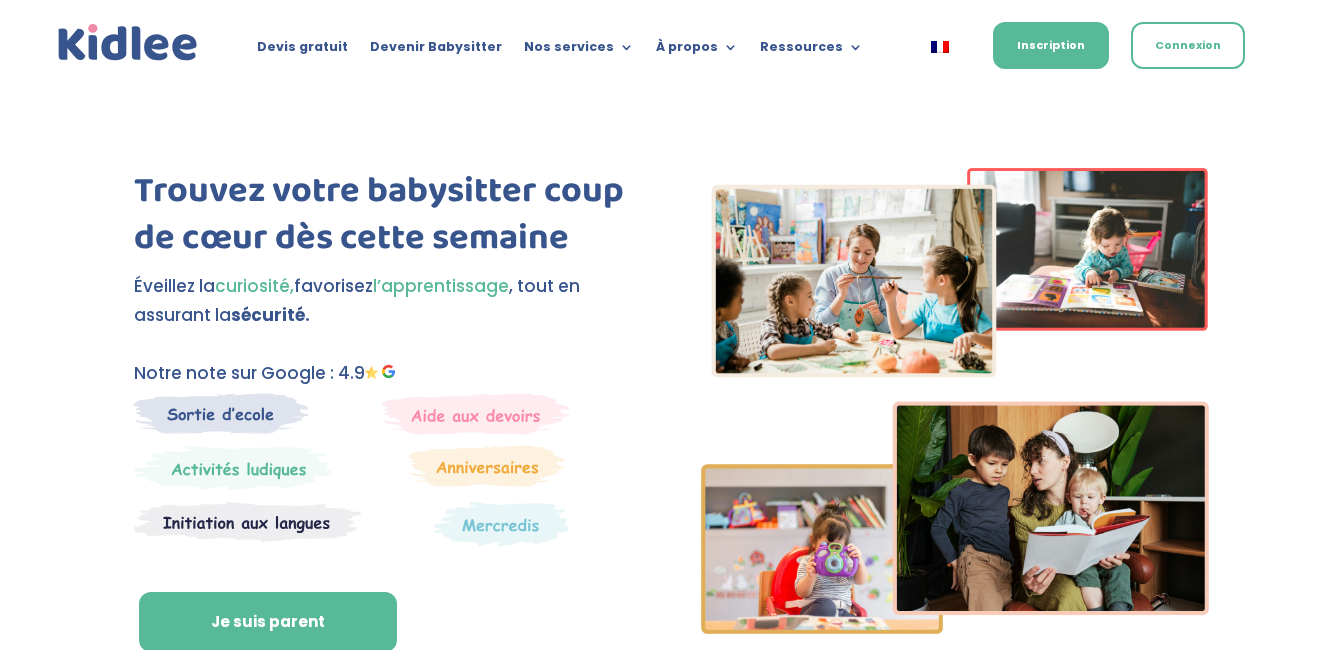scroll, scrollTop: 0, scrollLeft: 0, axis: both 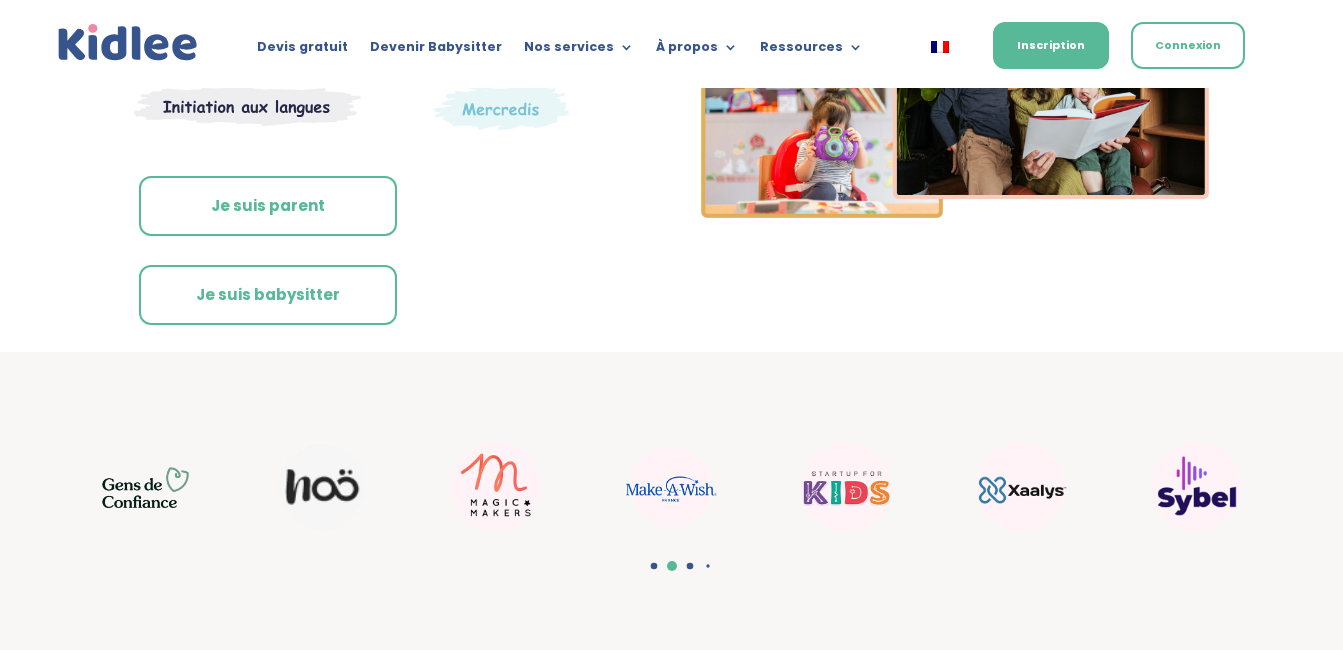 click on "Je suis parent" at bounding box center (268, 206) 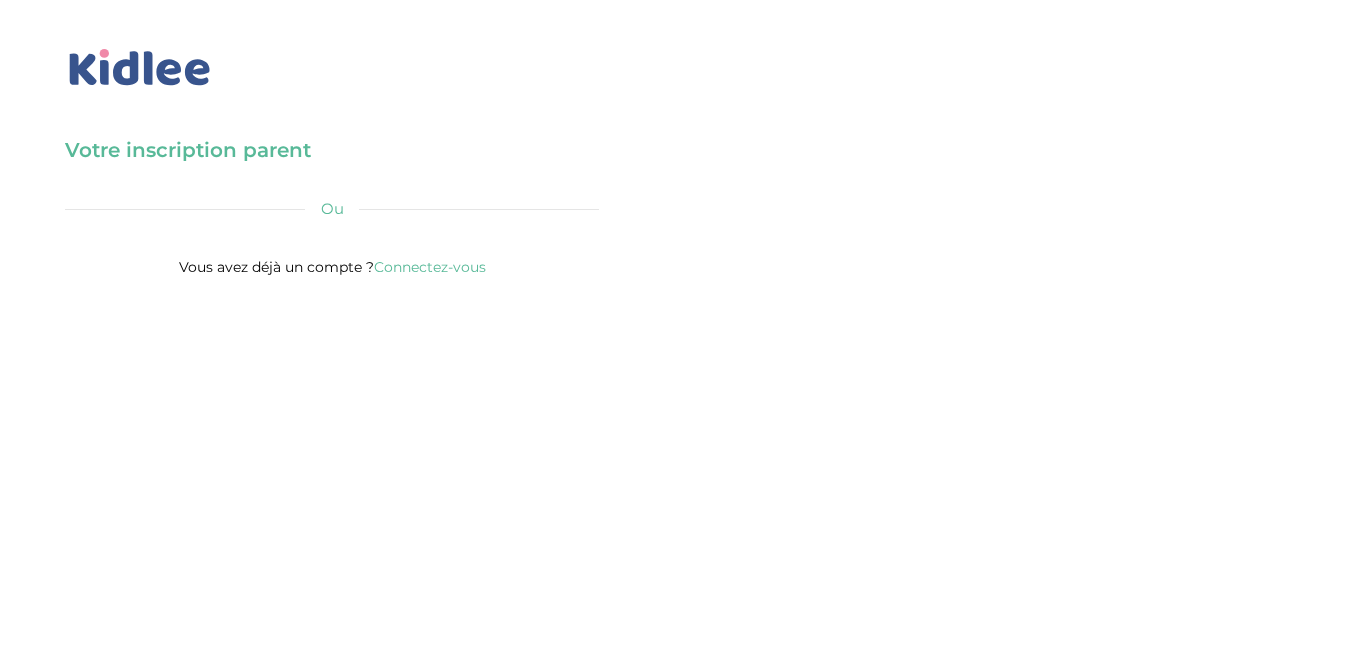 scroll, scrollTop: 0, scrollLeft: 0, axis: both 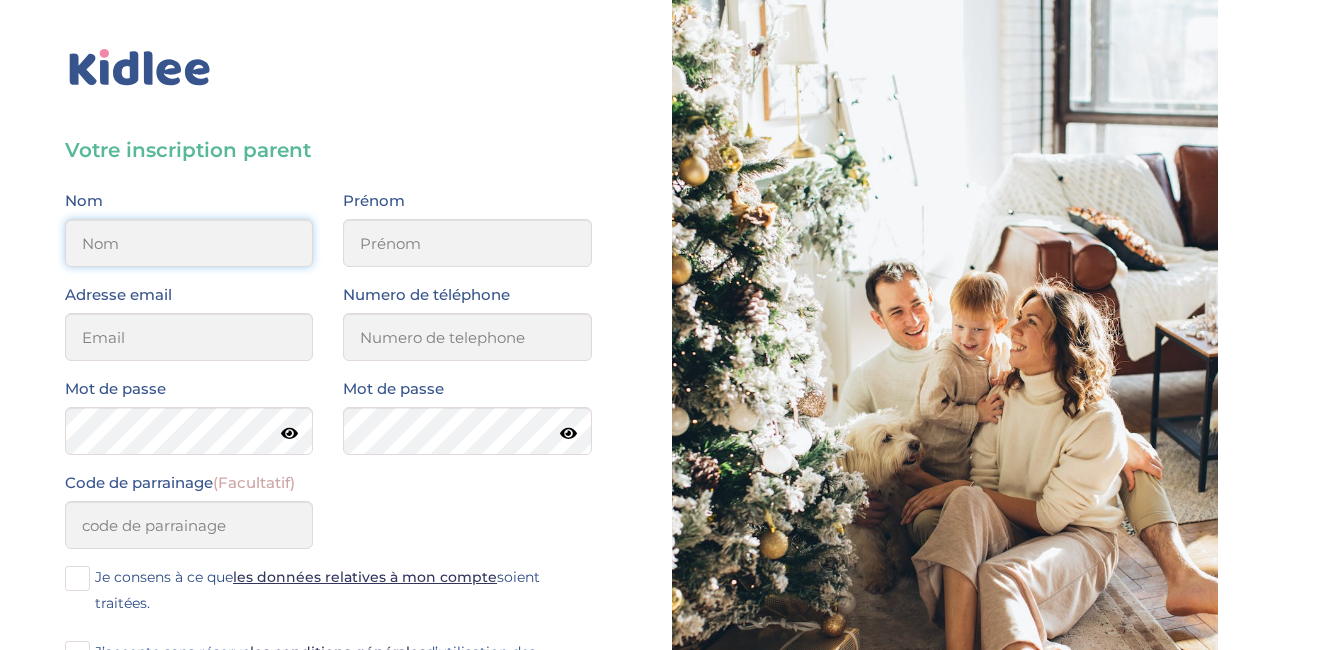 click at bounding box center [189, 243] 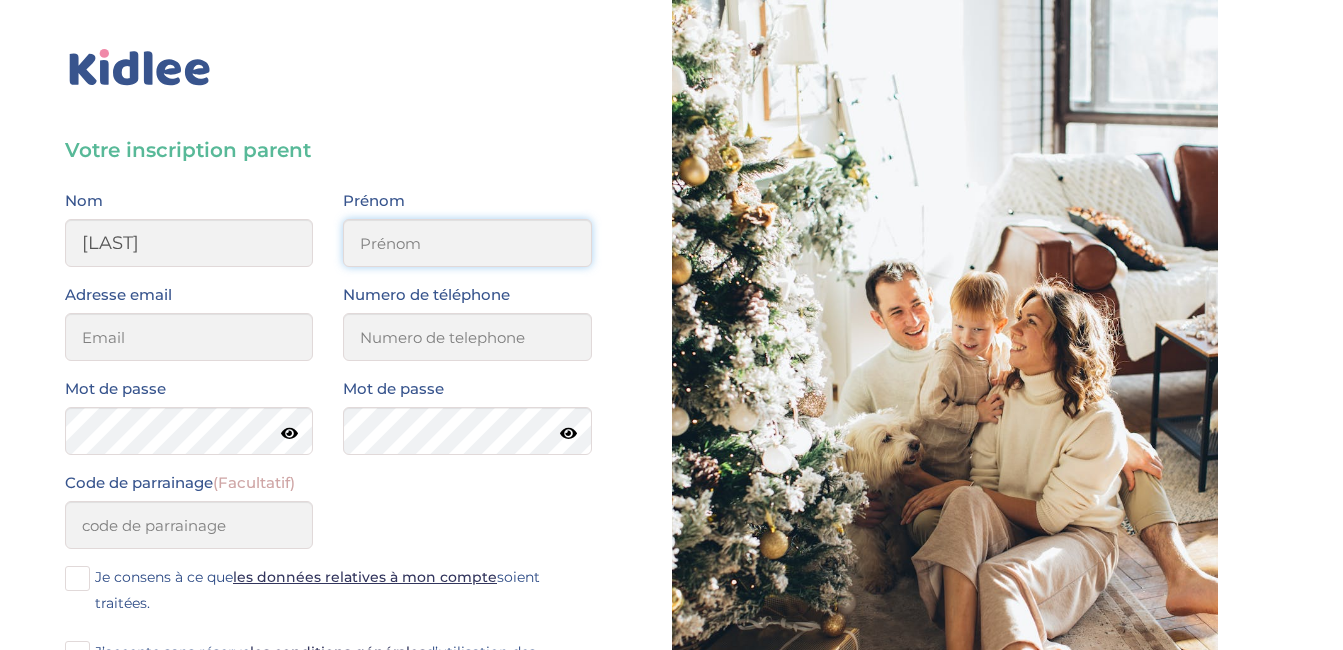 type on "Maryse" 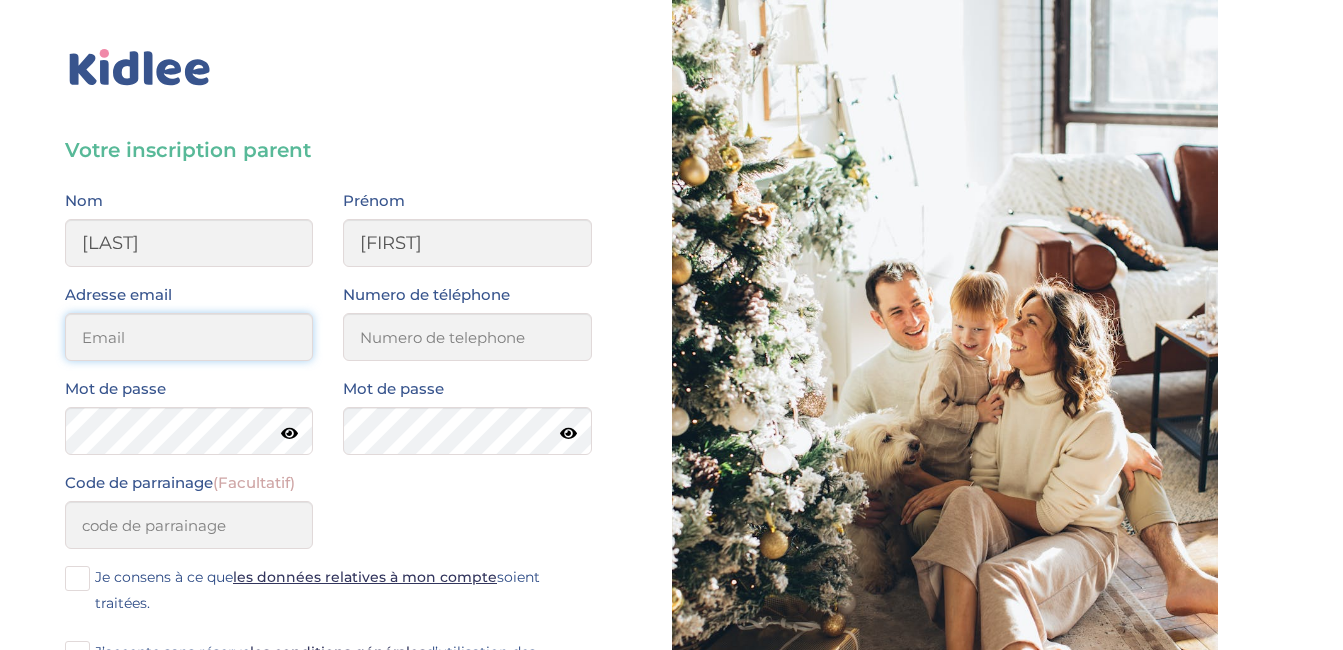 type on "mary.fesseau@gmail.com" 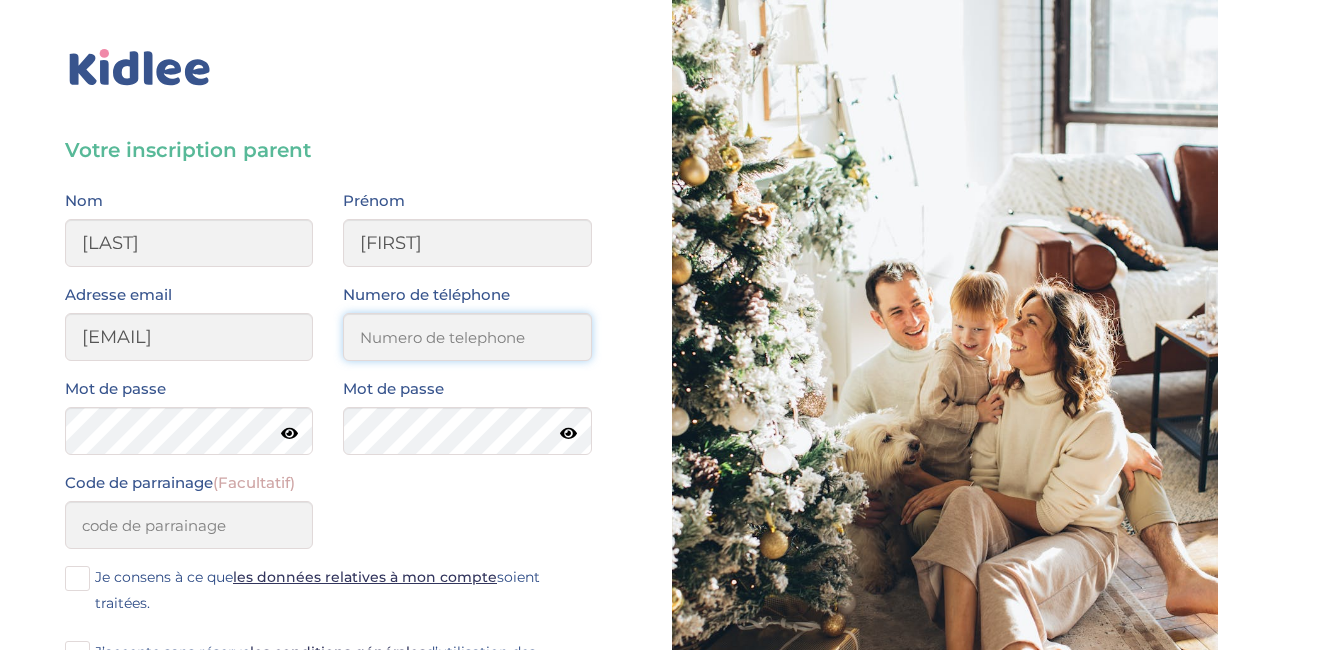 type on "0613783902" 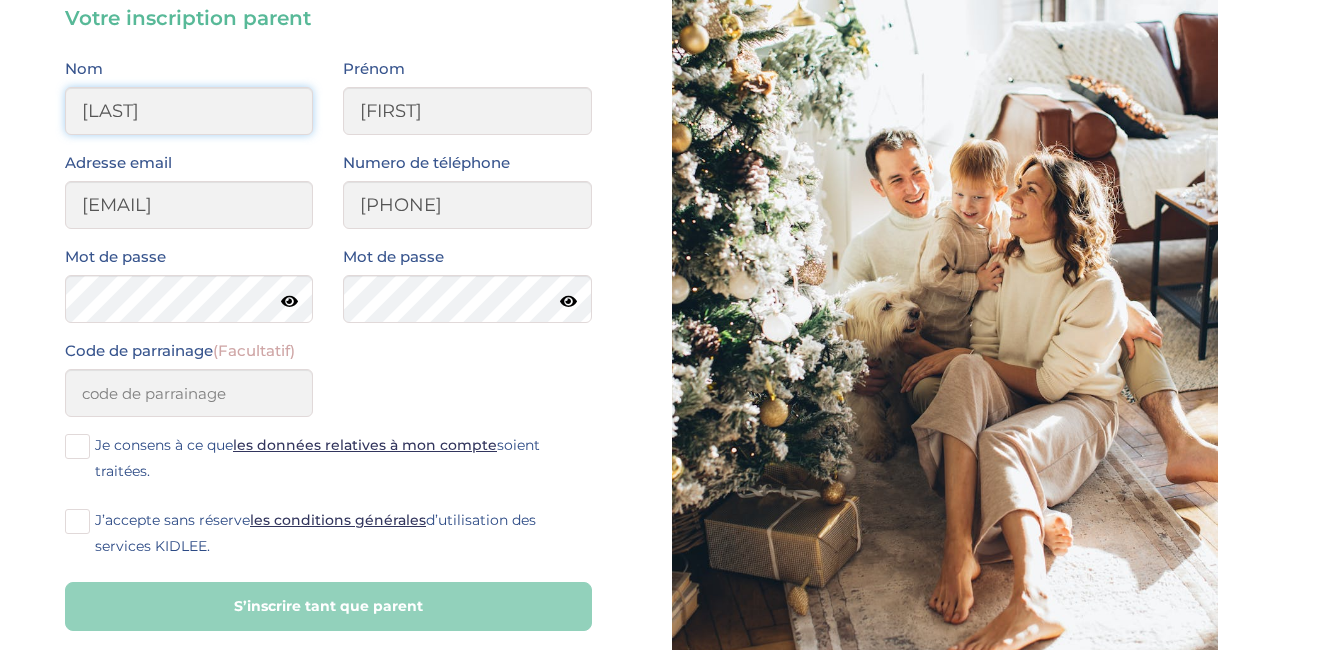 scroll, scrollTop: 154, scrollLeft: 0, axis: vertical 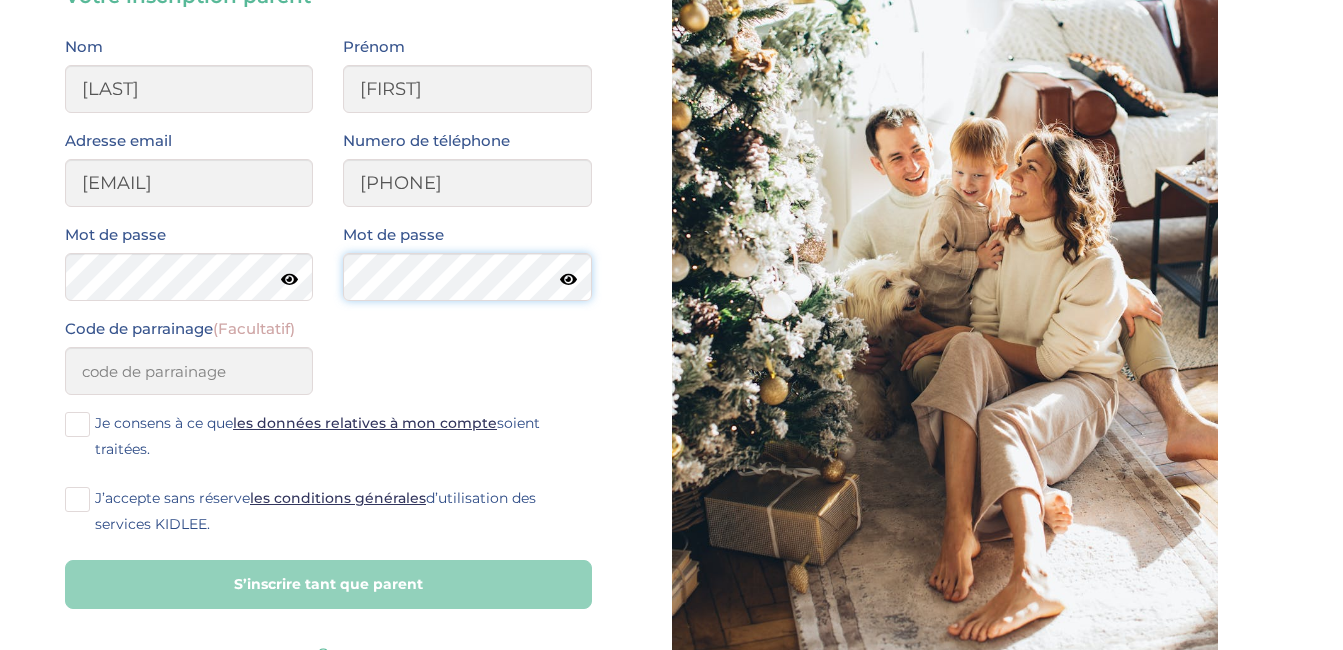 click on "Nom   Fesseau     Prénom   Maryse     Adresse email   mary.fesseau@gmail.com     Numero de téléphone   0613783902     Mot de passe         Mot de passe         Code de parrainage  (Facultatif)
Je consens à ce que  les données relatives à mon
compte  soient traitées.
J’accepte sans réserve  les
conditions générales  d’utilisation des services KIDLEE.
Il faut cocher les deux cases.
S’inscrire tant que parent" at bounding box center (328, 321) 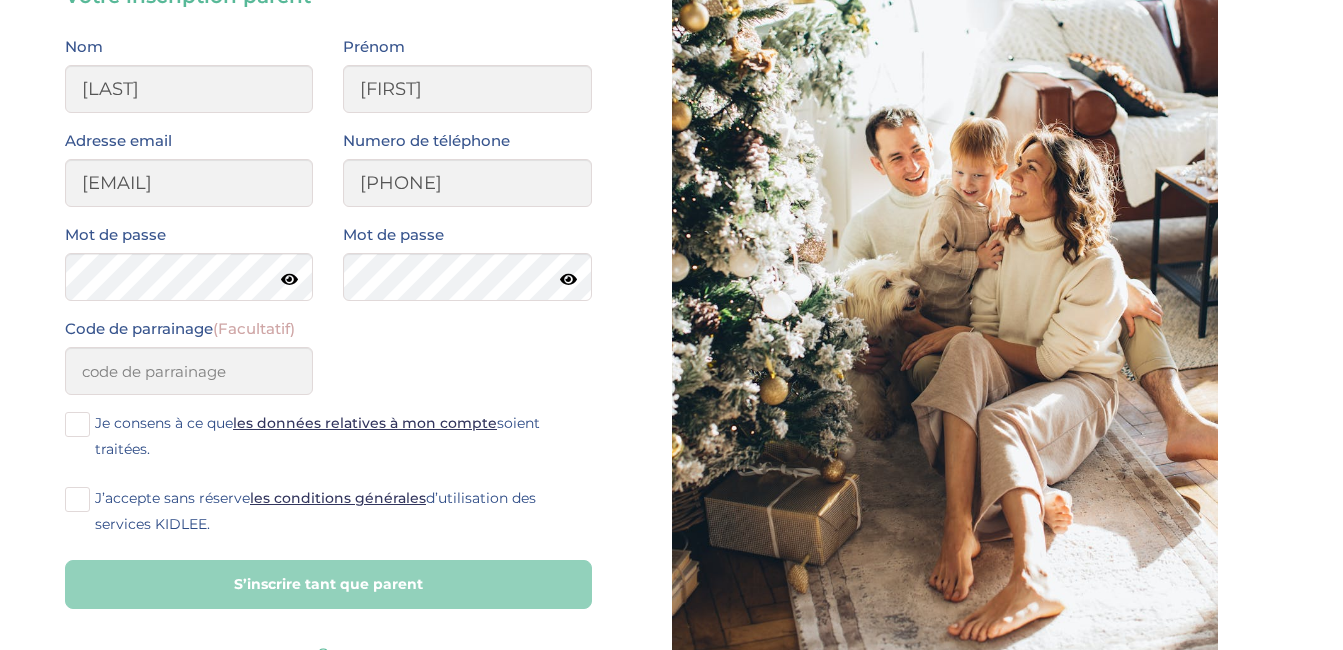 click on "Code de parrainage  (Facultatif)" at bounding box center (328, 363) 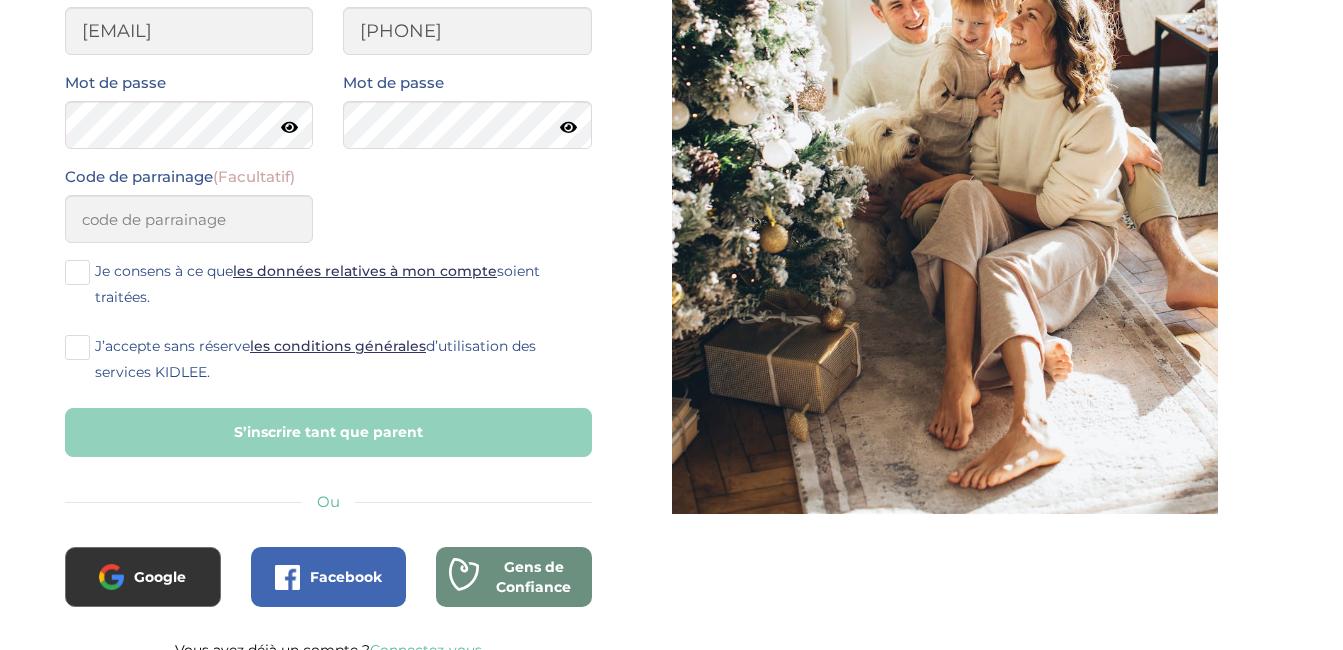 scroll, scrollTop: 317, scrollLeft: 0, axis: vertical 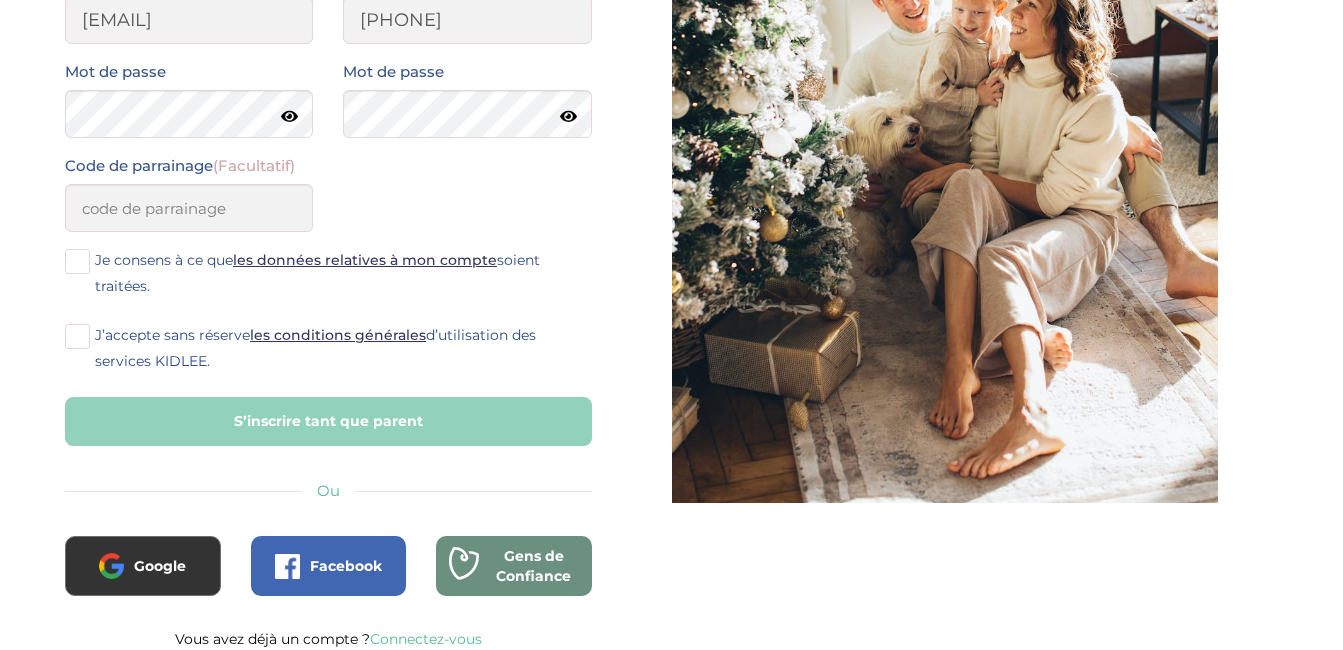 click at bounding box center [77, 261] 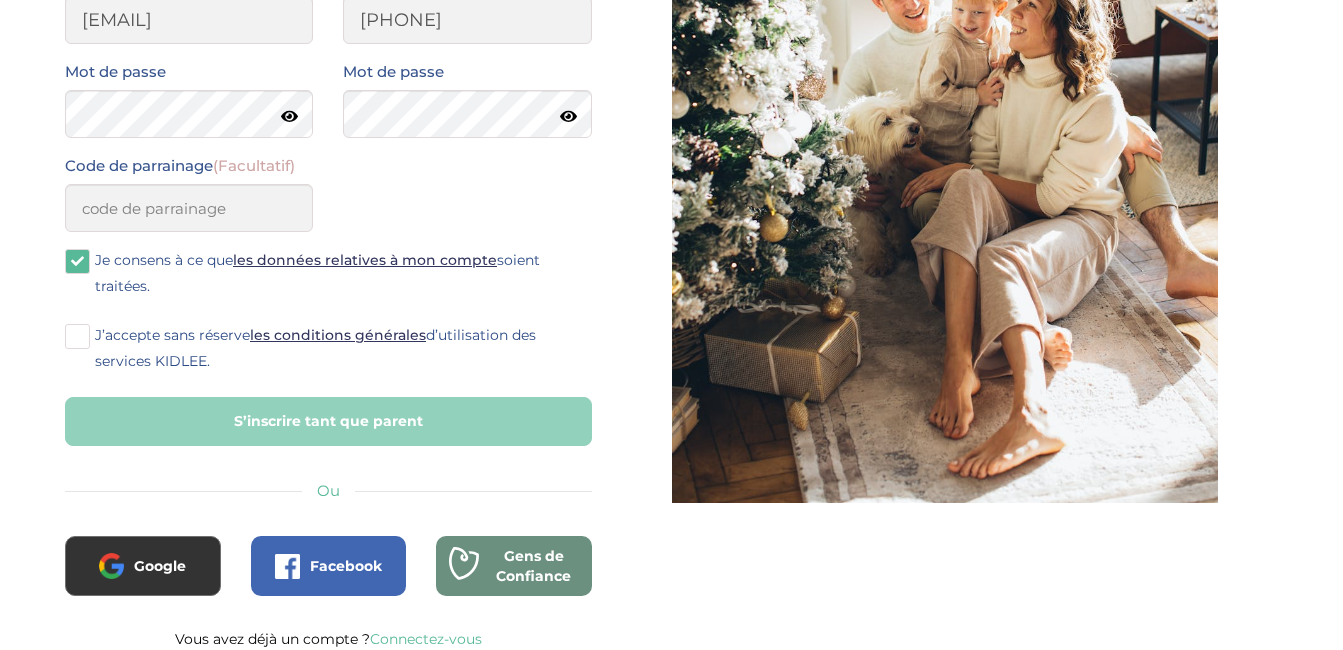 click at bounding box center [77, 336] 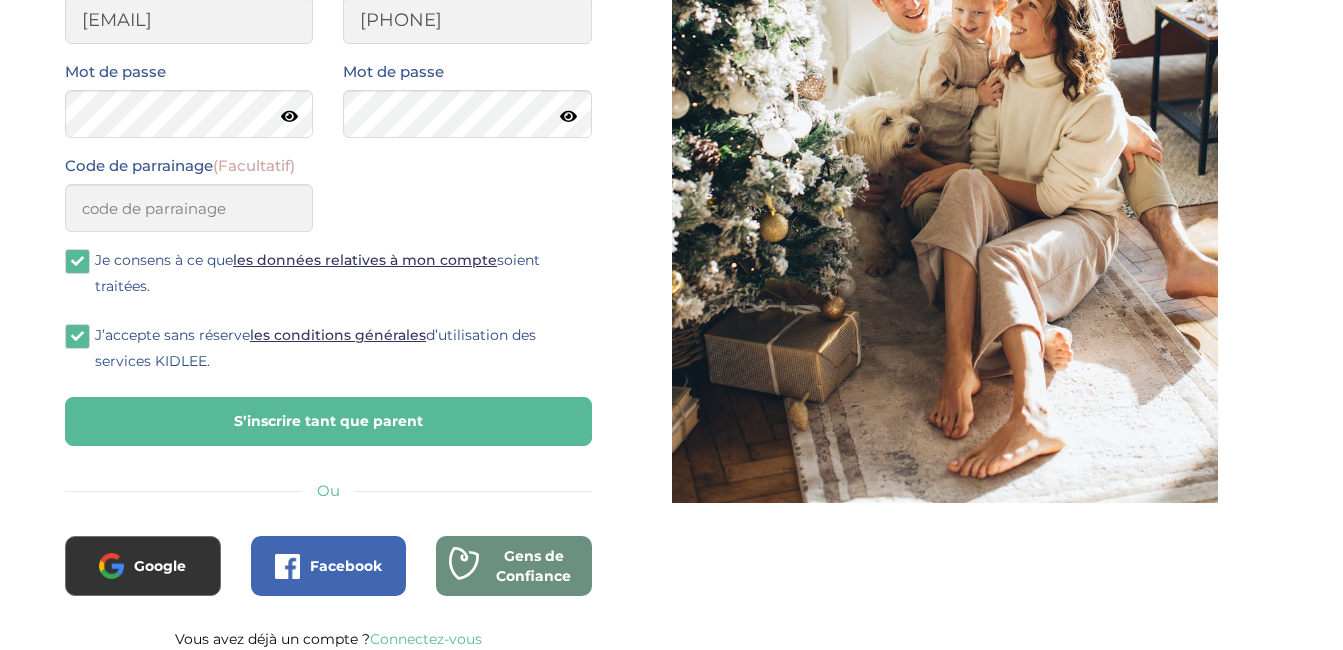 click on "S’inscrire tant que parent" at bounding box center [328, 421] 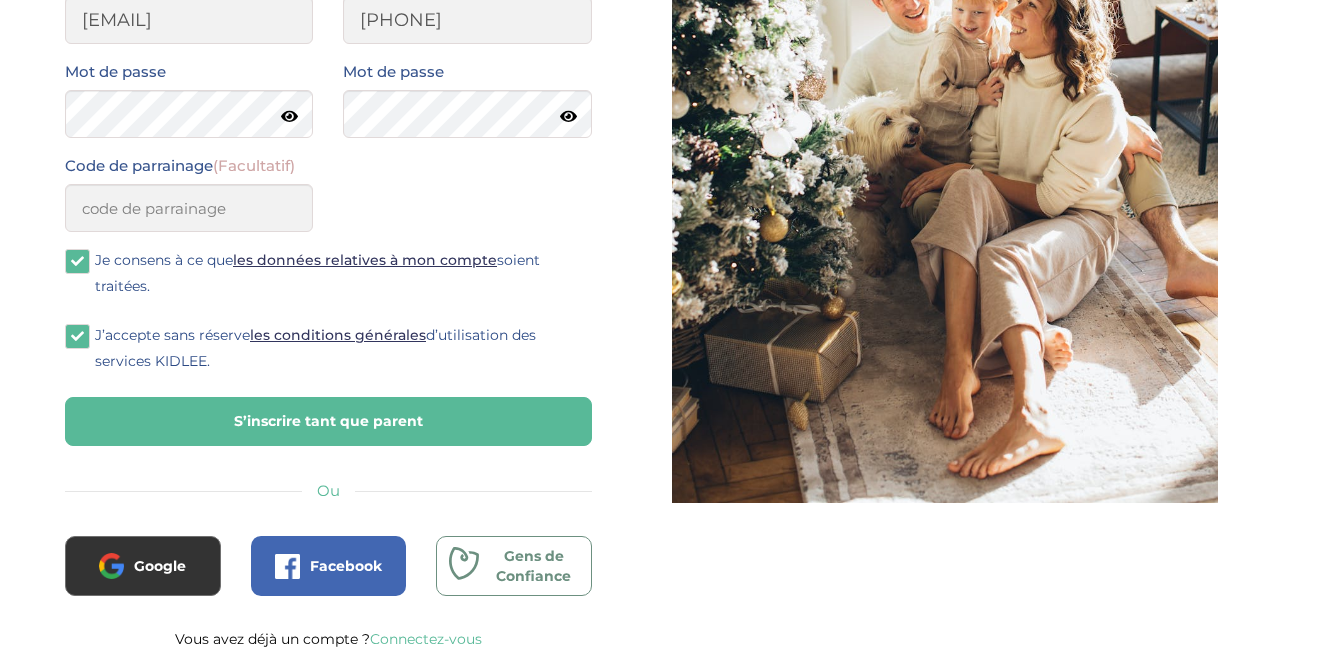 scroll, scrollTop: 329, scrollLeft: 0, axis: vertical 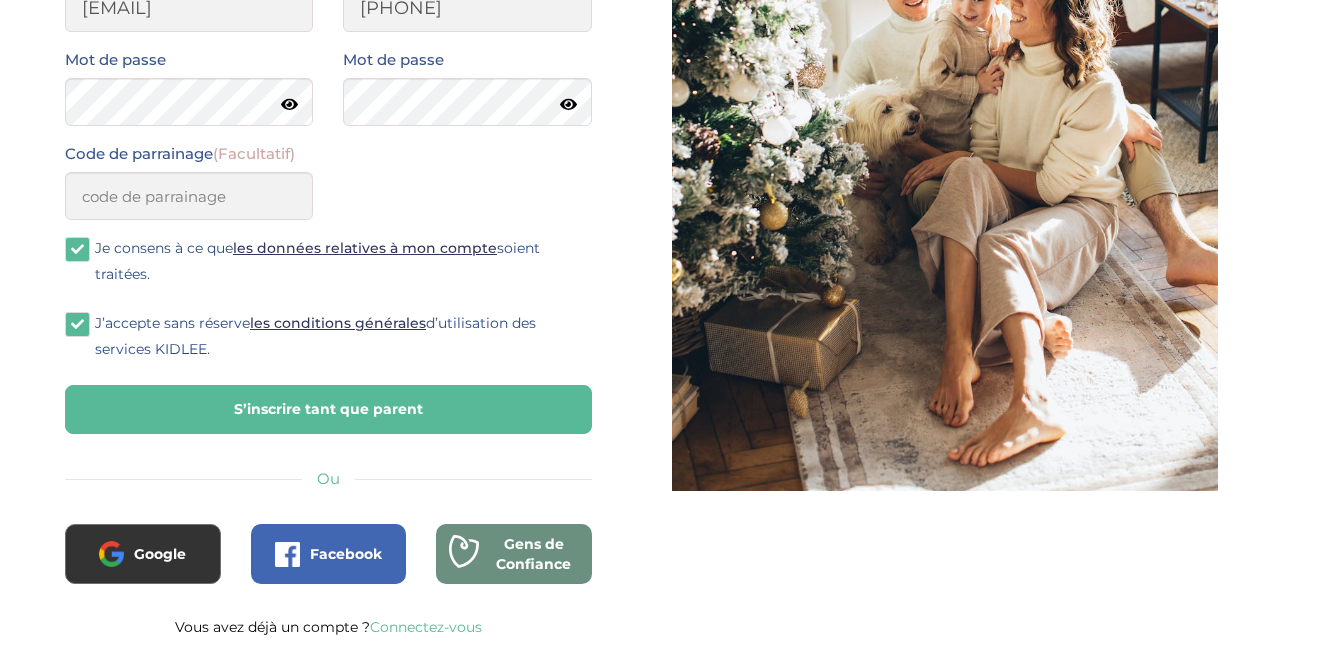 click on "S’inscrire tant que parent" at bounding box center [328, 409] 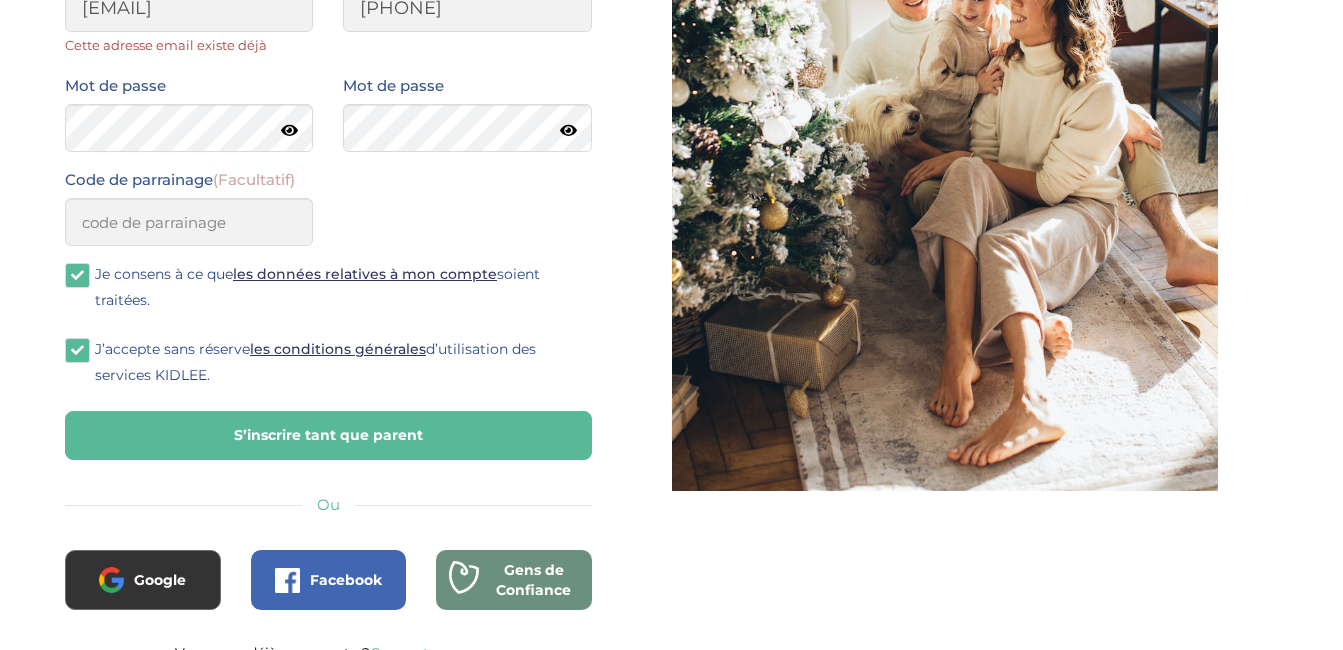click on "S’inscrire tant que parent" at bounding box center [328, 435] 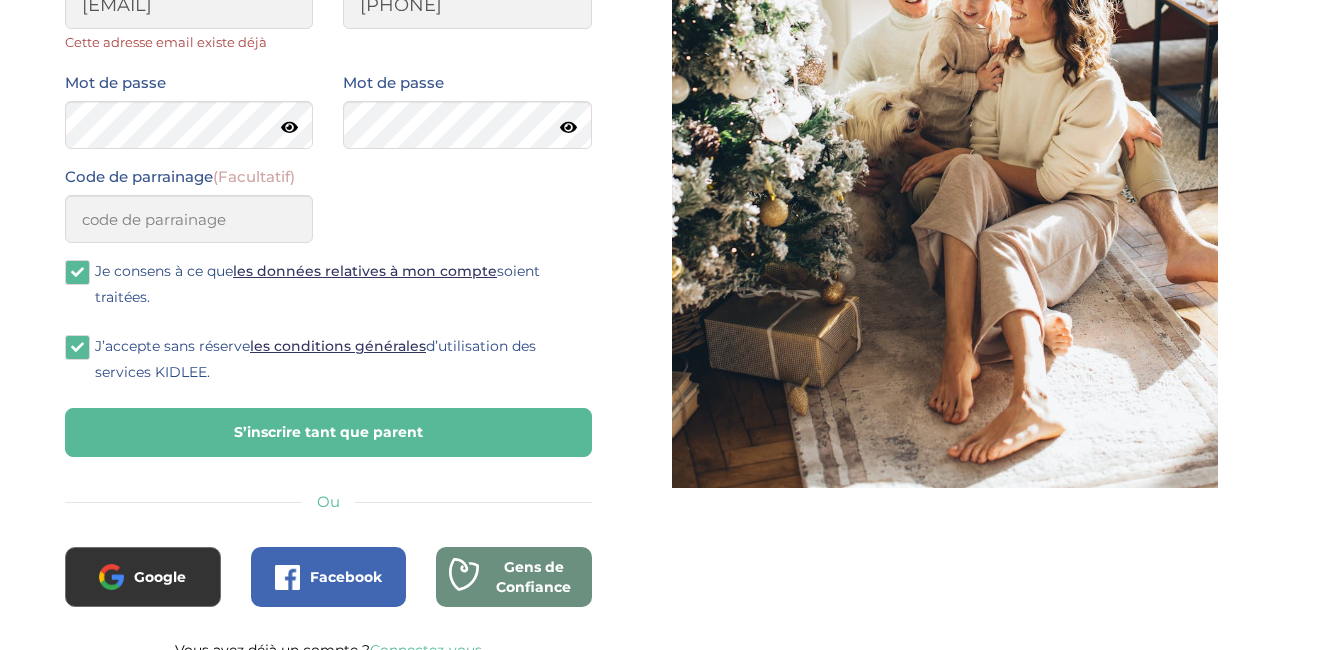 scroll, scrollTop: 355, scrollLeft: 0, axis: vertical 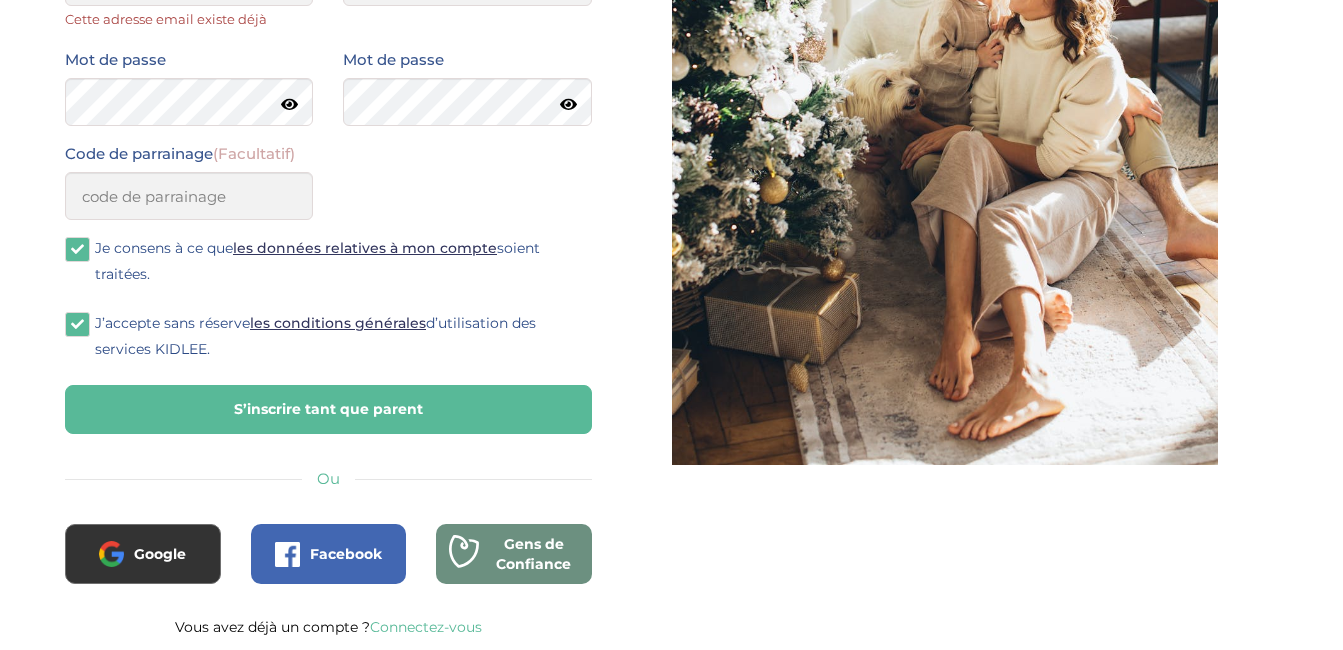 click on "Connectez-vous" at bounding box center [426, 627] 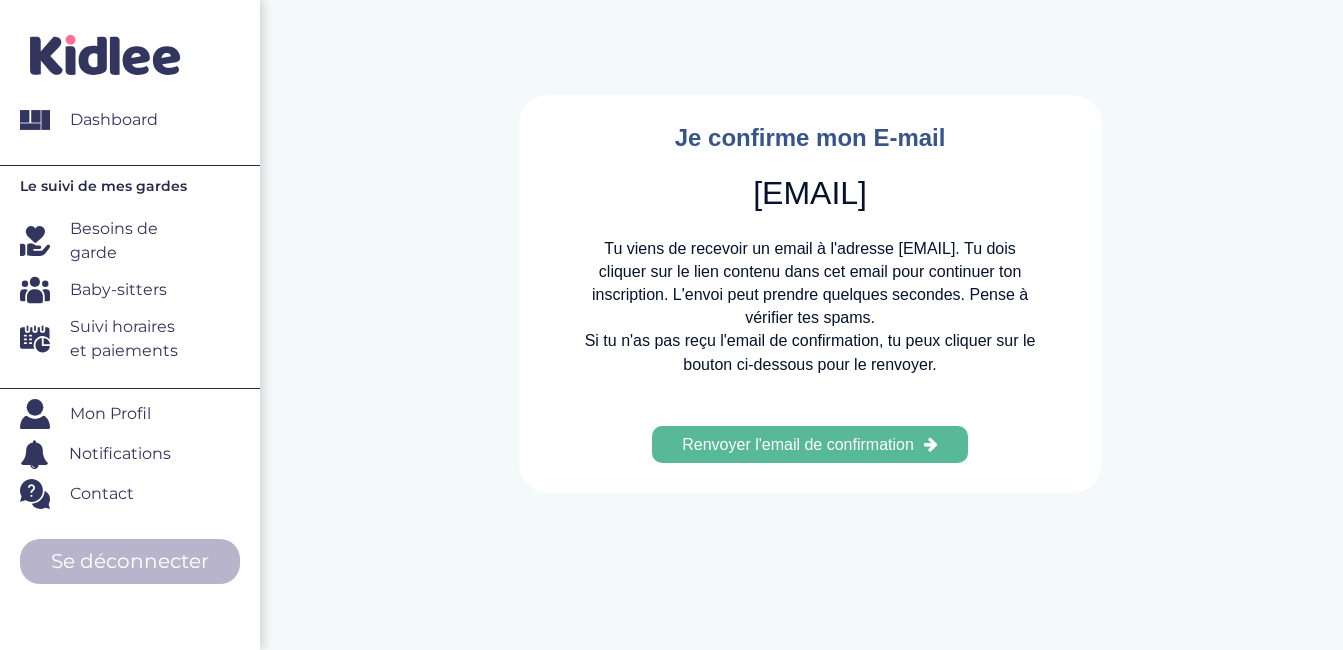 scroll, scrollTop: 0, scrollLeft: 0, axis: both 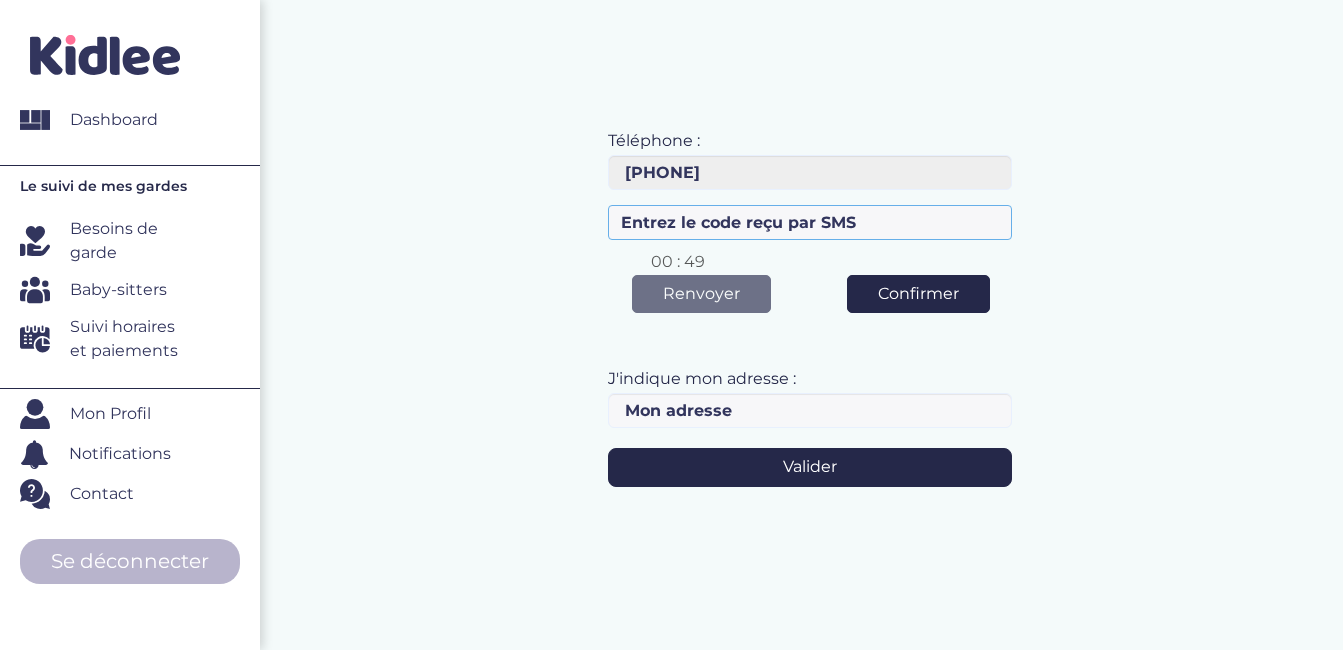 click at bounding box center [810, 222] 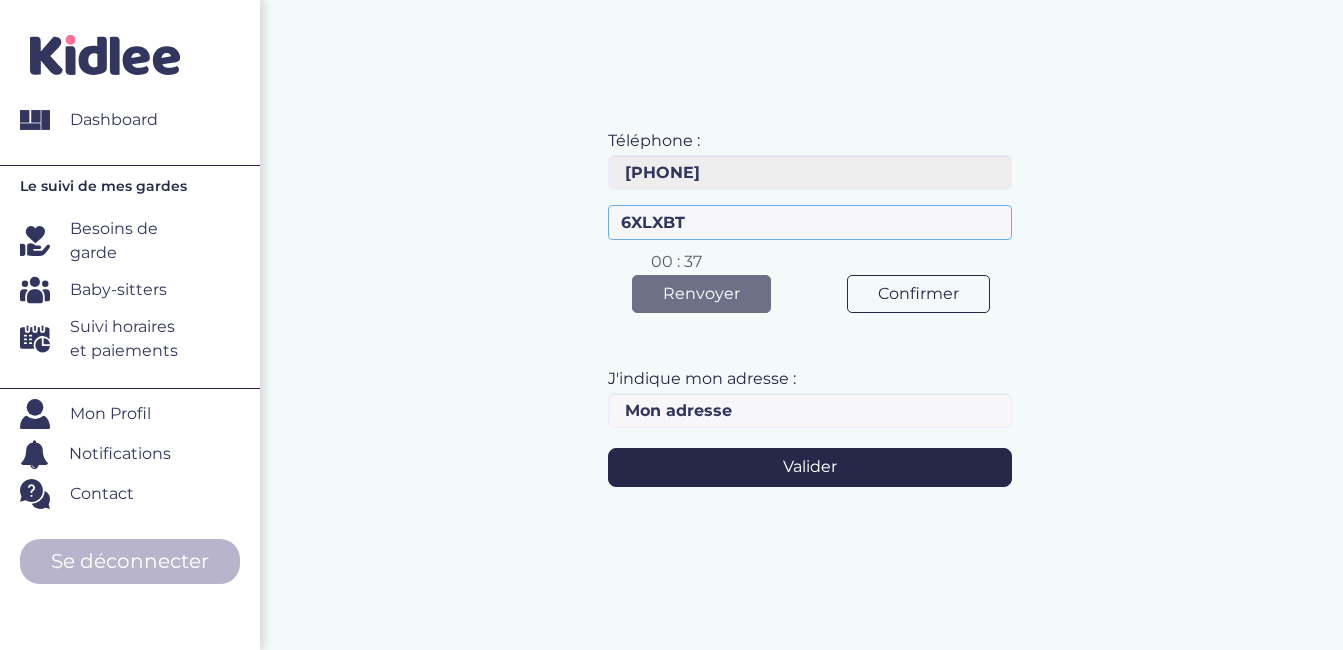 type on "6XLXBT" 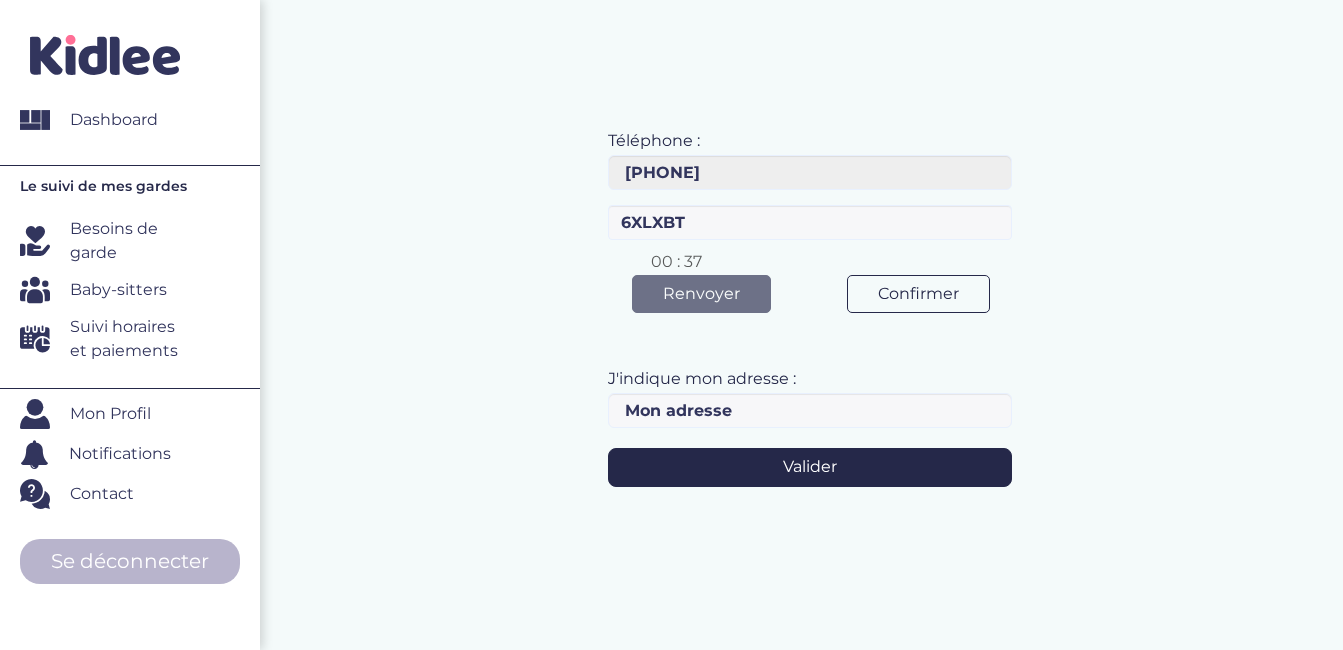 click on "Confirmer" at bounding box center (918, 294) 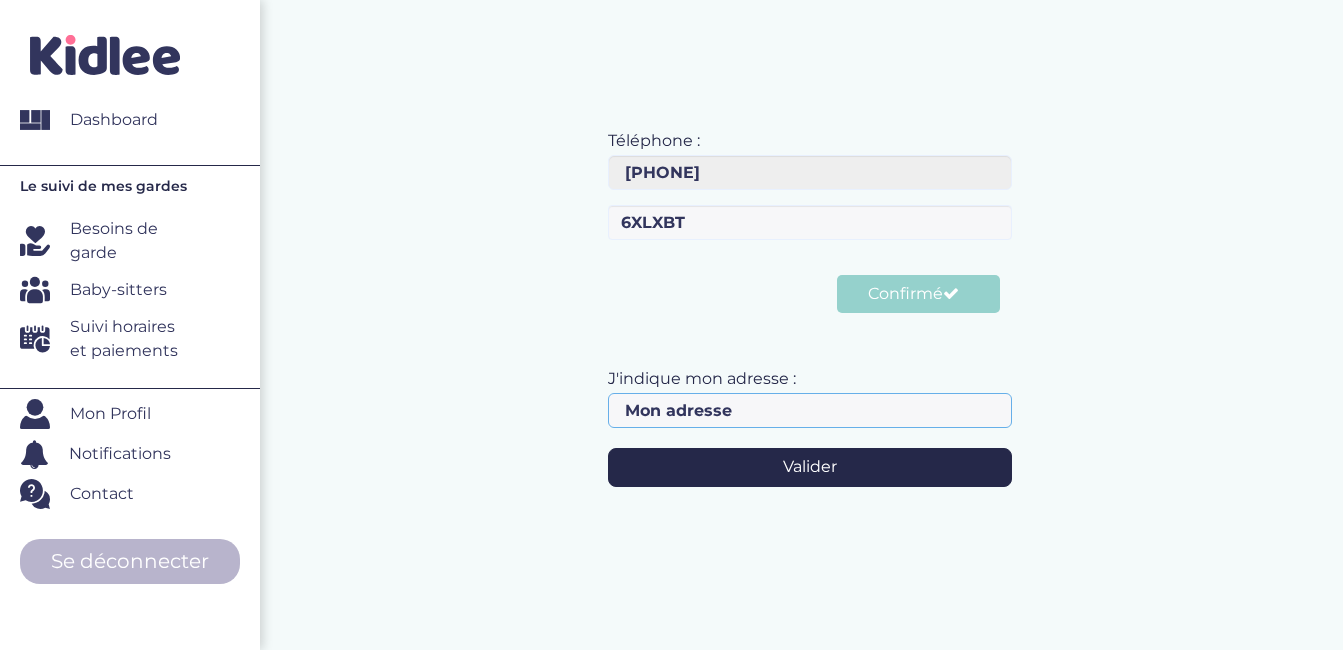click at bounding box center (810, 410) 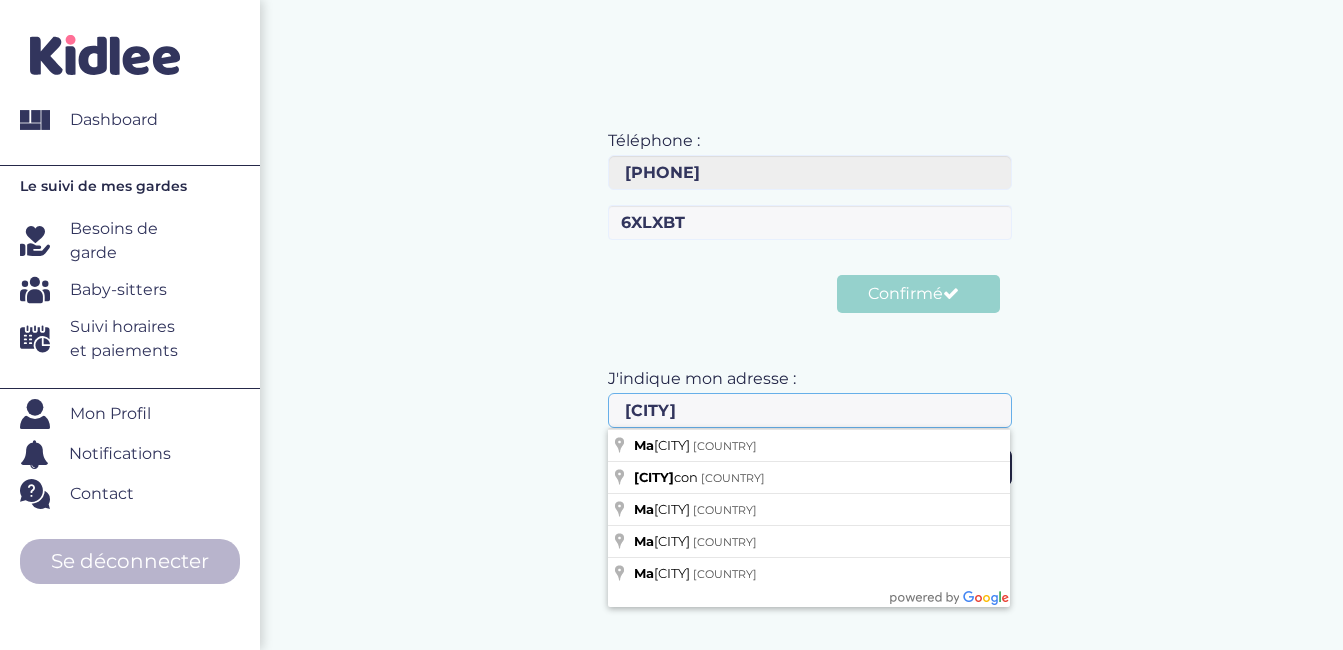 type on "m" 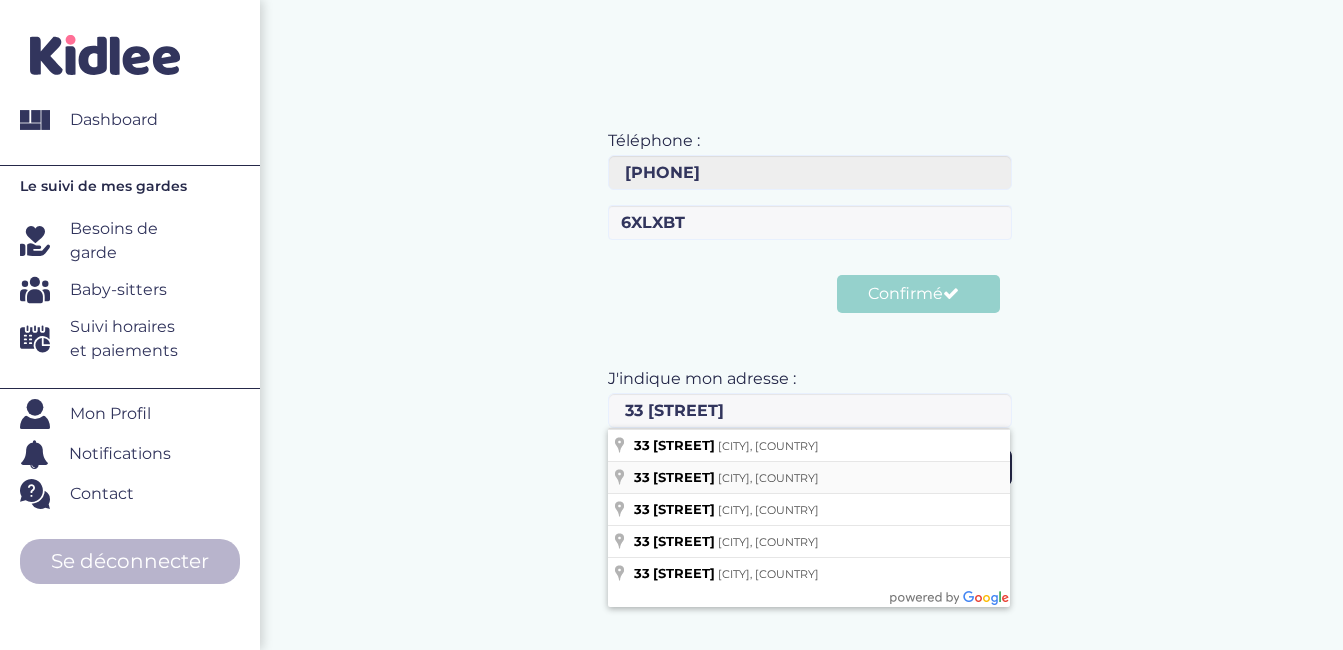 type on "33 [STREET], [CITY], [COUNTRY]" 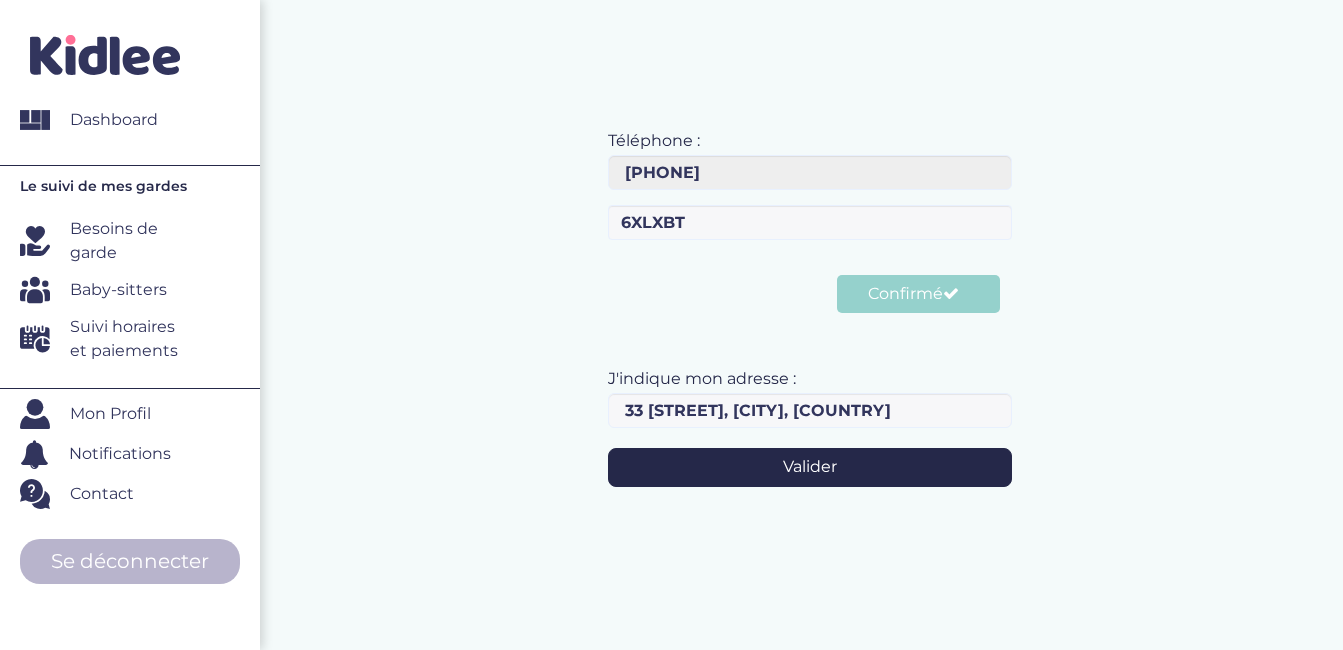 click on "Valider" at bounding box center [810, 467] 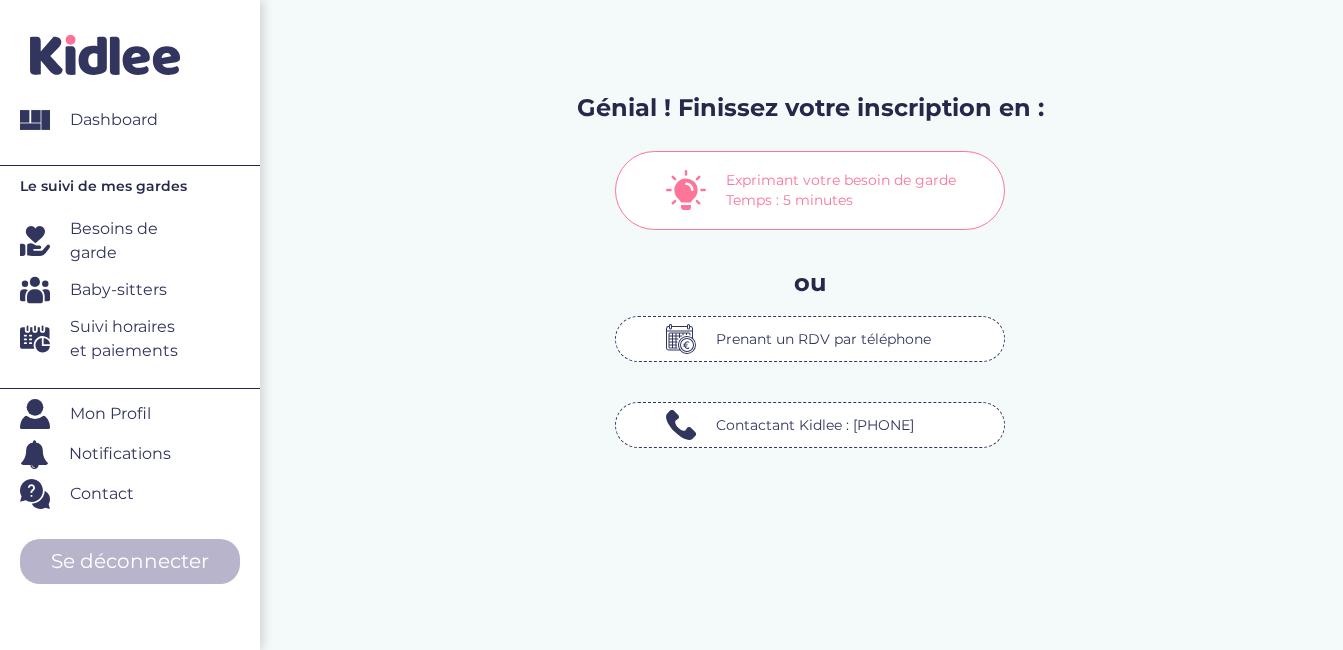 scroll, scrollTop: 0, scrollLeft: 0, axis: both 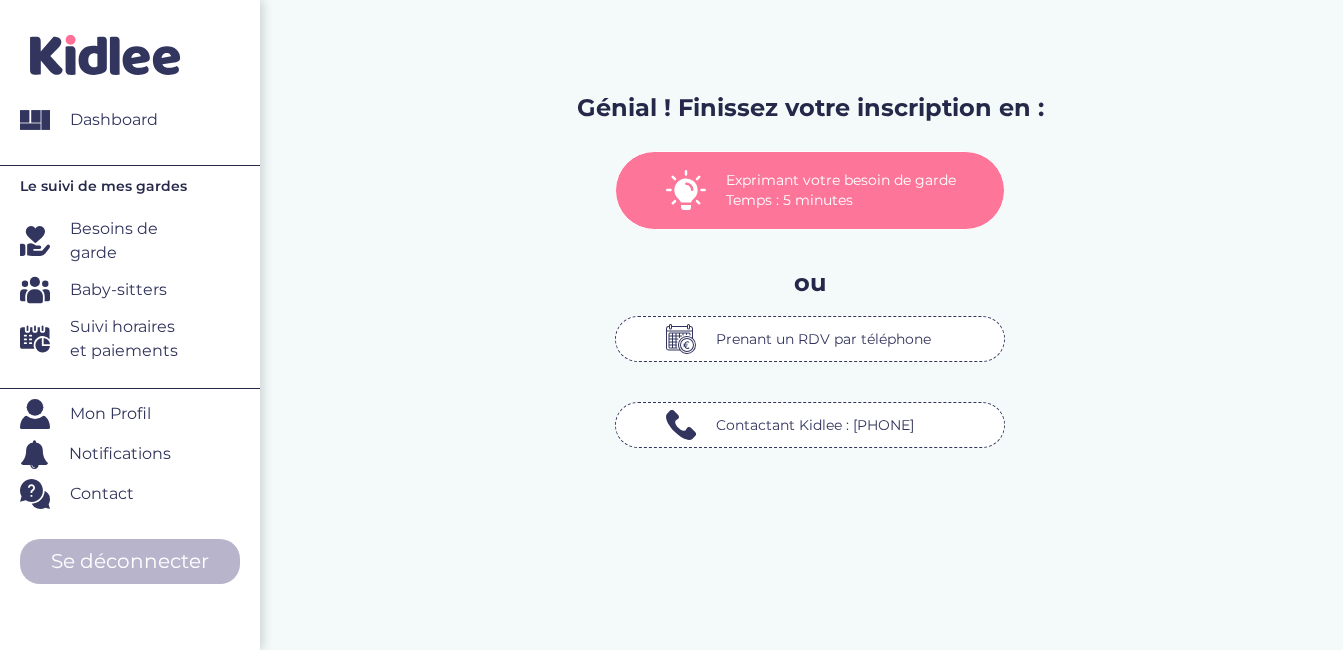 click on "Exprimant votre besoin de garde Temps : 5 minutes" at bounding box center (850, 190) 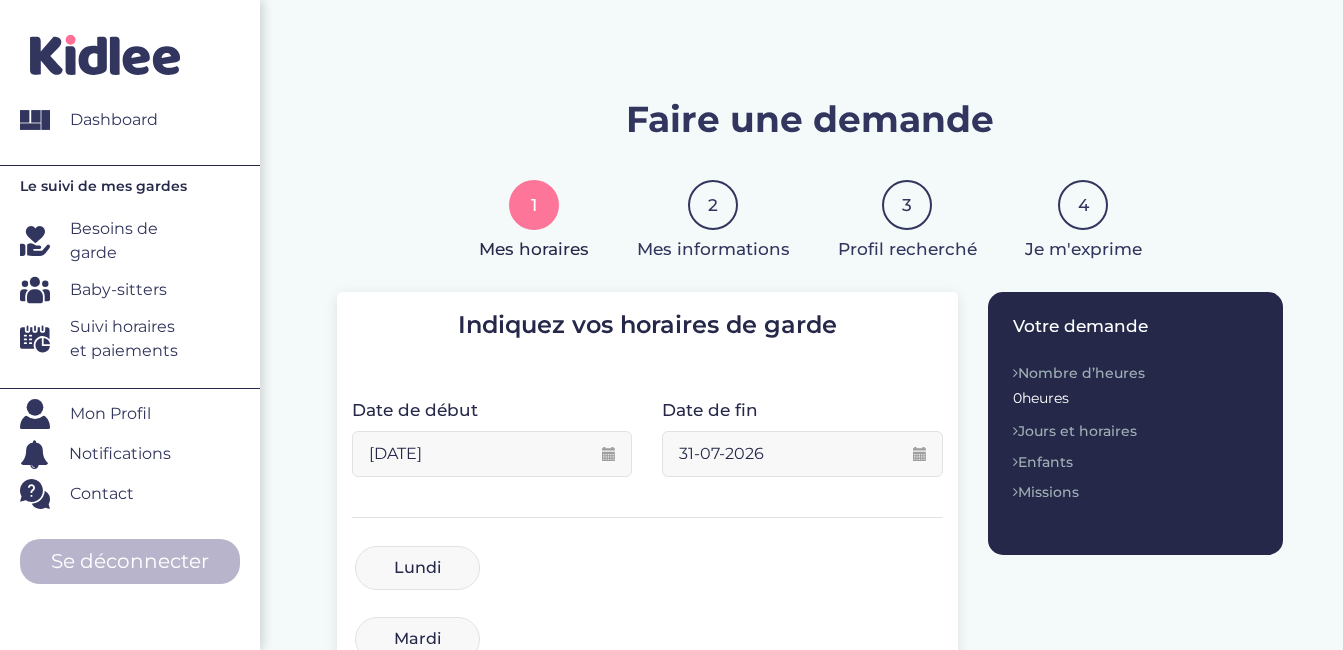 scroll, scrollTop: 0, scrollLeft: 0, axis: both 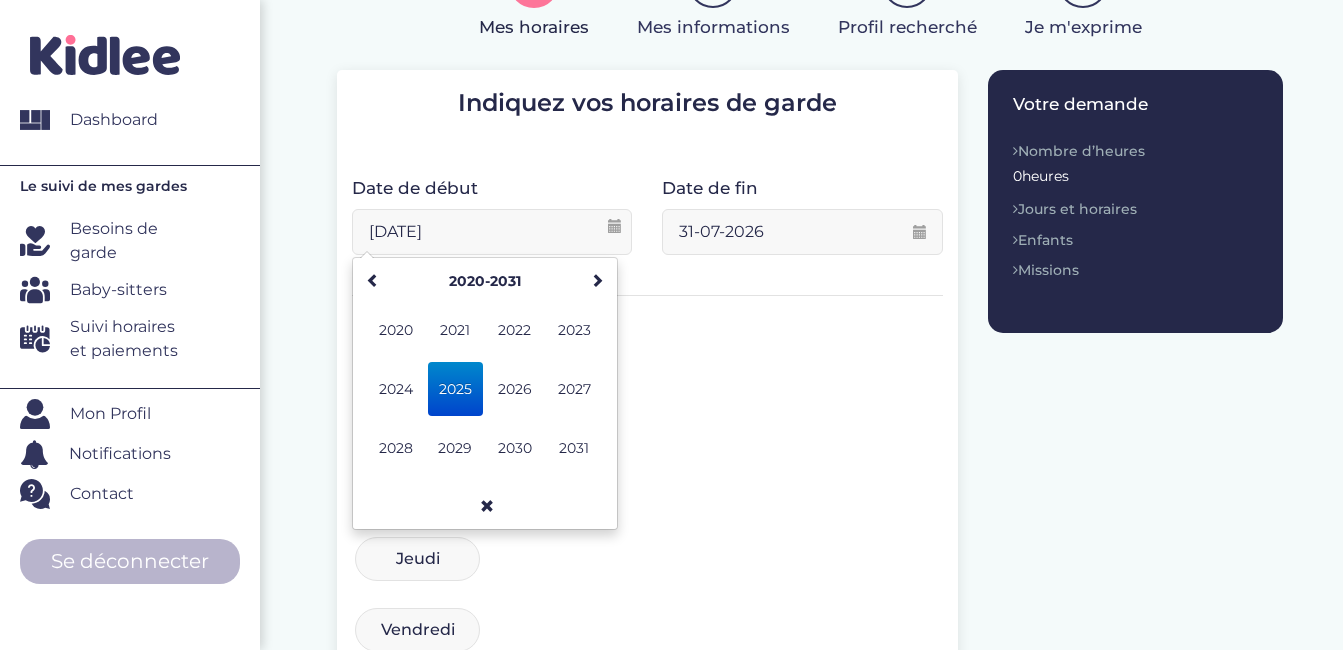 click on "[DATE]" at bounding box center [492, 232] 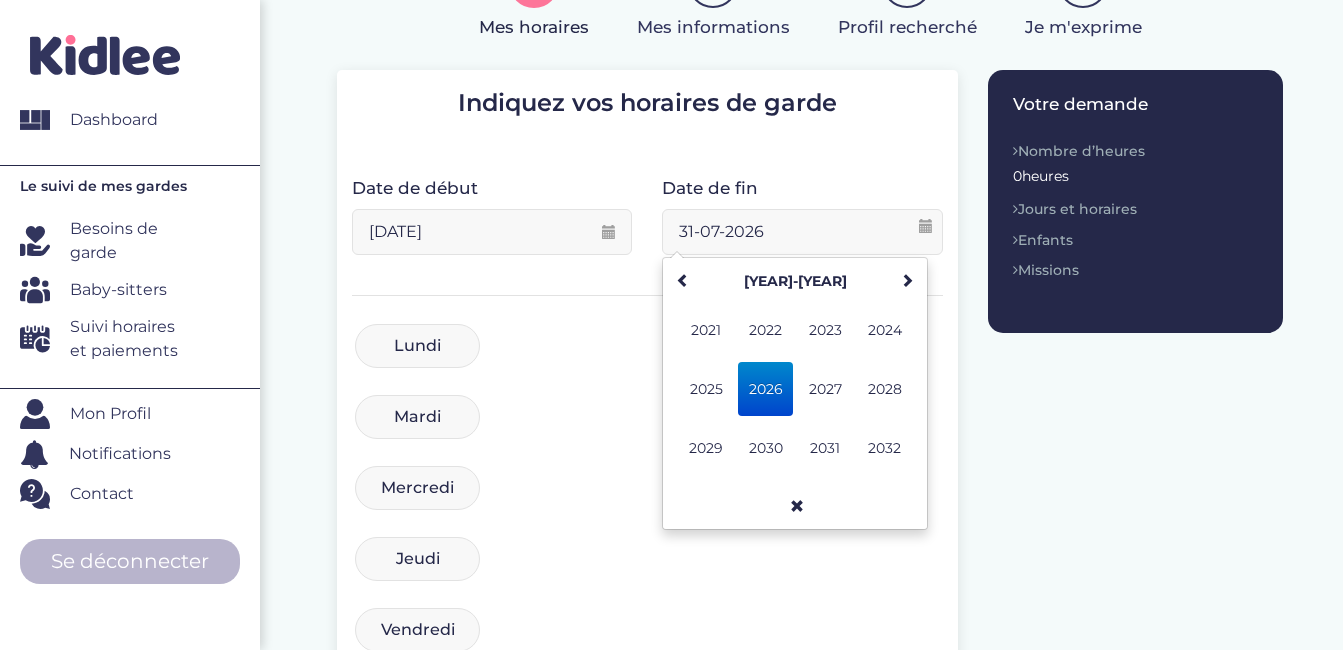 click on "31-07-2026" at bounding box center [802, 232] 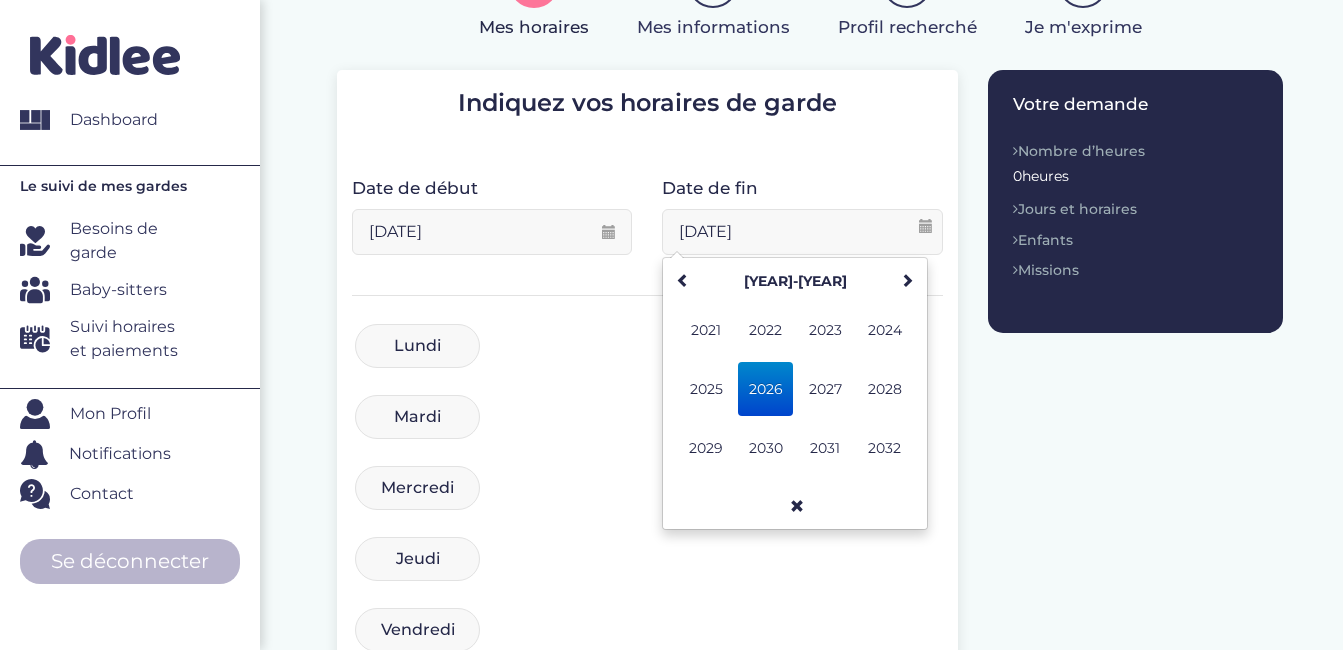 click on "[DATE]" at bounding box center [802, 232] 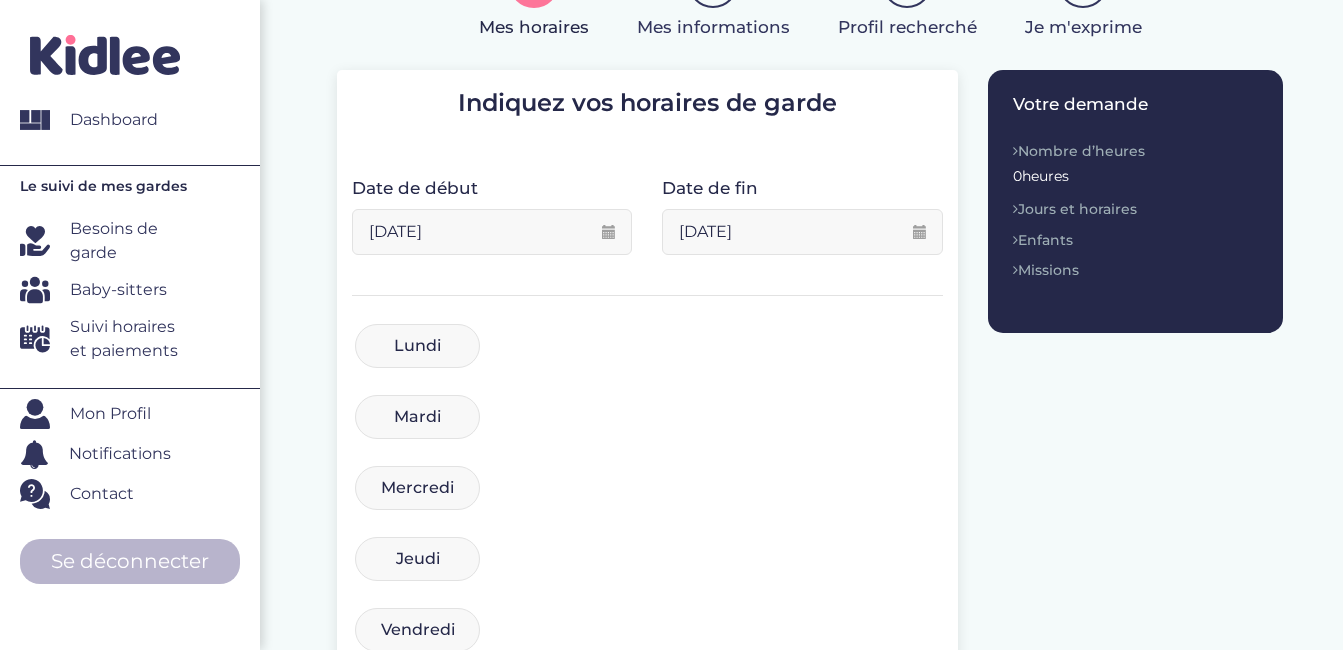click on "Date de début
[DATE]     Veuillez selectionner une date de début
La date de début doit être supérieur à la date du d'aujourd'hui
Date de fin
[DATE]     Veuillez selectionner une date de début
date de fin doit être supérieur au date de début
Avant de poursuivre veuillez vérifier que tous les champs sont remplis.
Appliquer à lundi, mardi, jeudi et vendredi   [TIME]   [TIME]   Toutes les semaines   Toutes les 2 semaines   Tous les mois Toutes les semaines
Lundi
[TIME]   [TIME]       Tous les mois     Veuillez selection au moin un jour     [TIME]" at bounding box center (647, 617) 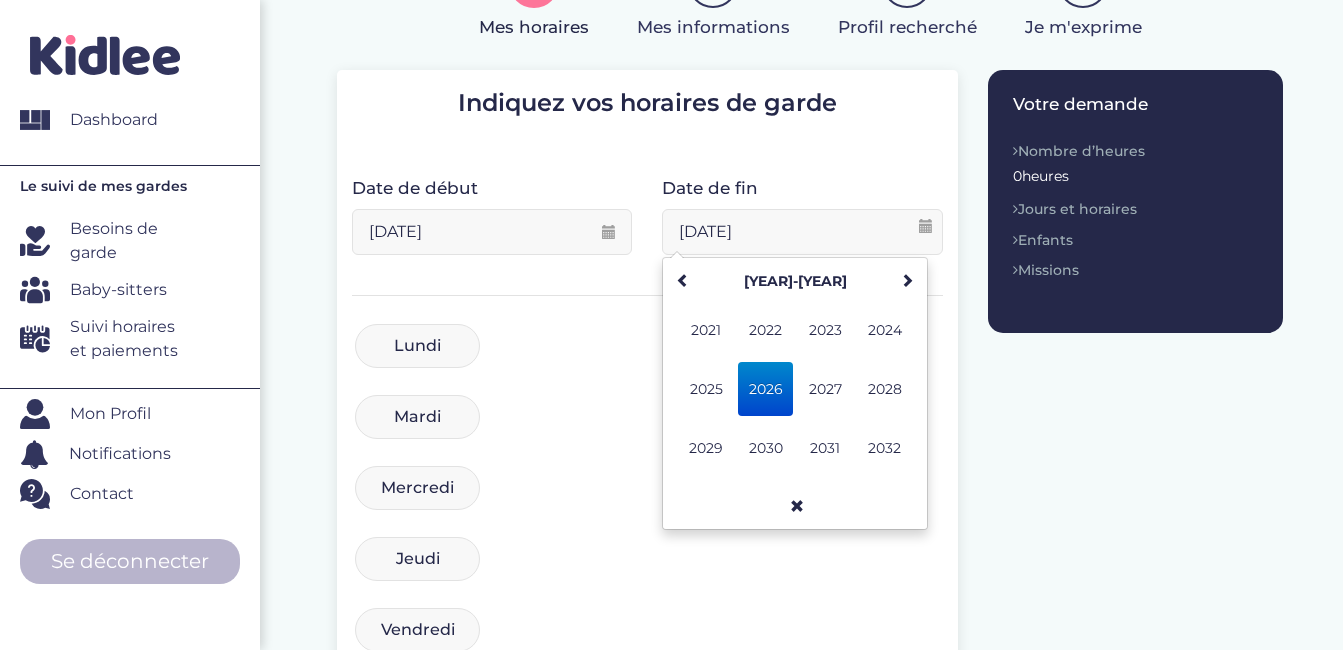 click on "[DATE]" at bounding box center (802, 232) 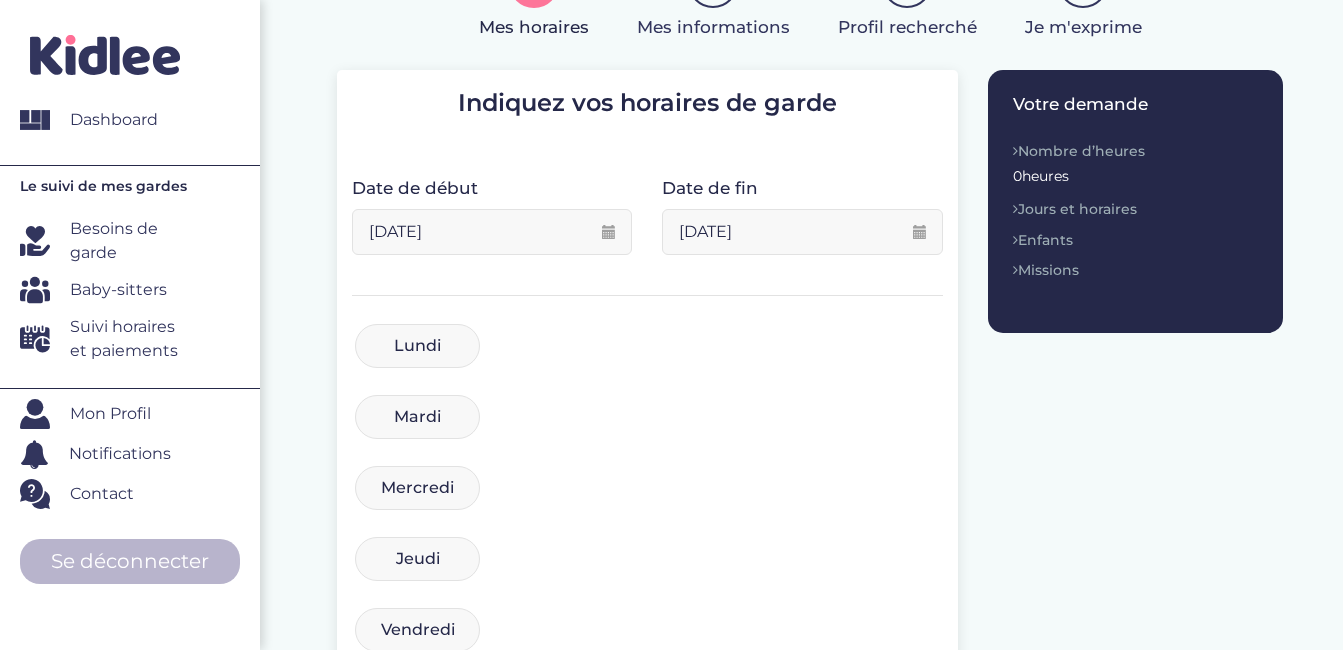 click on "Date de début
[DATE]     Veuillez selectionner une date de début
La date de début doit être supérieur à la date du d'aujourd'hui
Date de fin
[DATE]     Veuillez selectionner une date de début
date de fin doit être supérieur au date de début" at bounding box center (647, 223) 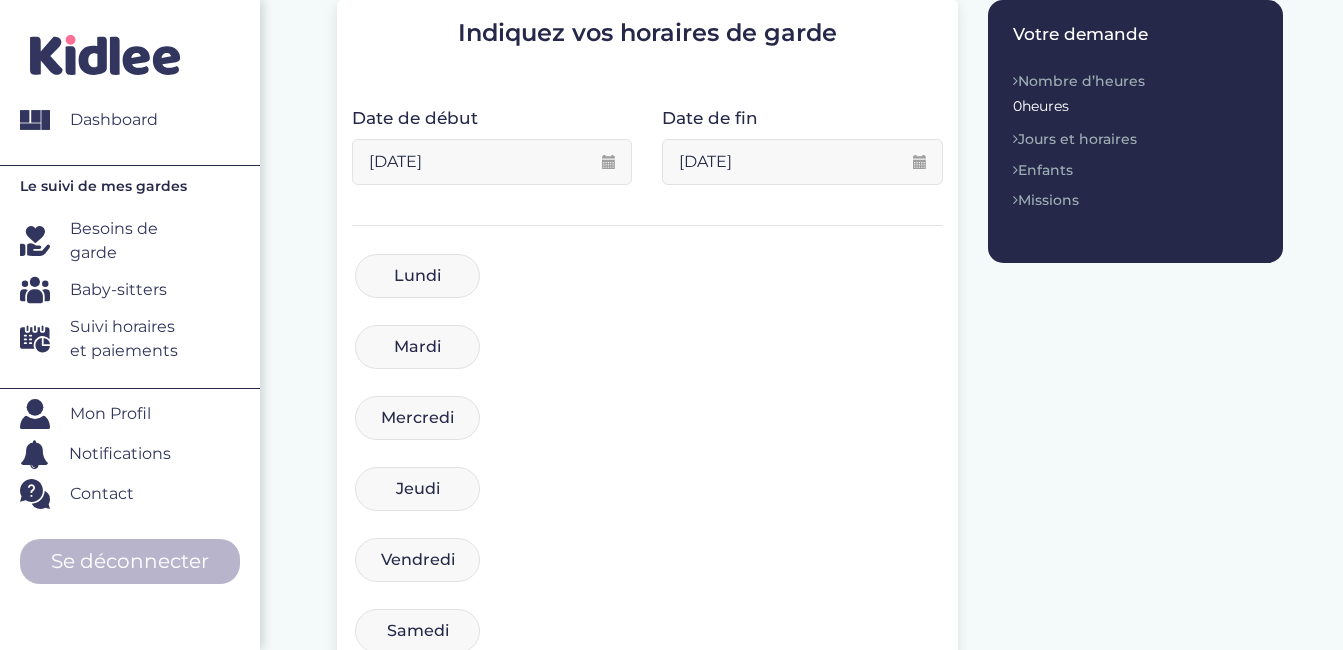 scroll, scrollTop: 299, scrollLeft: 0, axis: vertical 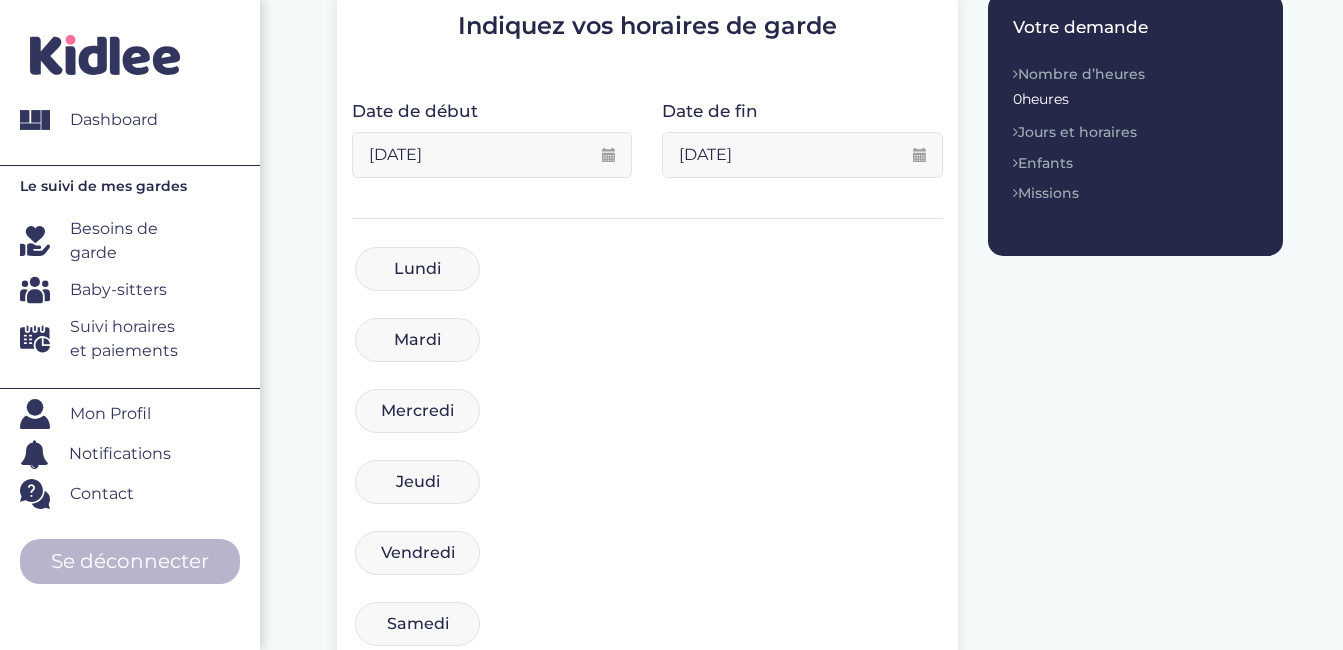 click on "Lundi" at bounding box center [417, 269] 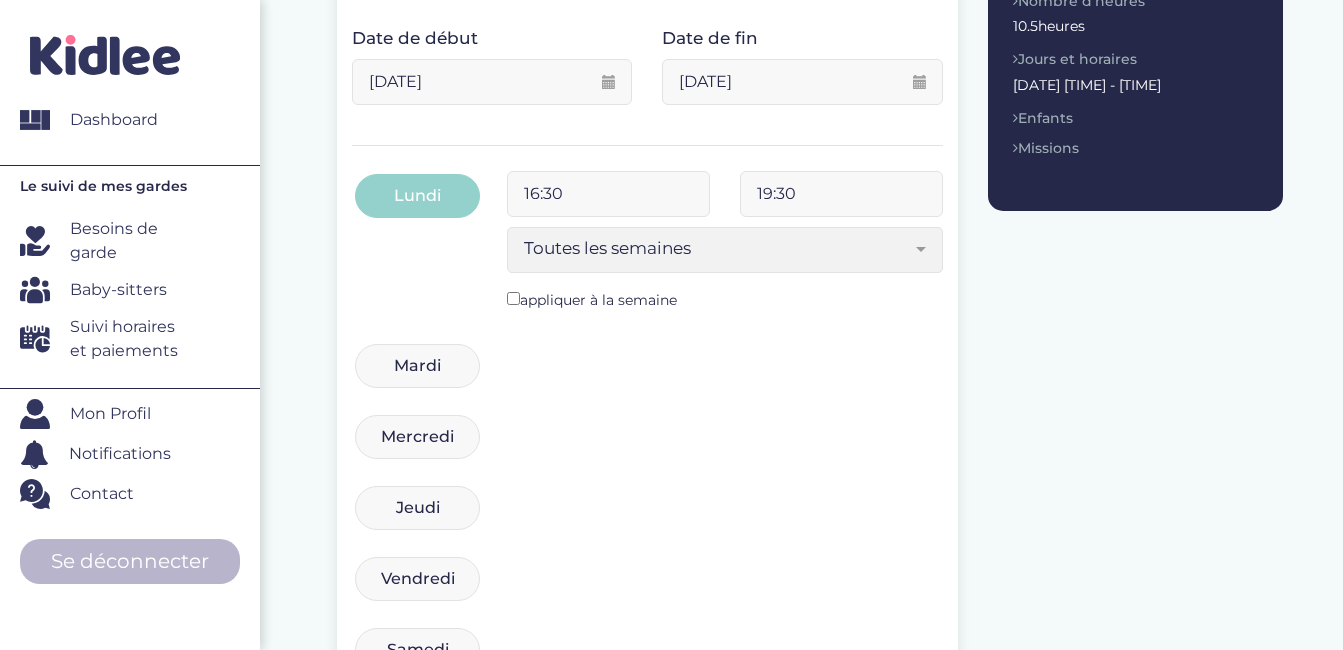 scroll, scrollTop: 373, scrollLeft: 0, axis: vertical 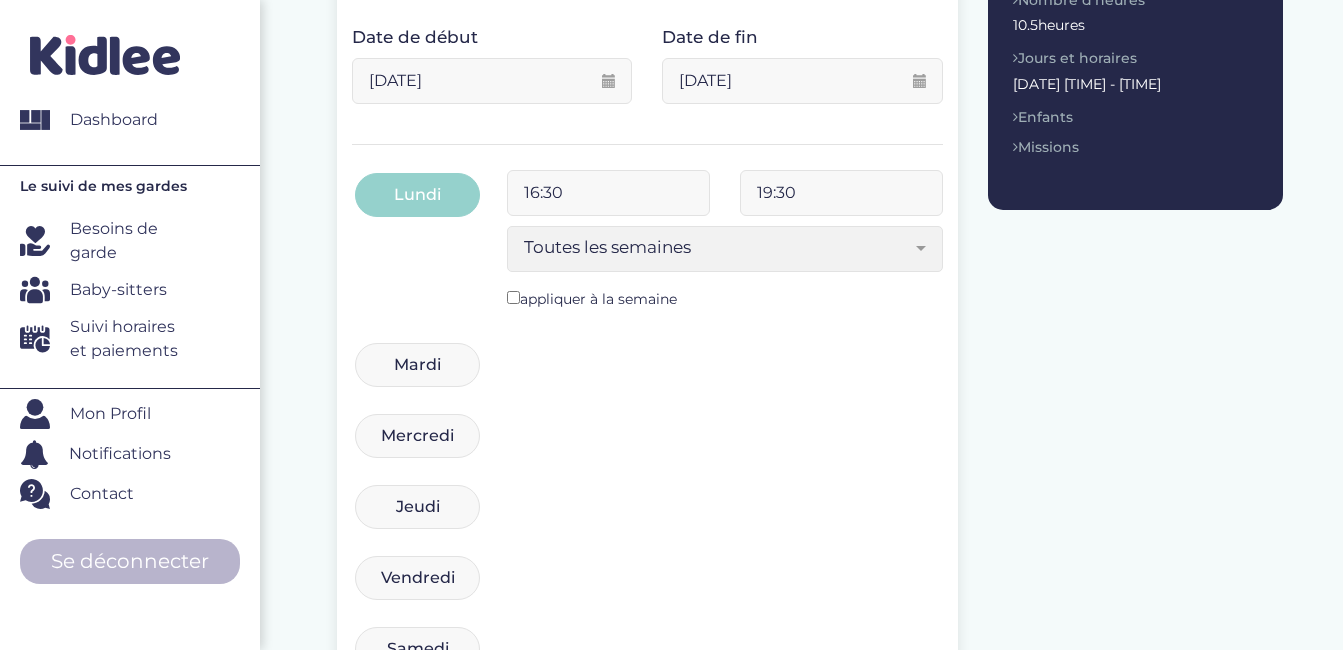 click on "Mardi" at bounding box center [417, 365] 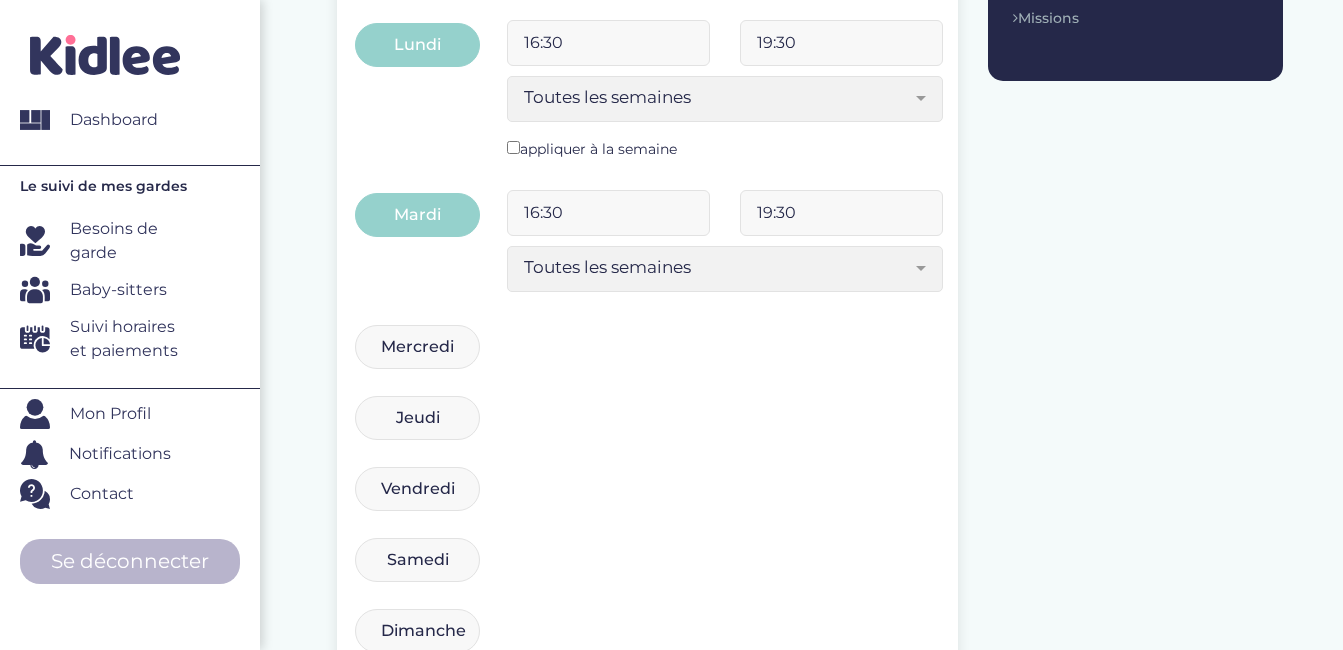 scroll, scrollTop: 524, scrollLeft: 0, axis: vertical 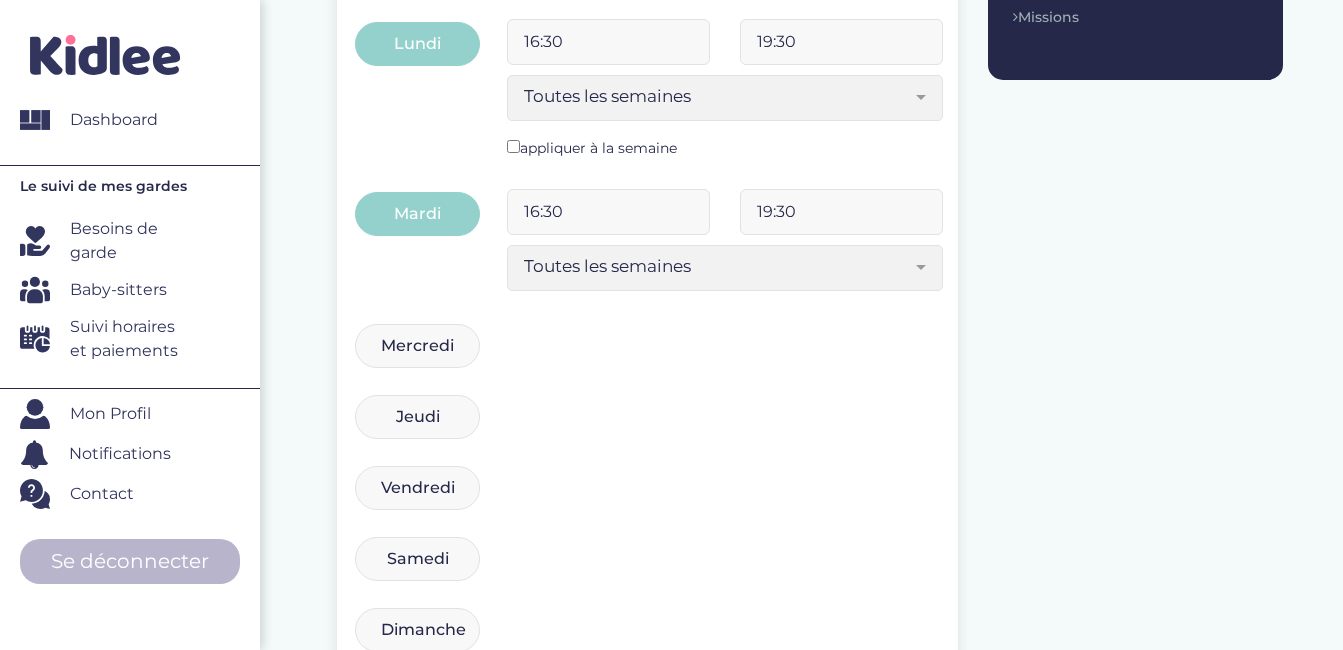 click on "Mercredi" at bounding box center [417, 346] 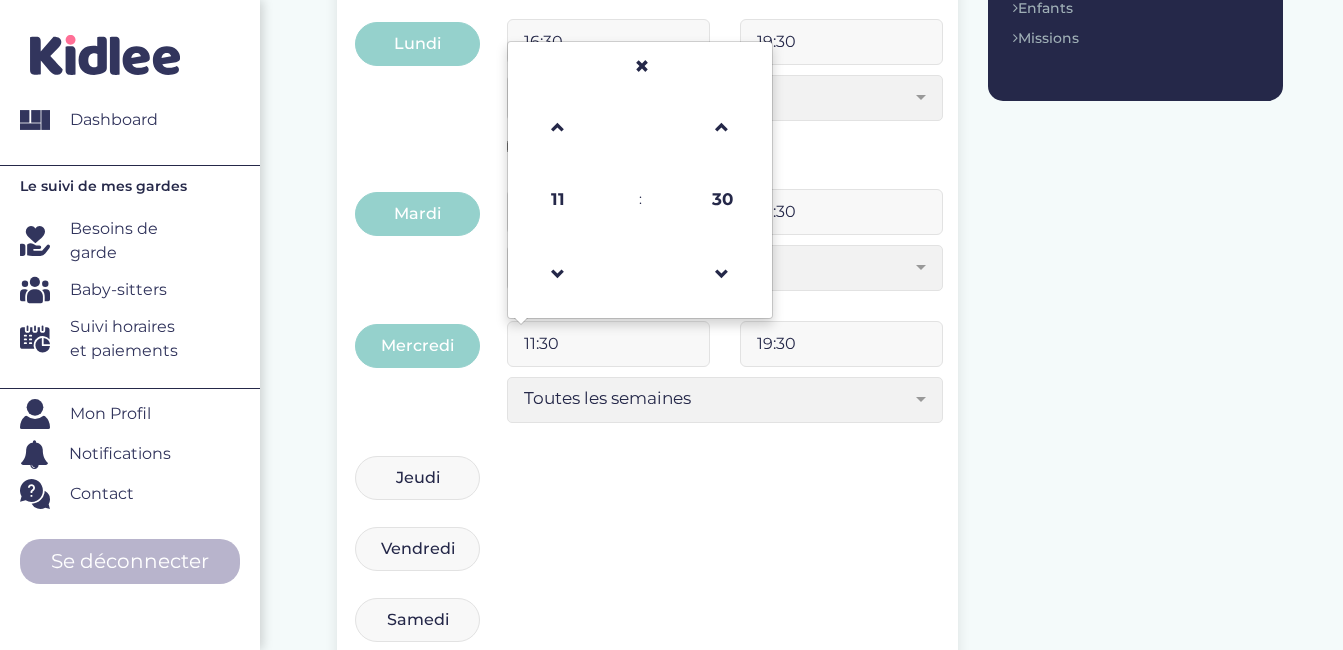 click on "11:30" at bounding box center [608, 344] 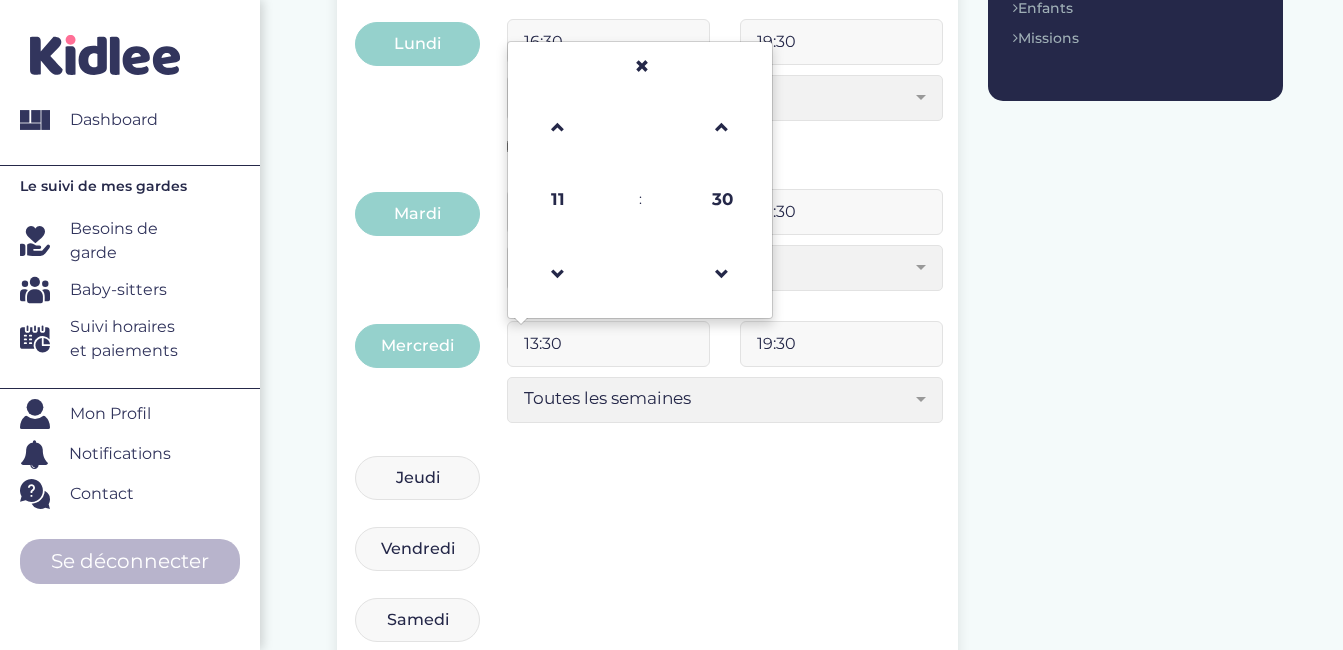 type on "13:30" 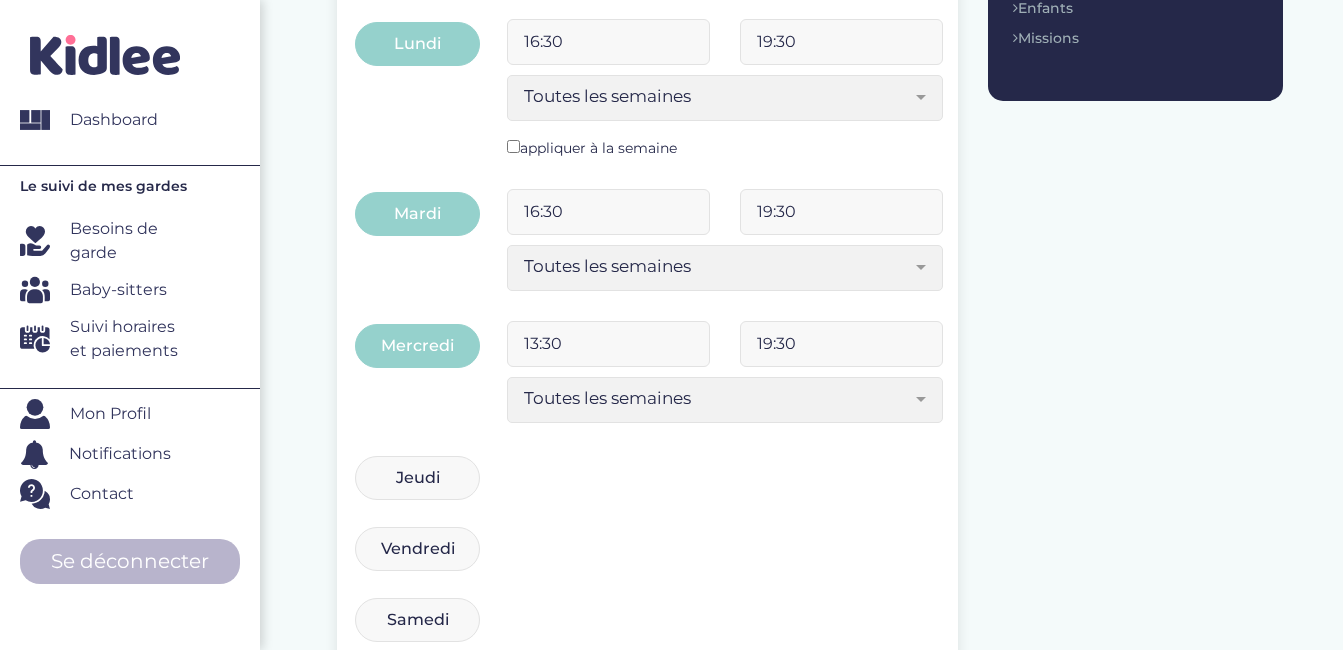 click on "Jeudi" at bounding box center [417, 478] 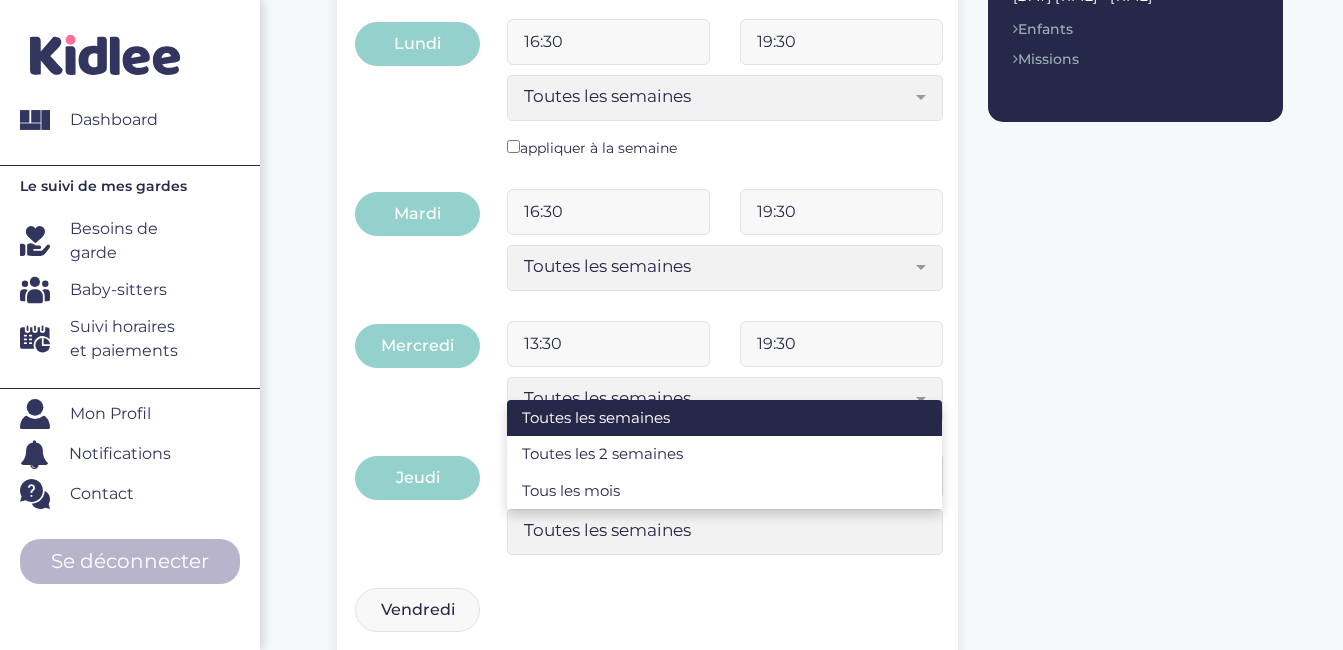 click on "Toutes les semaines" at bounding box center (717, 530) 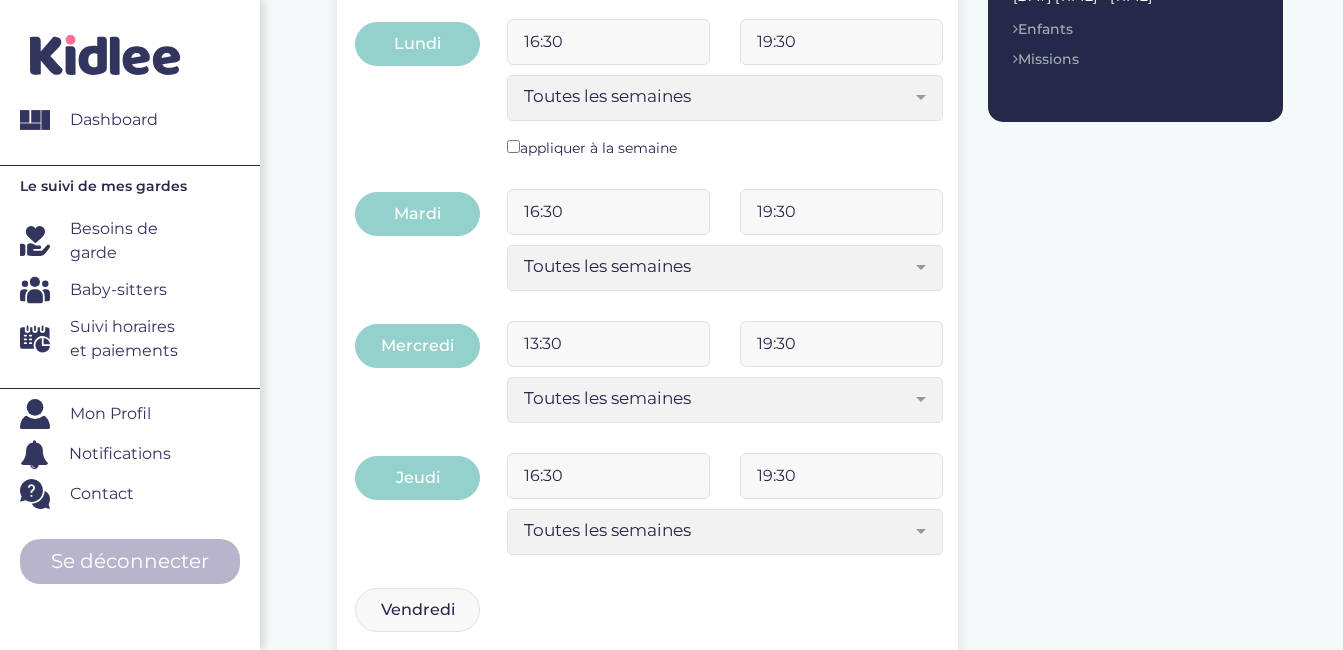 click on "Toutes les semaines" at bounding box center (717, 530) 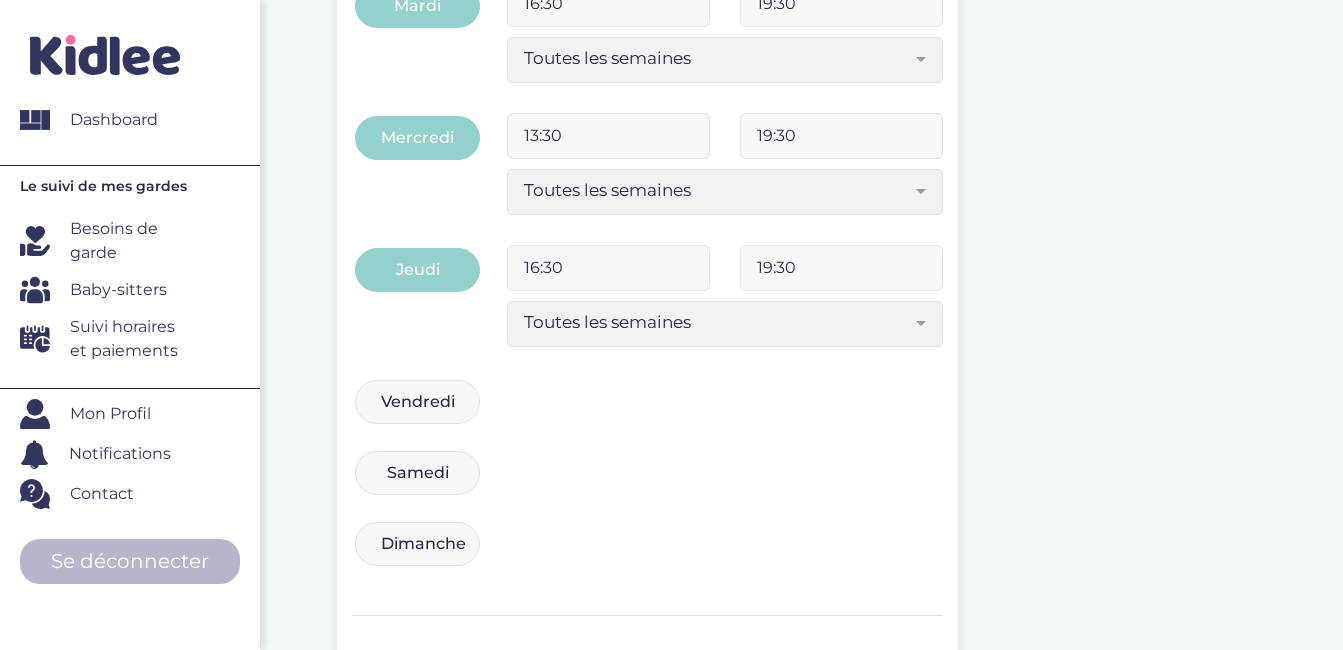 scroll, scrollTop: 733, scrollLeft: 0, axis: vertical 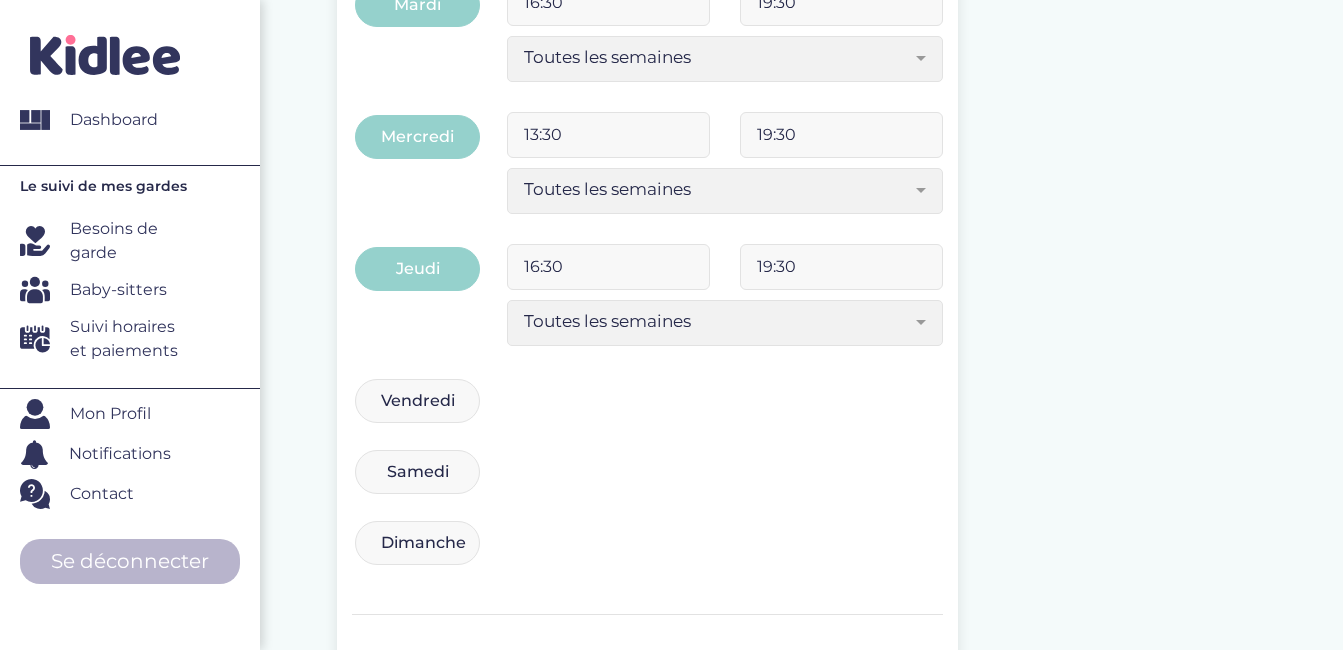 click on "Vendredi" at bounding box center [417, 401] 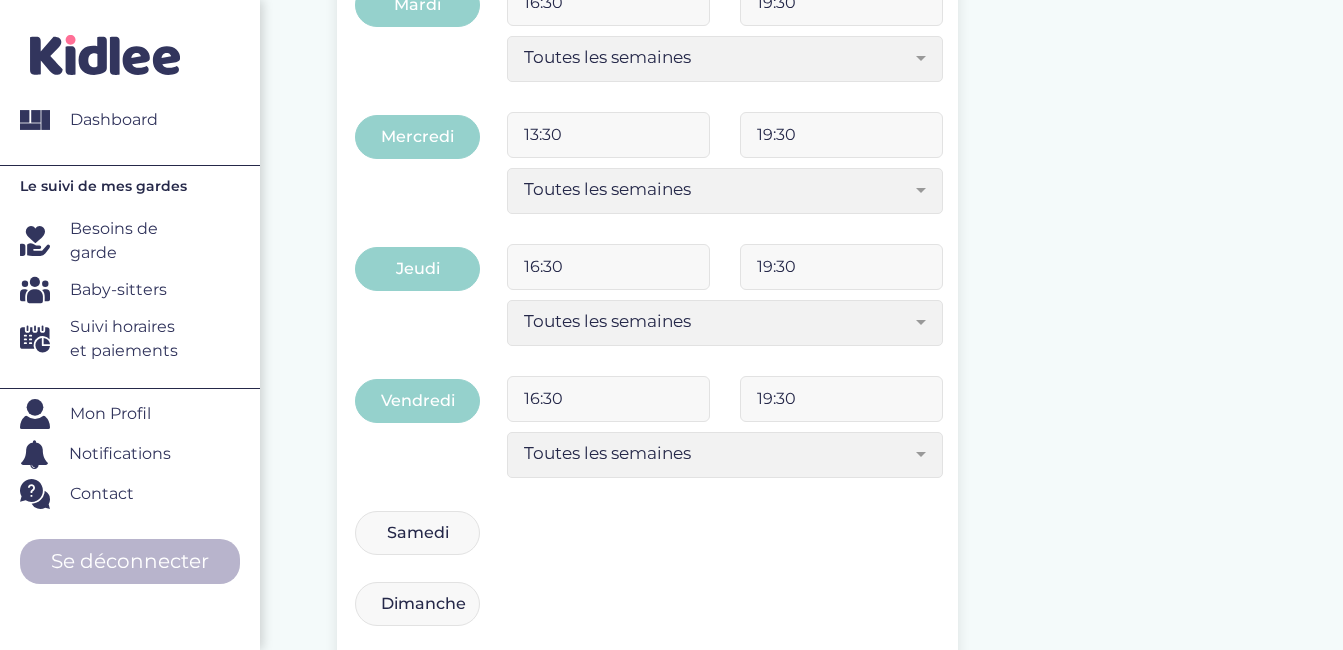 click on "Samedi
[TIME]   [TIME]   Toutes les [TIME]
Toutes les 2
semaines
Tous les mois Toutes les [TIME]" at bounding box center (647, 543) 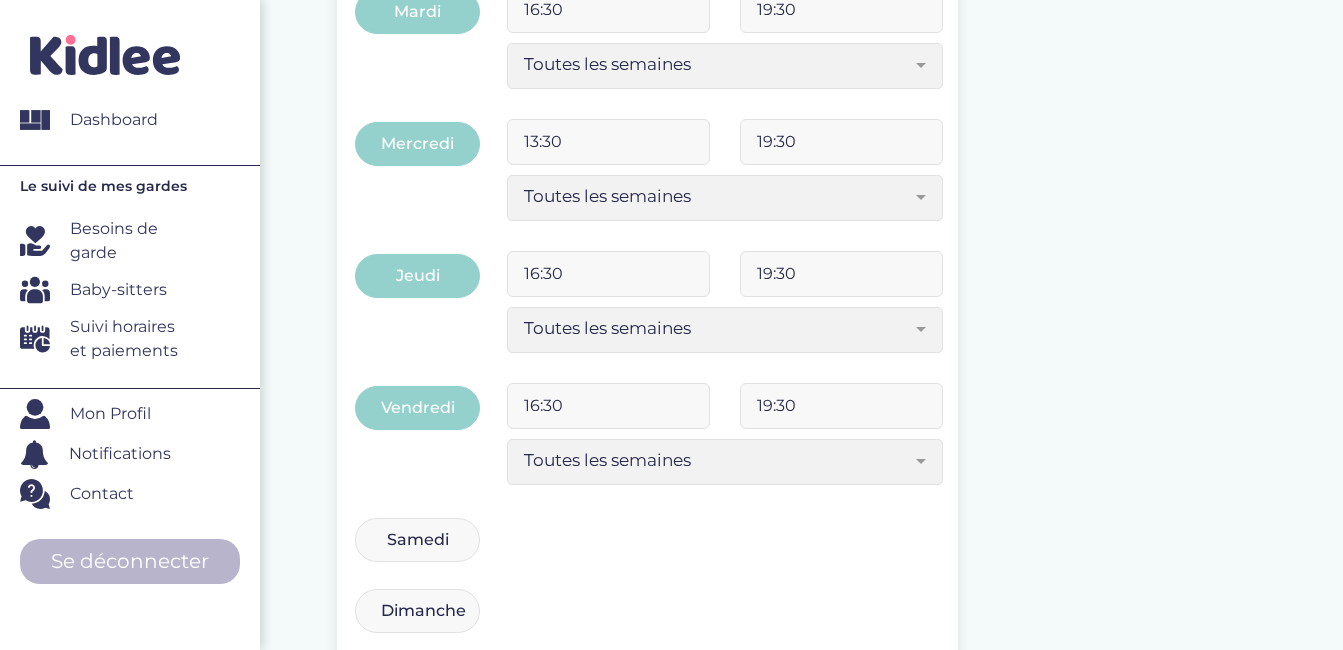 scroll, scrollTop: 728, scrollLeft: 0, axis: vertical 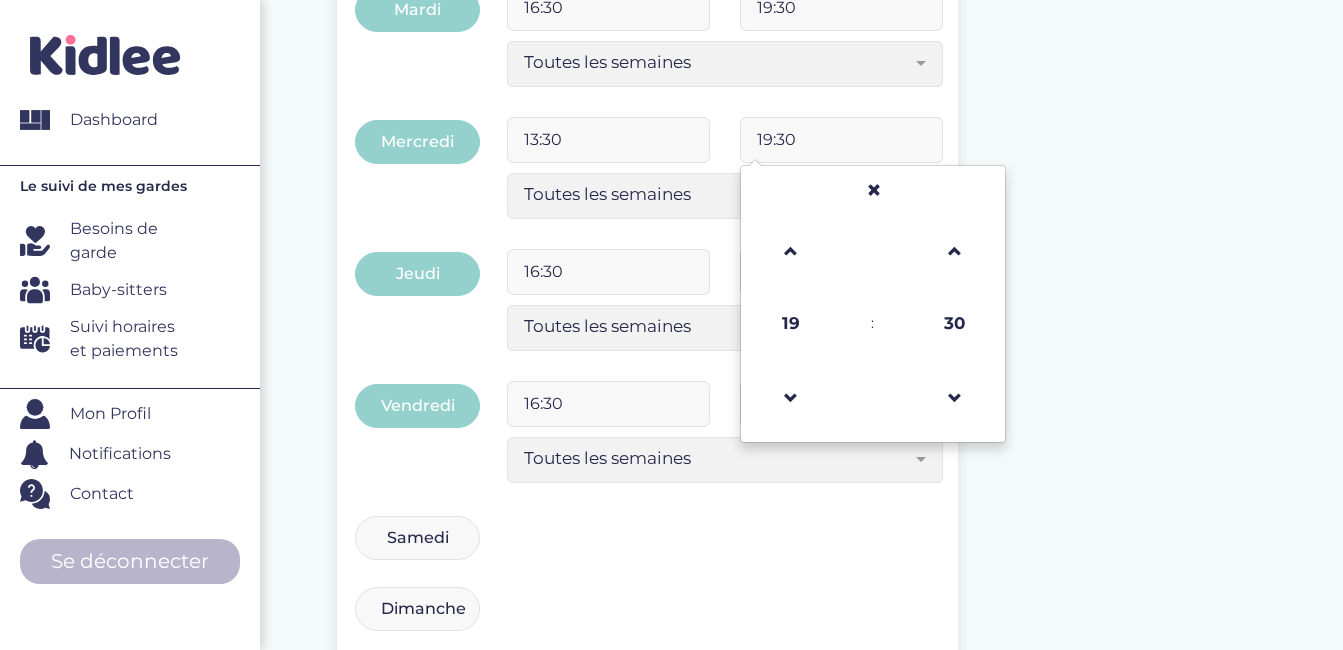 click on "19:30" at bounding box center (841, 140) 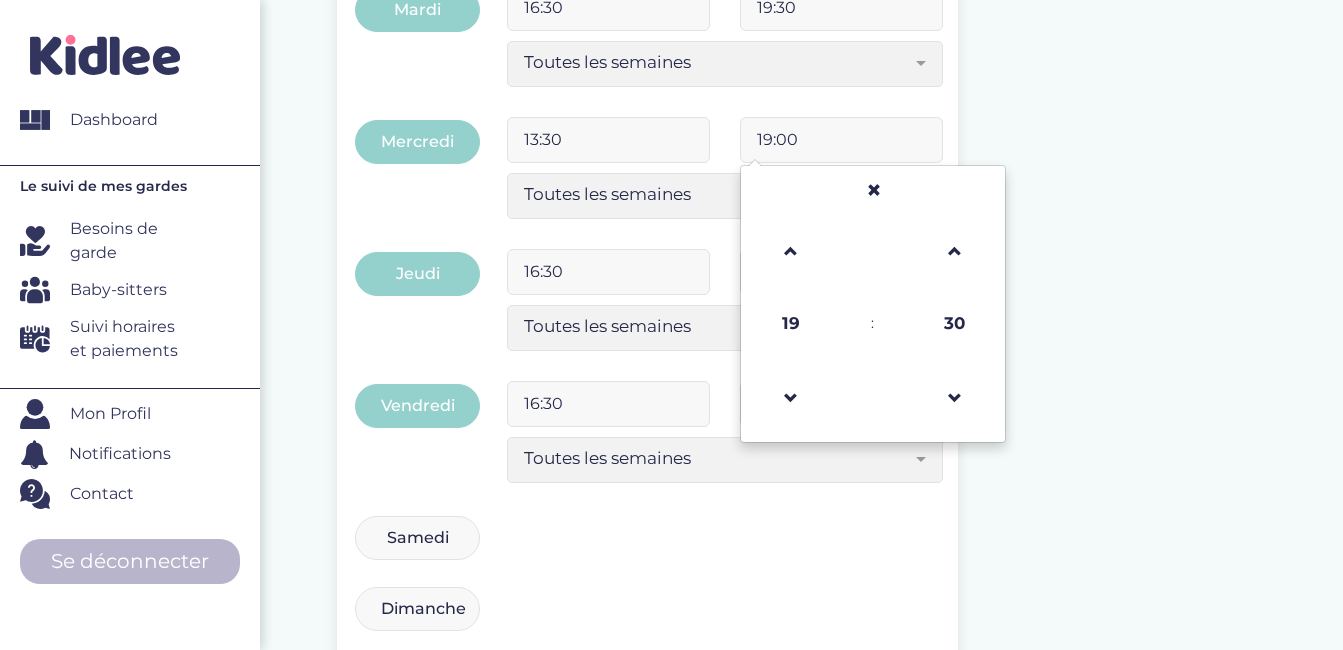 type on "19:00" 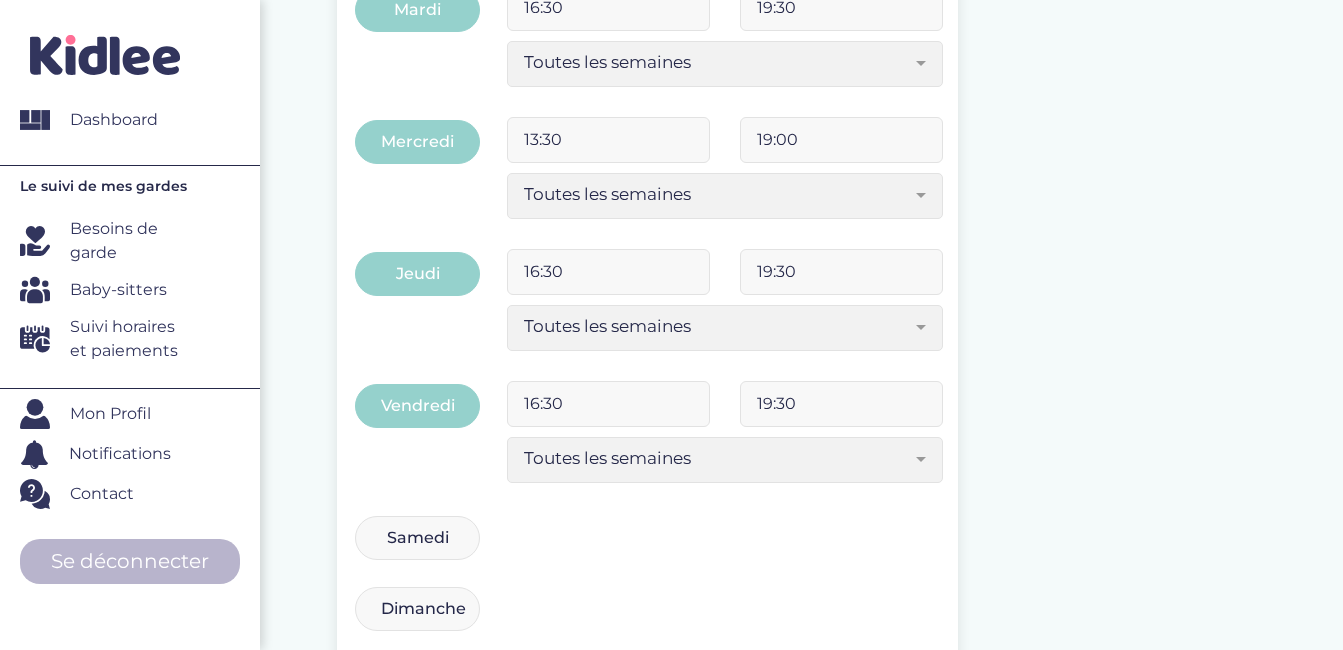 click on "Samedi
[TIME]   [TIME]   Toutes les [TIME]
Toutes les 2
semaines
Tous les mois Toutes les [TIME]" at bounding box center (647, 548) 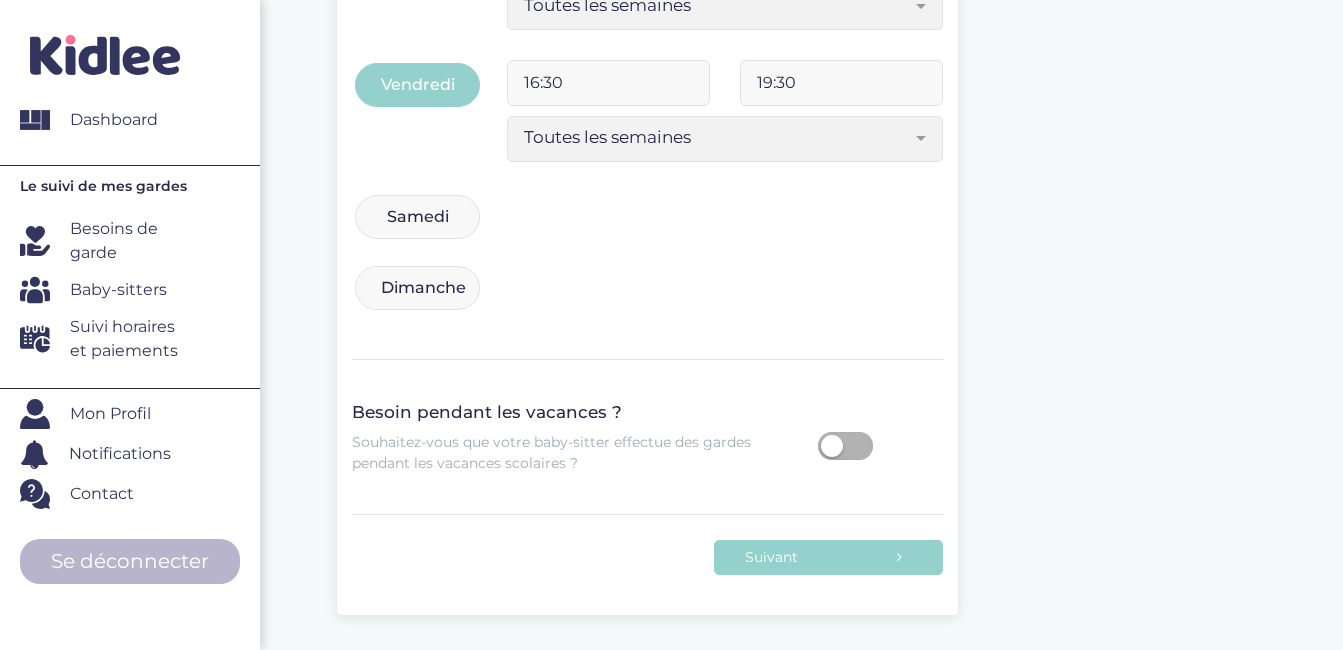 scroll, scrollTop: 1051, scrollLeft: 0, axis: vertical 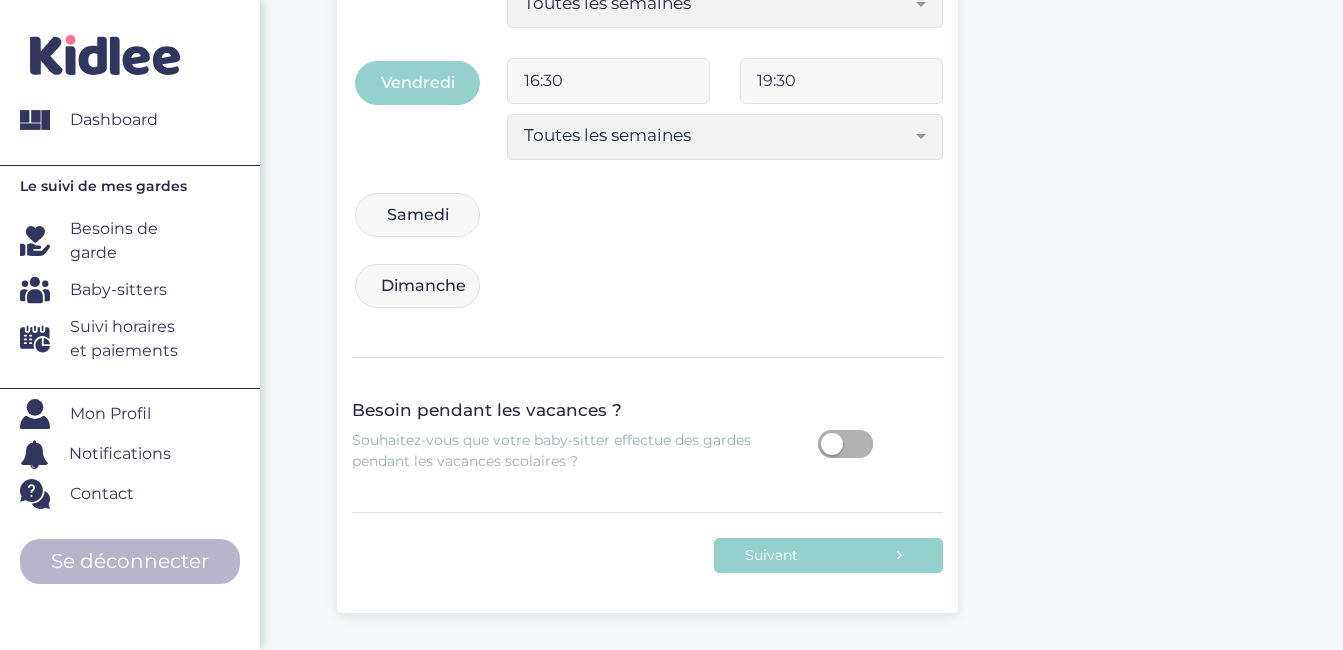 click at bounding box center [845, 444] 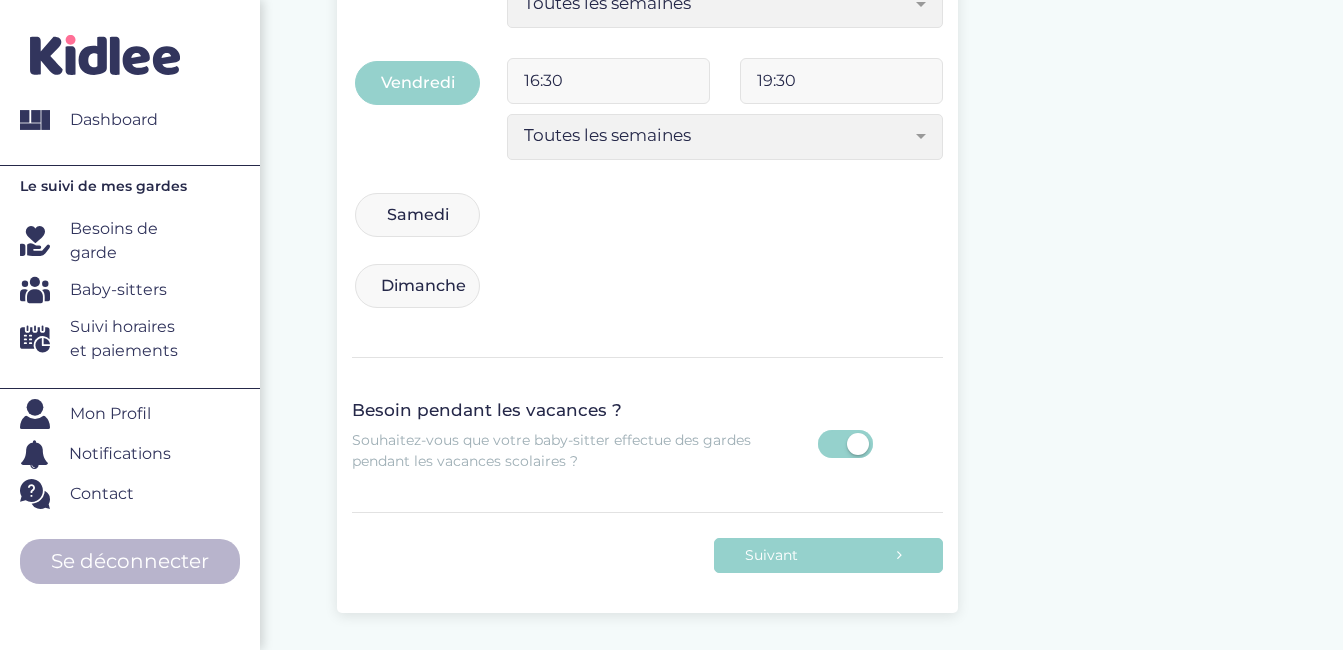 click at bounding box center (845, 444) 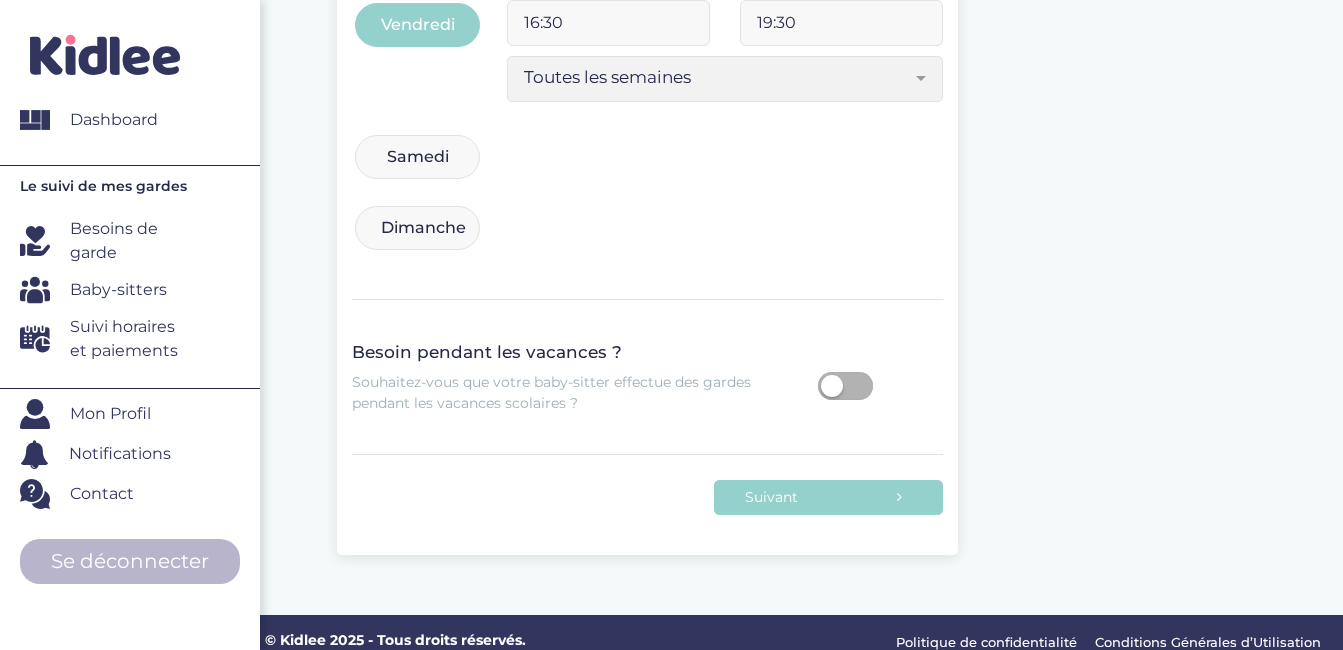 scroll, scrollTop: 1129, scrollLeft: 0, axis: vertical 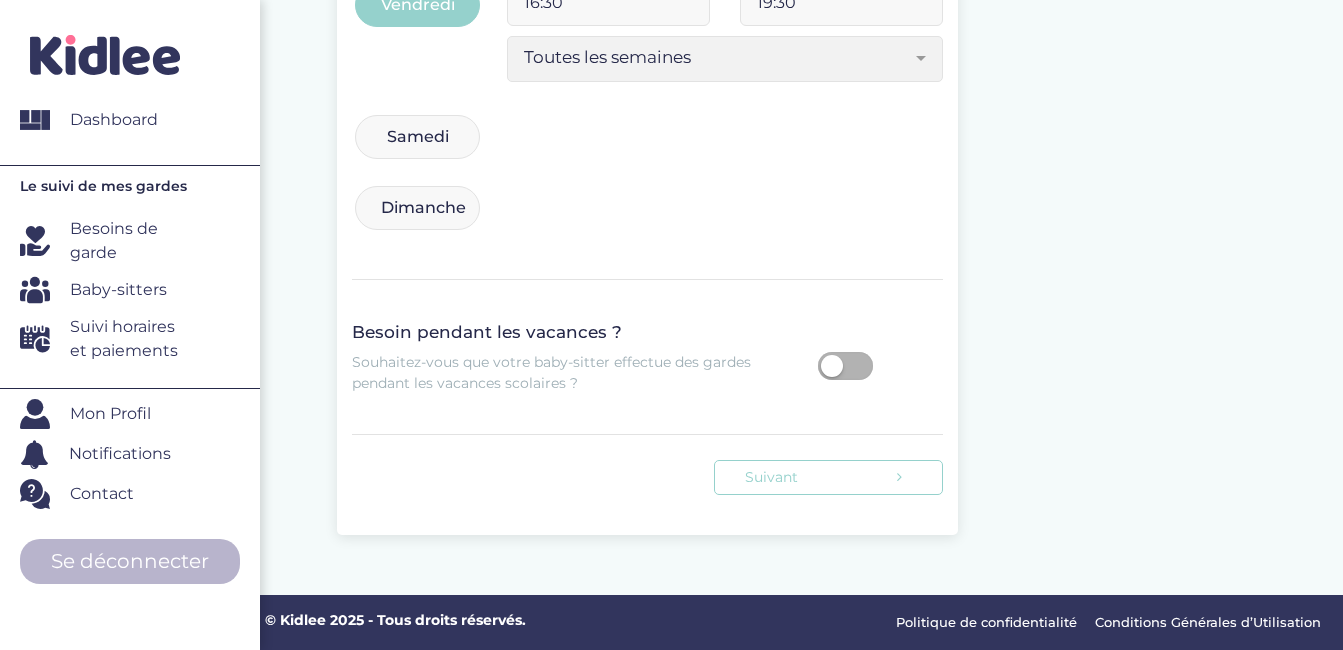 click on "Suivant" at bounding box center (828, 477) 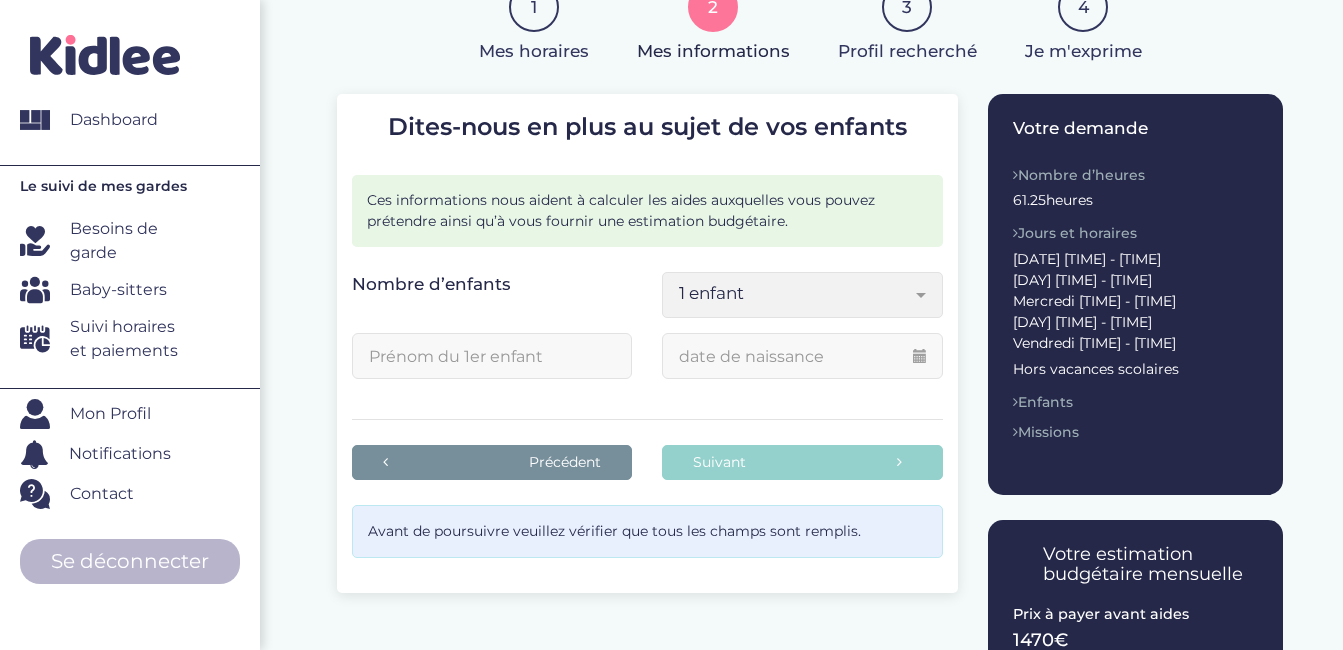 scroll, scrollTop: 201, scrollLeft: 0, axis: vertical 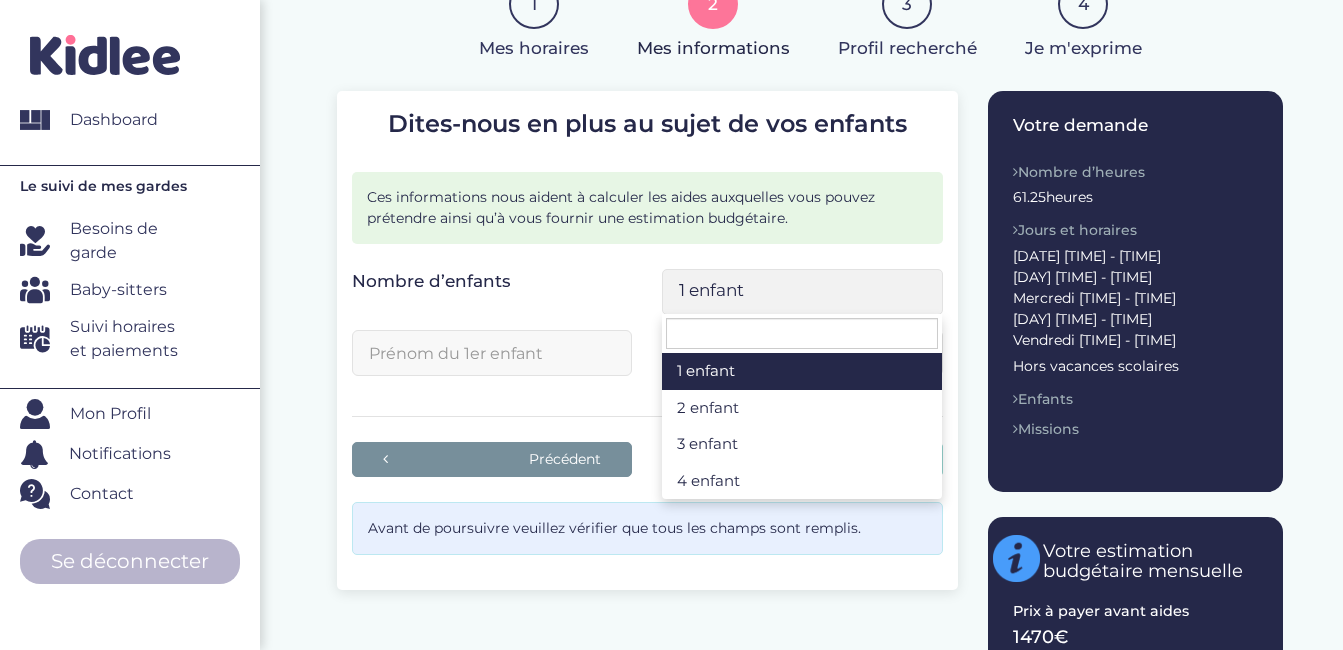 click at bounding box center [928, 292] 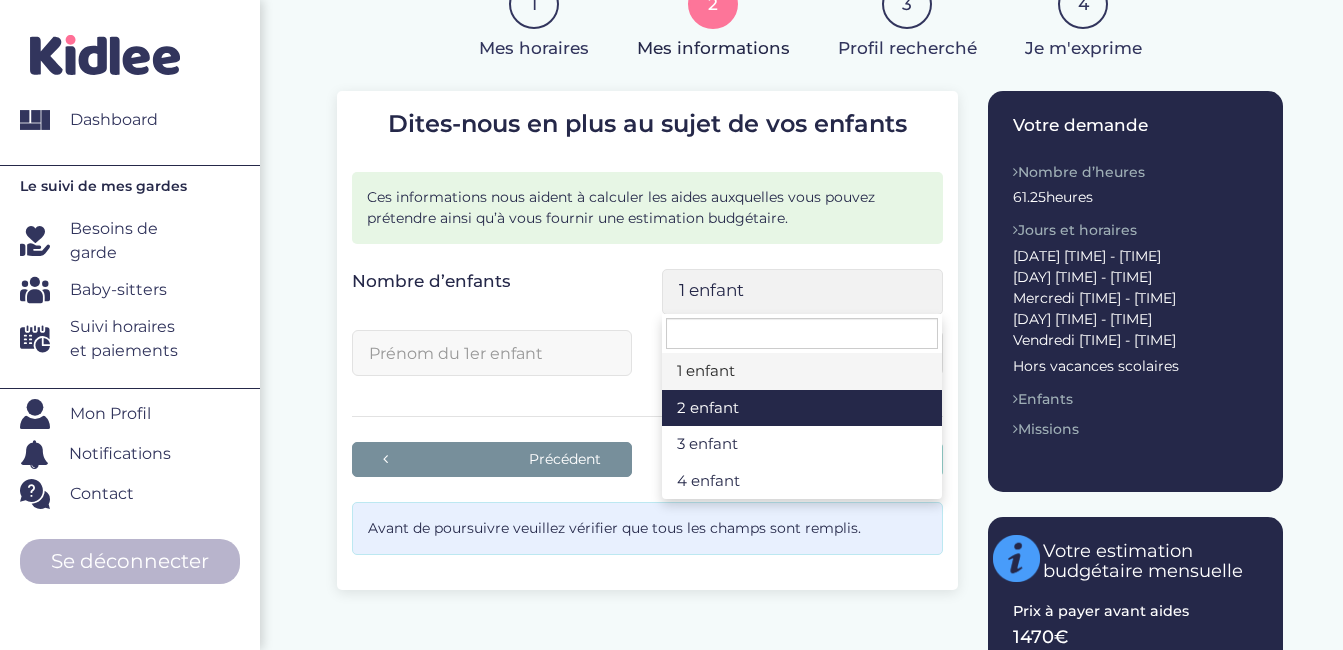 select on "2" 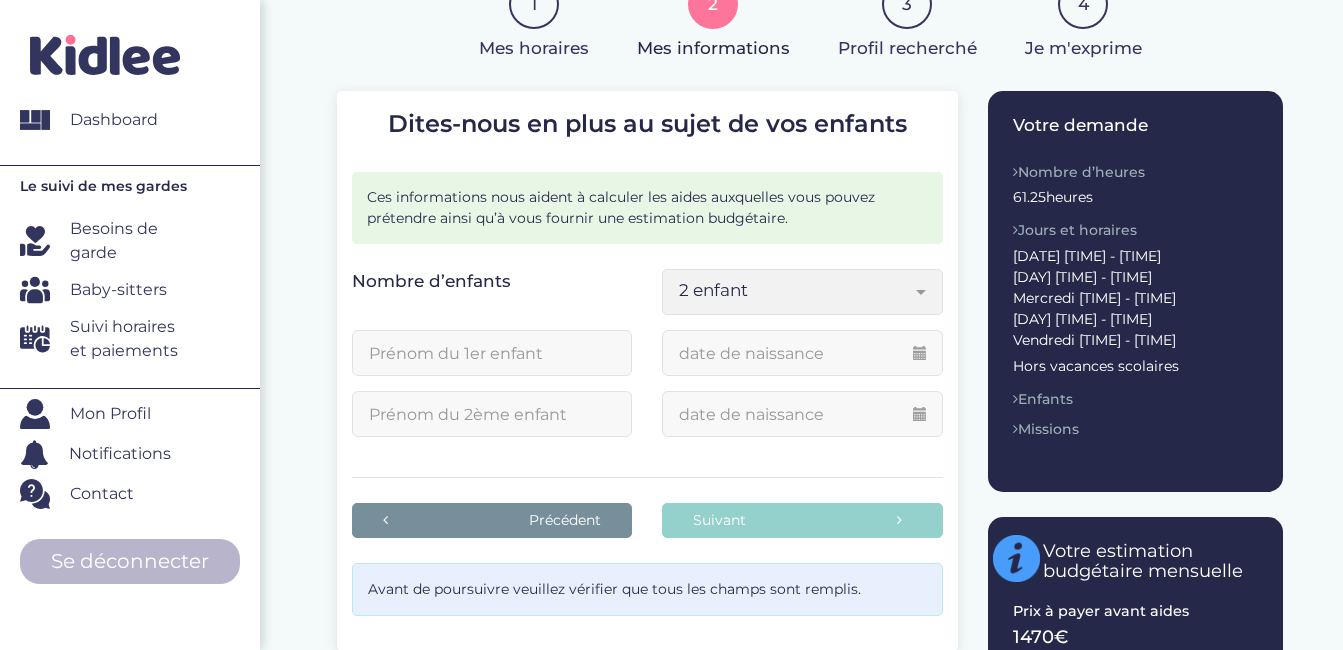 click at bounding box center (492, 353) 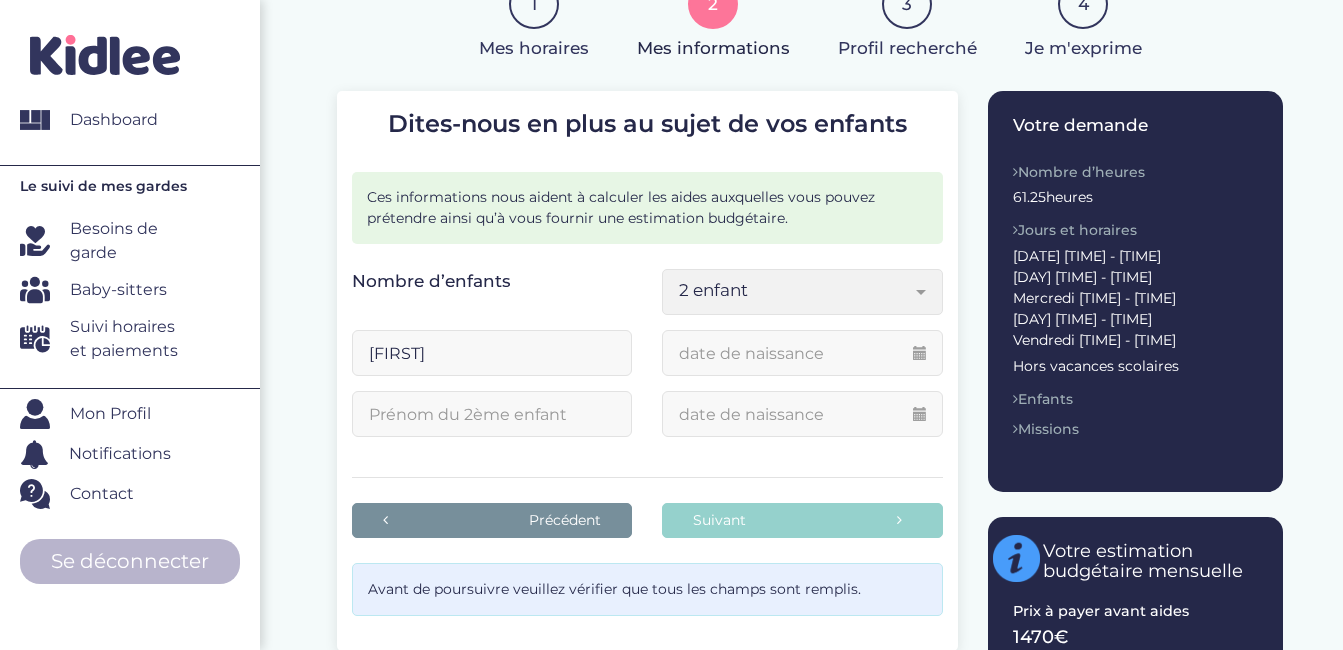 type on "[FIRST]" 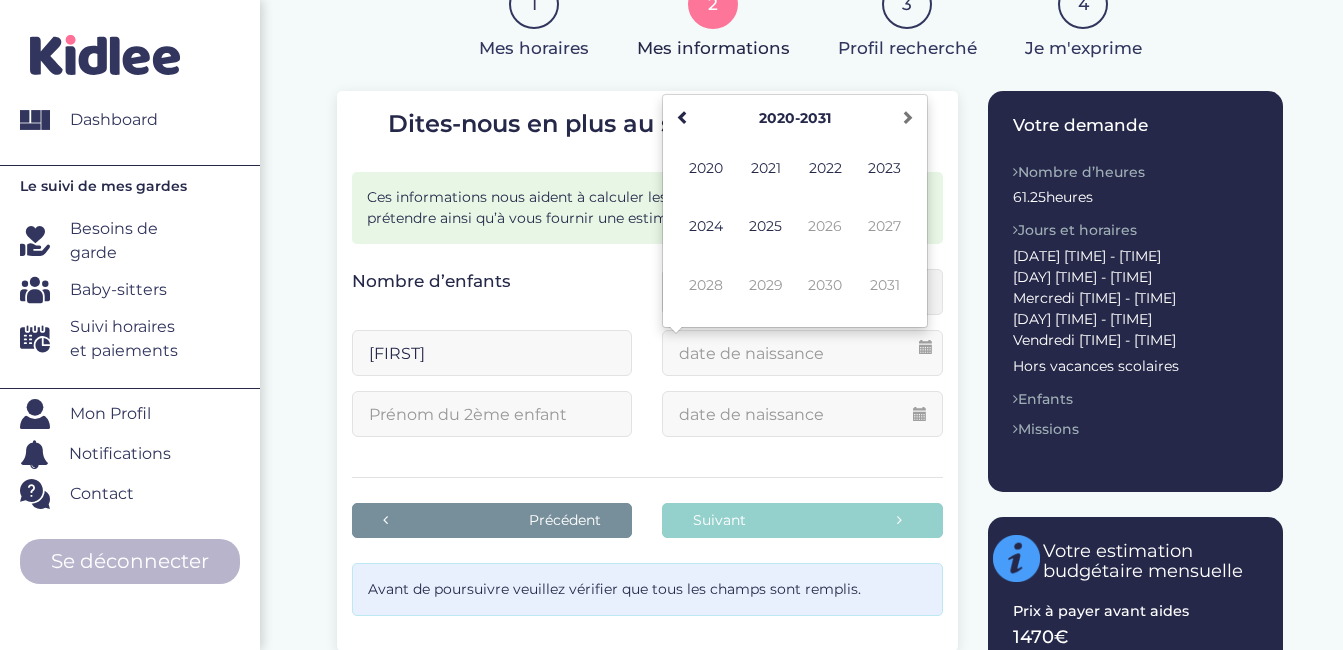 click at bounding box center [802, 353] 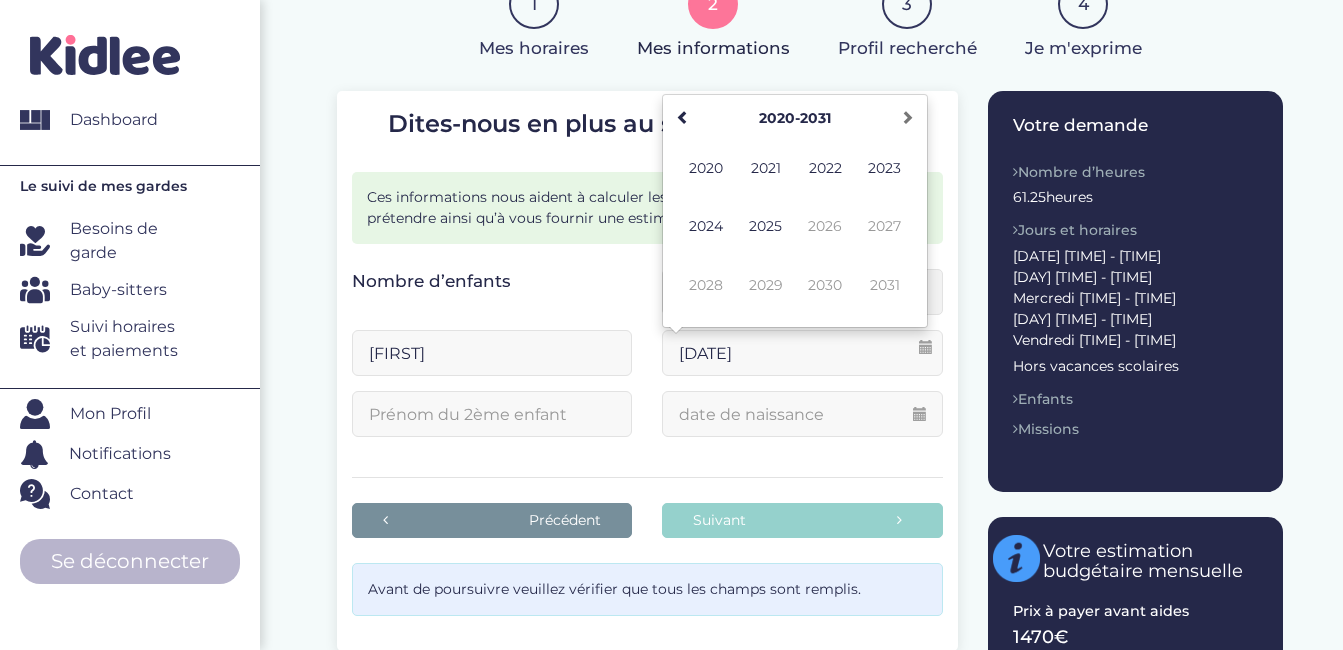 type on "[DATE]" 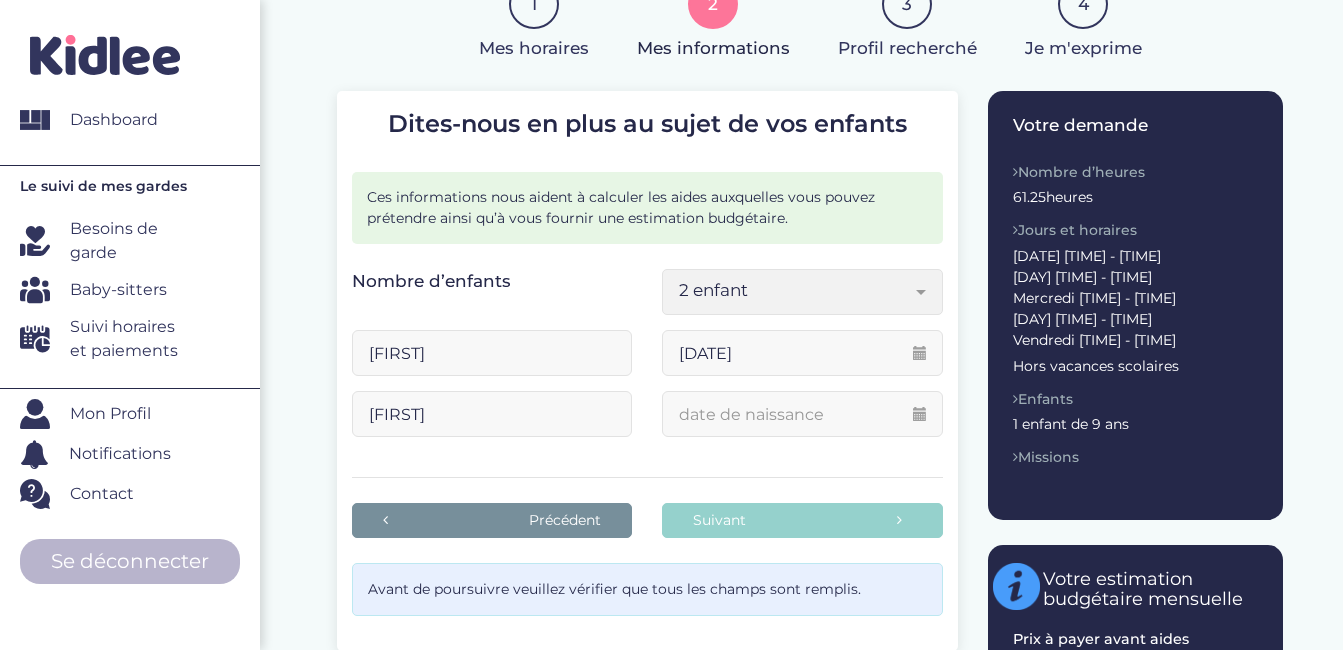 type on "[FIRST]" 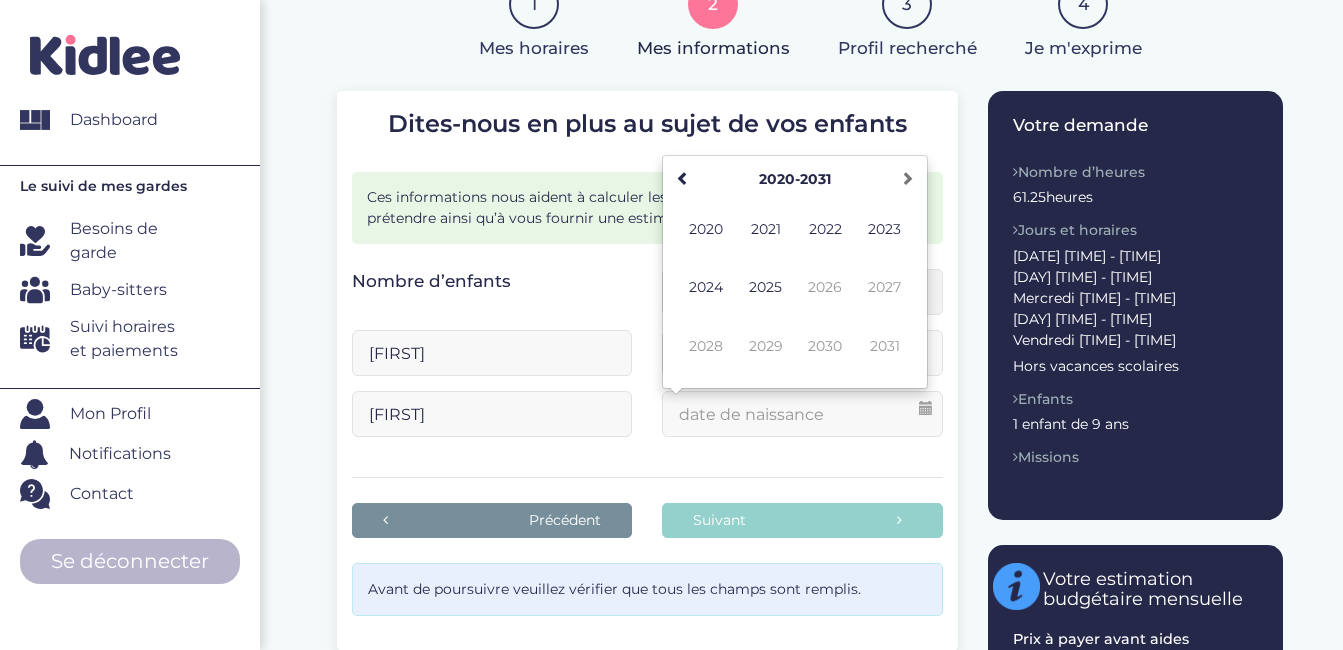 click at bounding box center (802, 414) 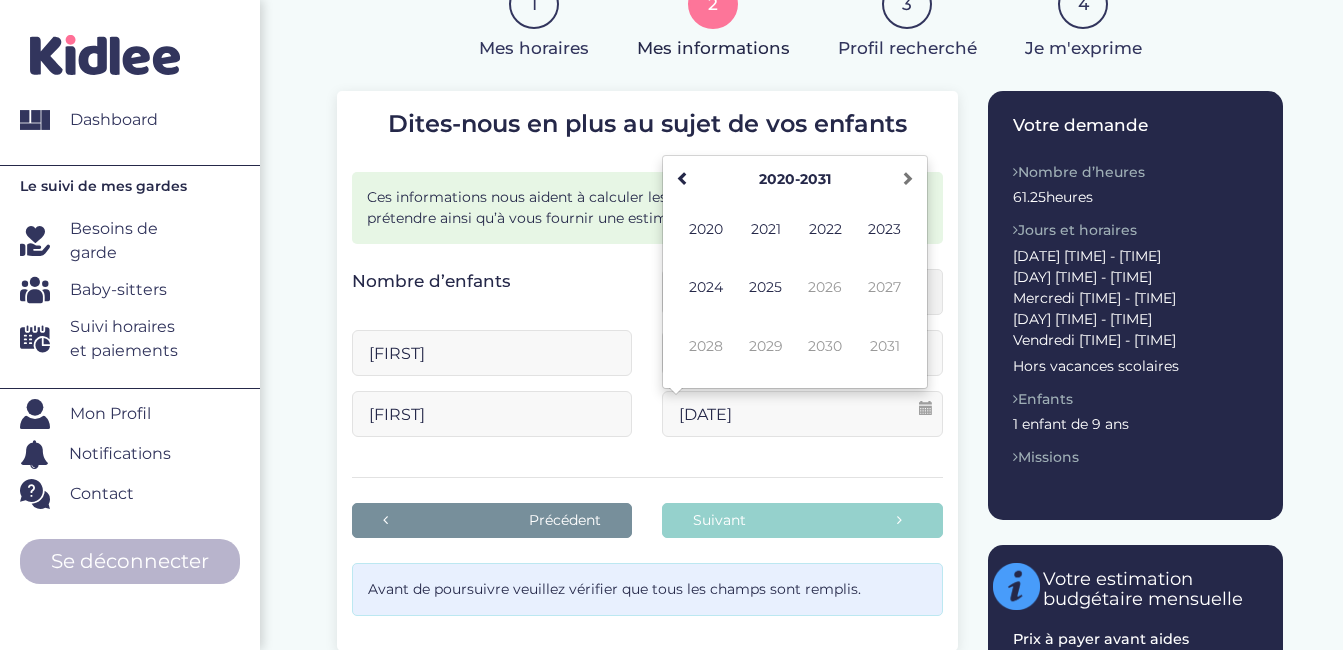 type on "[DATE]" 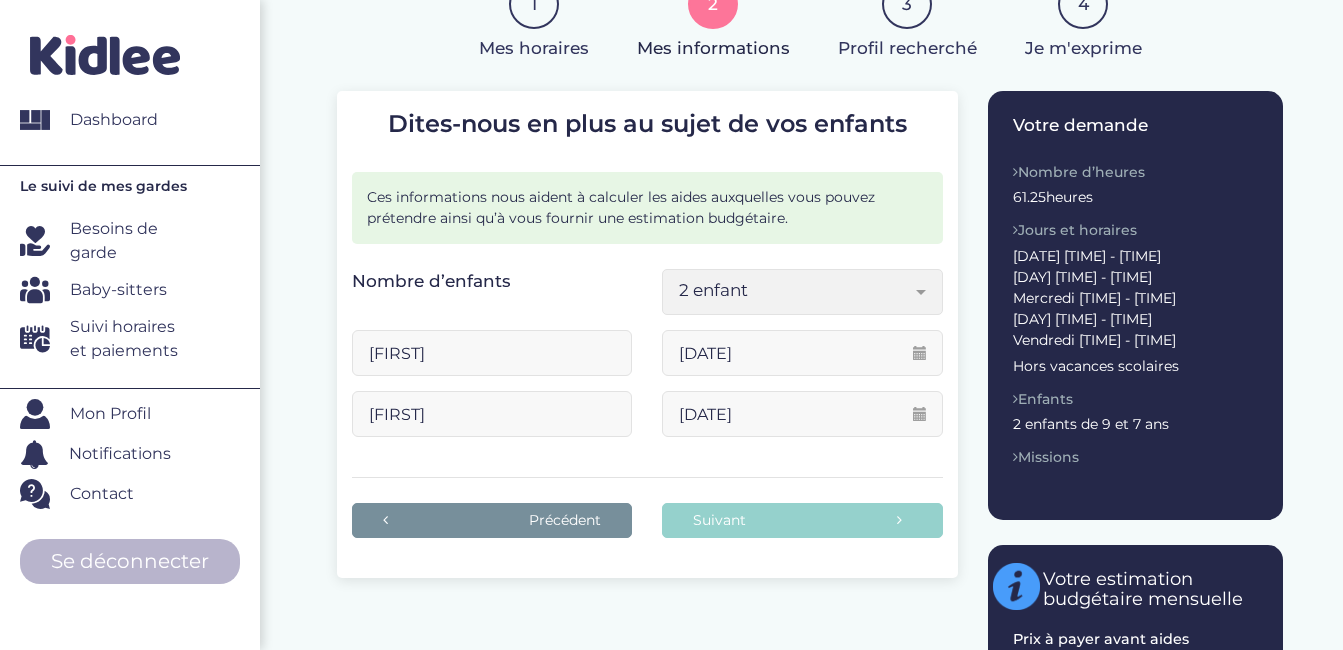 click on "Nombre d’enfants
1 enfant   2 enfant   3 enfant   4 enfant 2 enfant
Attention! Les enfants à garder doivent avoir au moins 3 ans.
×   [FIRST]     [DATE]     [FIRST]   [DATE]" at bounding box center (647, 361) 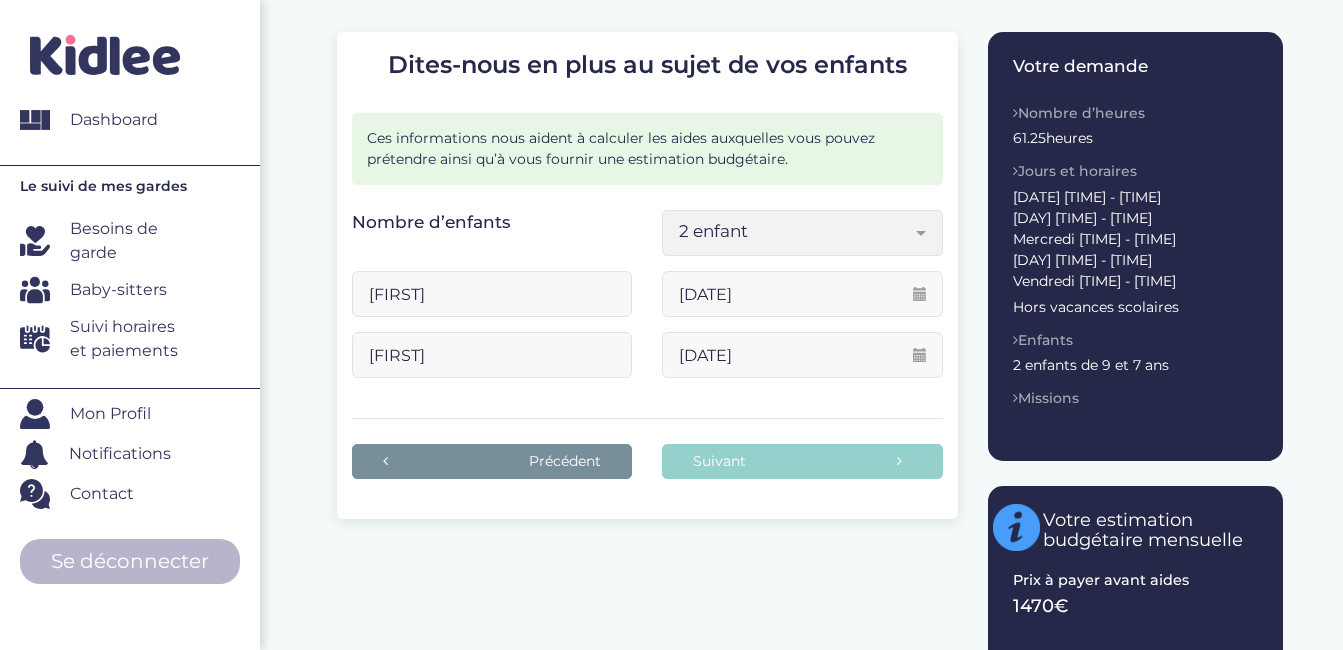 scroll, scrollTop: 265, scrollLeft: 0, axis: vertical 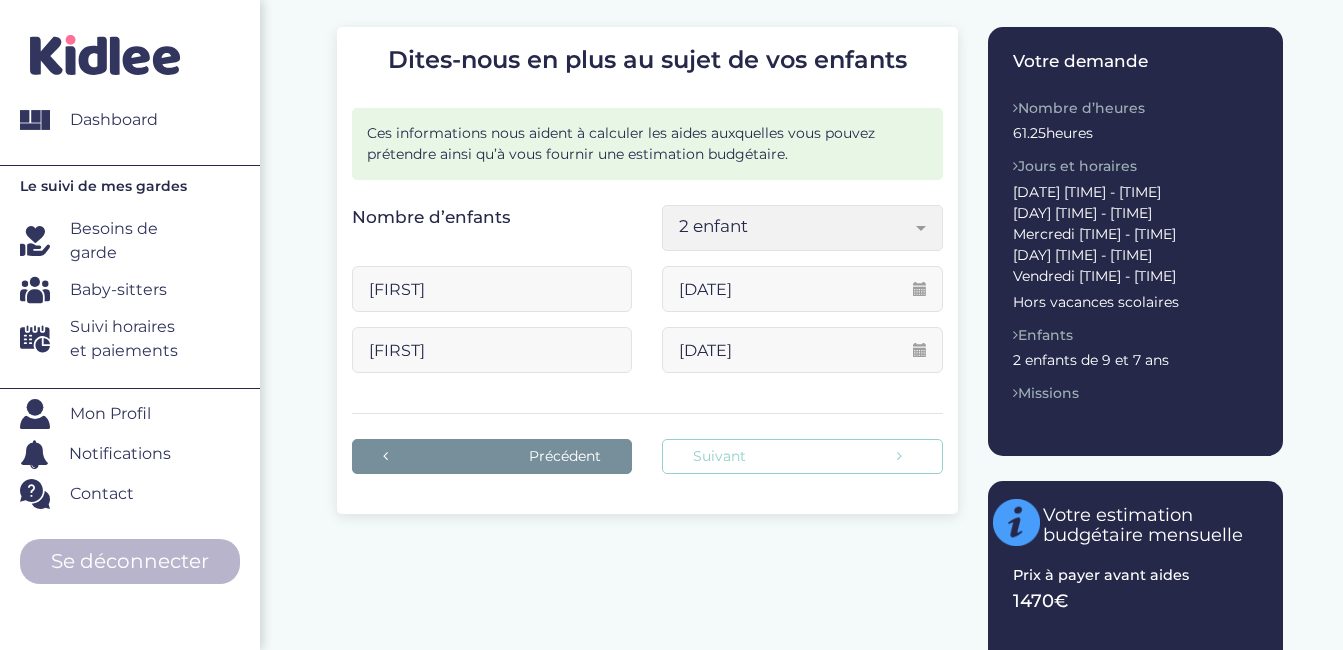 click on "Suivant" at bounding box center (802, 456) 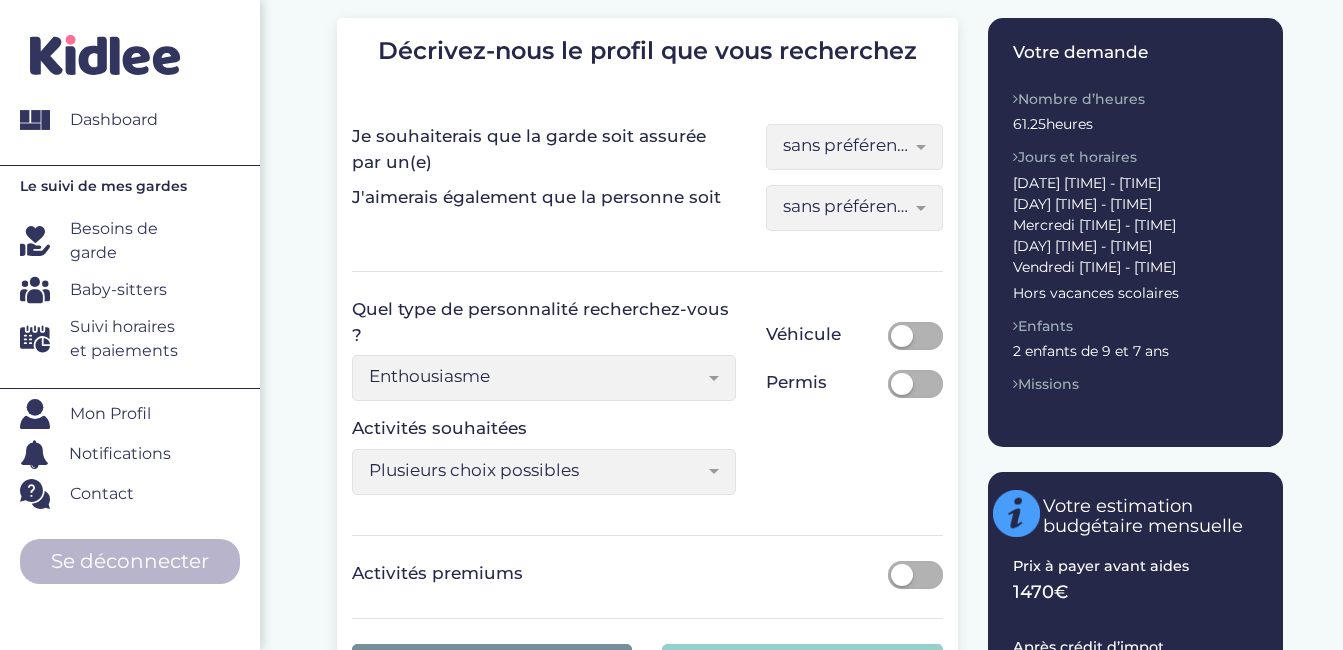 scroll, scrollTop: 279, scrollLeft: 0, axis: vertical 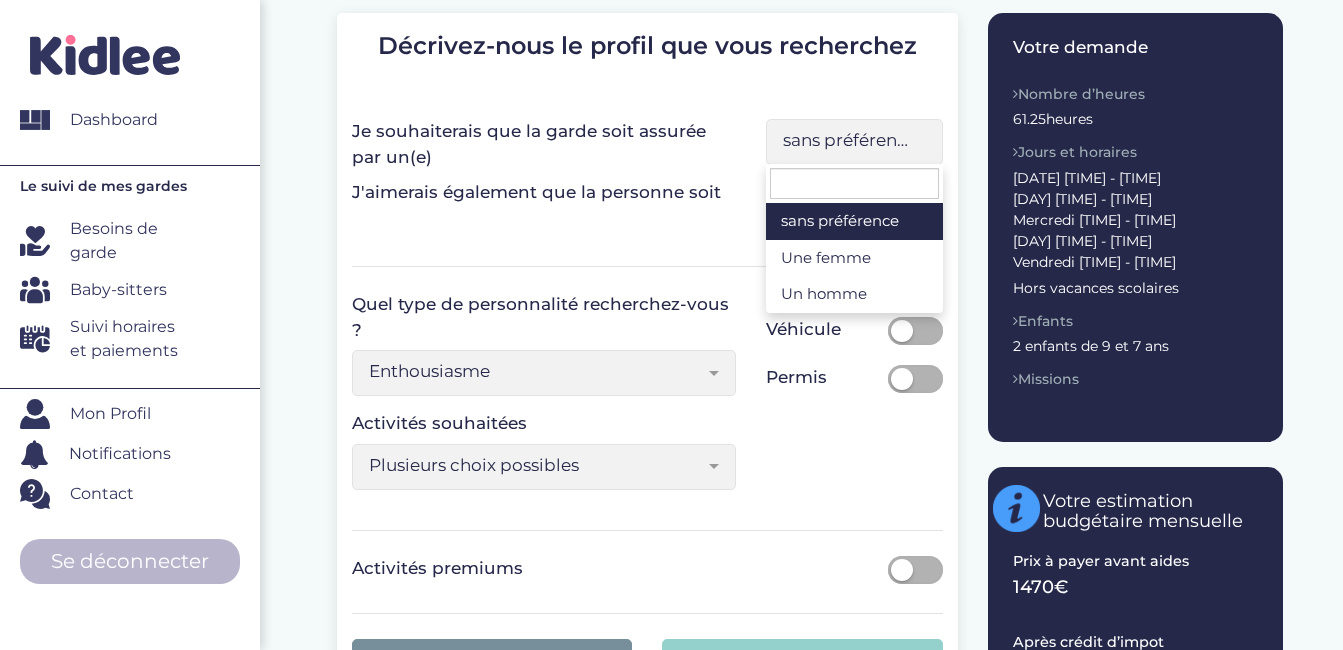 click on "sans préférence" at bounding box center [854, 142] 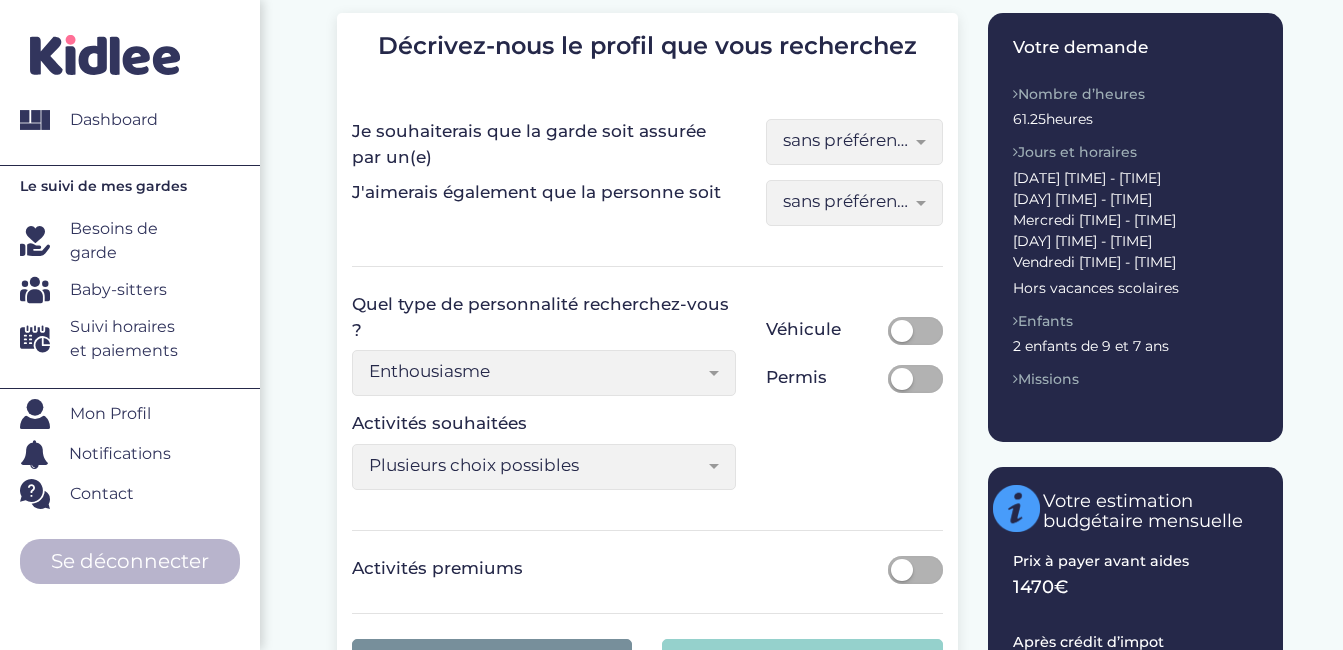 click on "sans préférence" at bounding box center [854, 142] 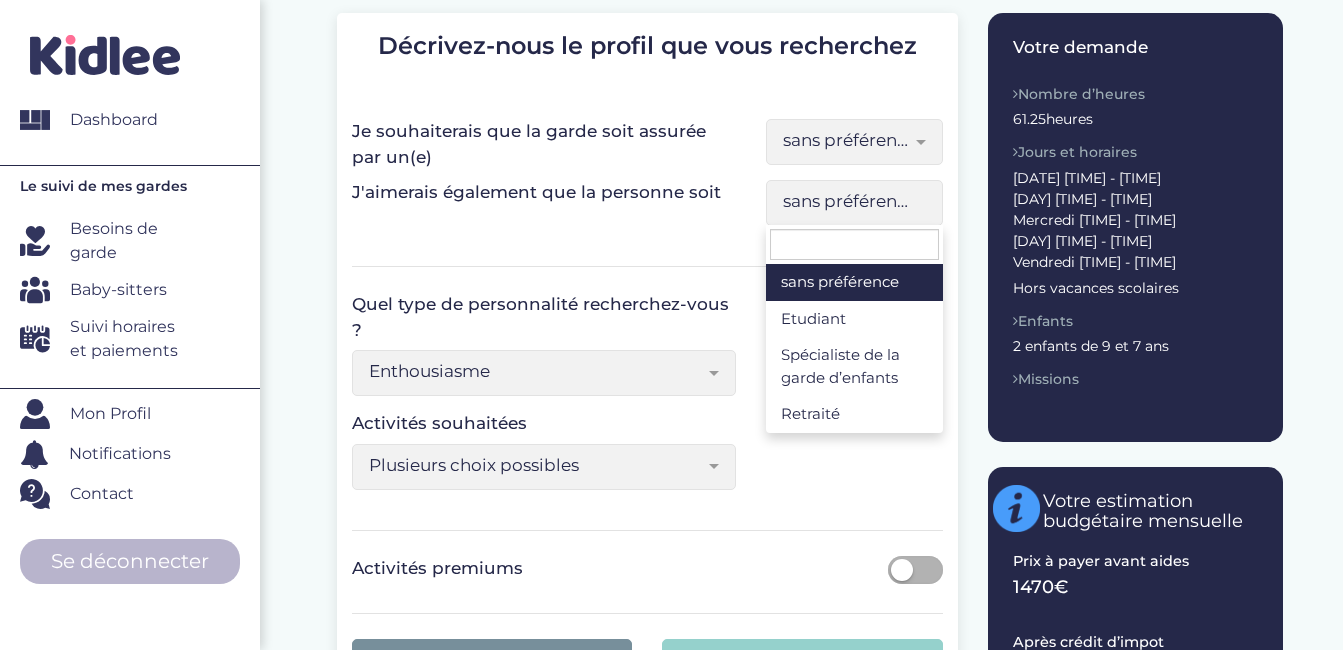 click on "sans préférence" at bounding box center [854, 203] 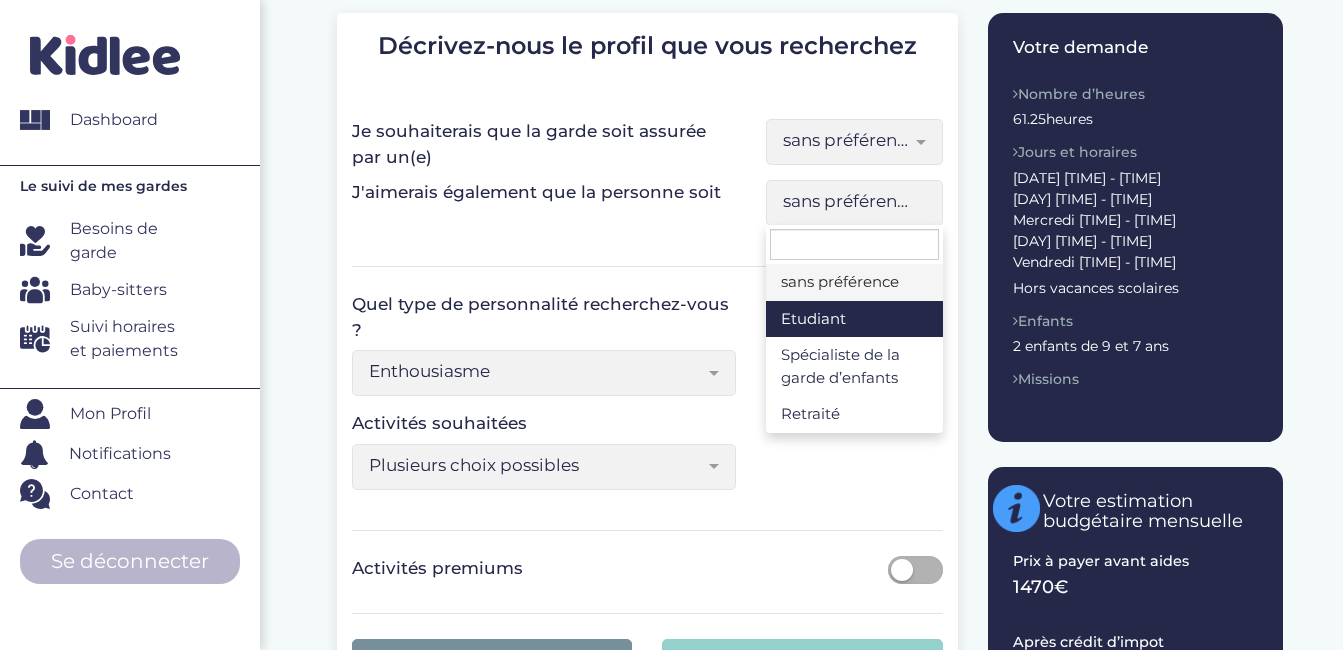 select on "5" 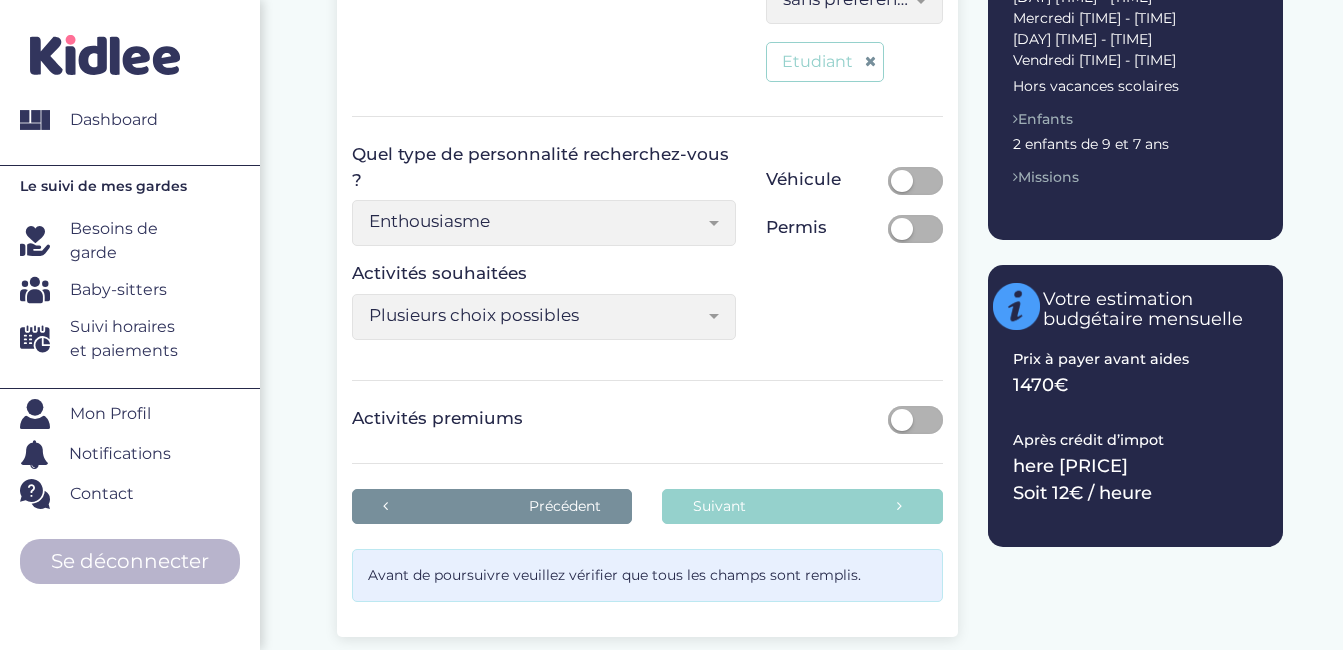scroll, scrollTop: 487, scrollLeft: 0, axis: vertical 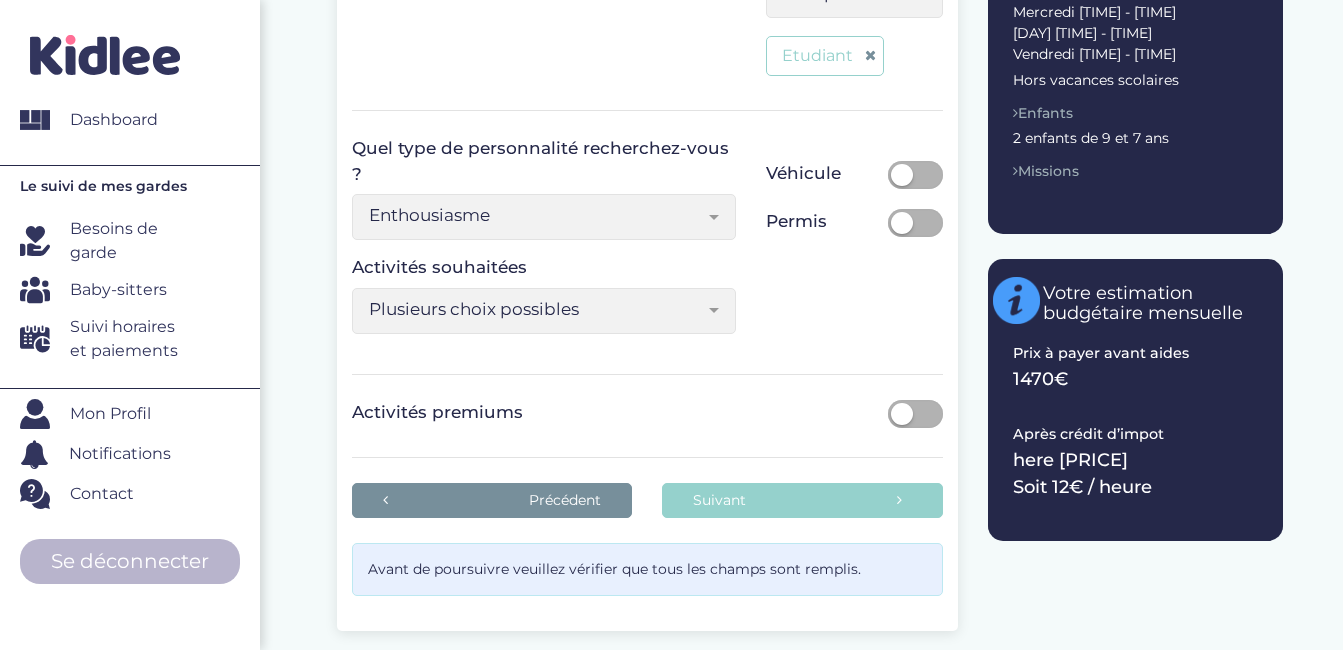 click at bounding box center (714, 217) 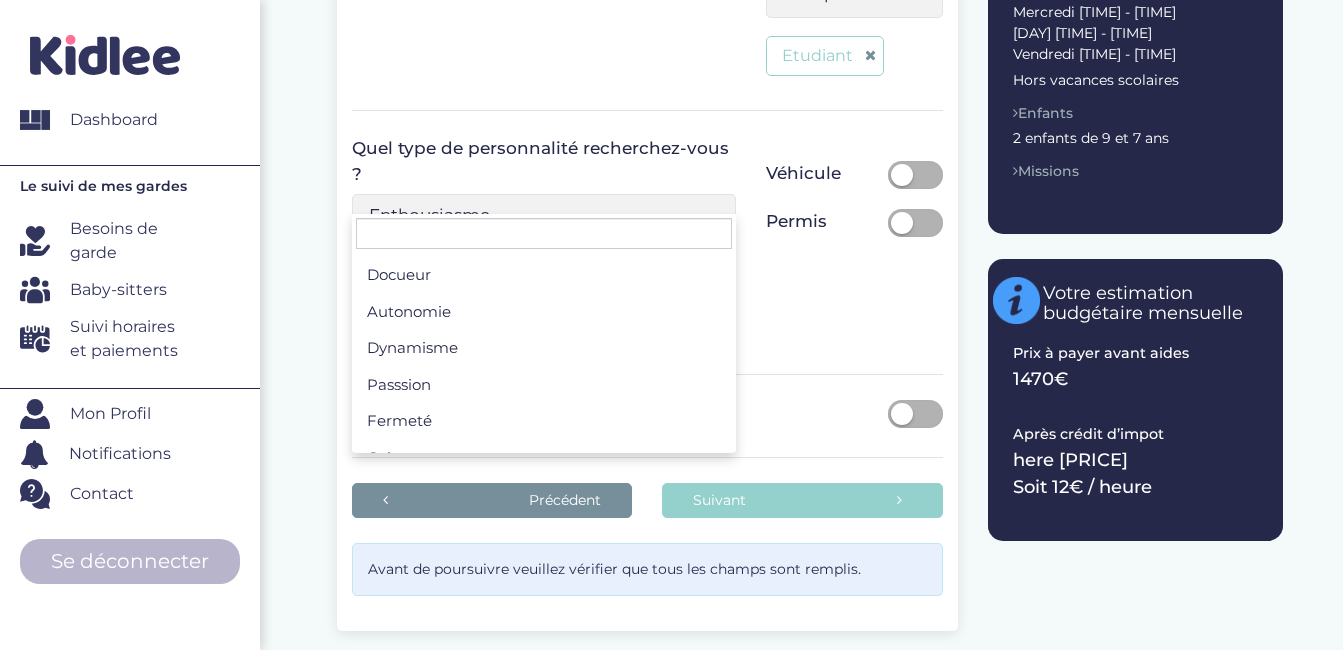 scroll, scrollTop: 128, scrollLeft: 0, axis: vertical 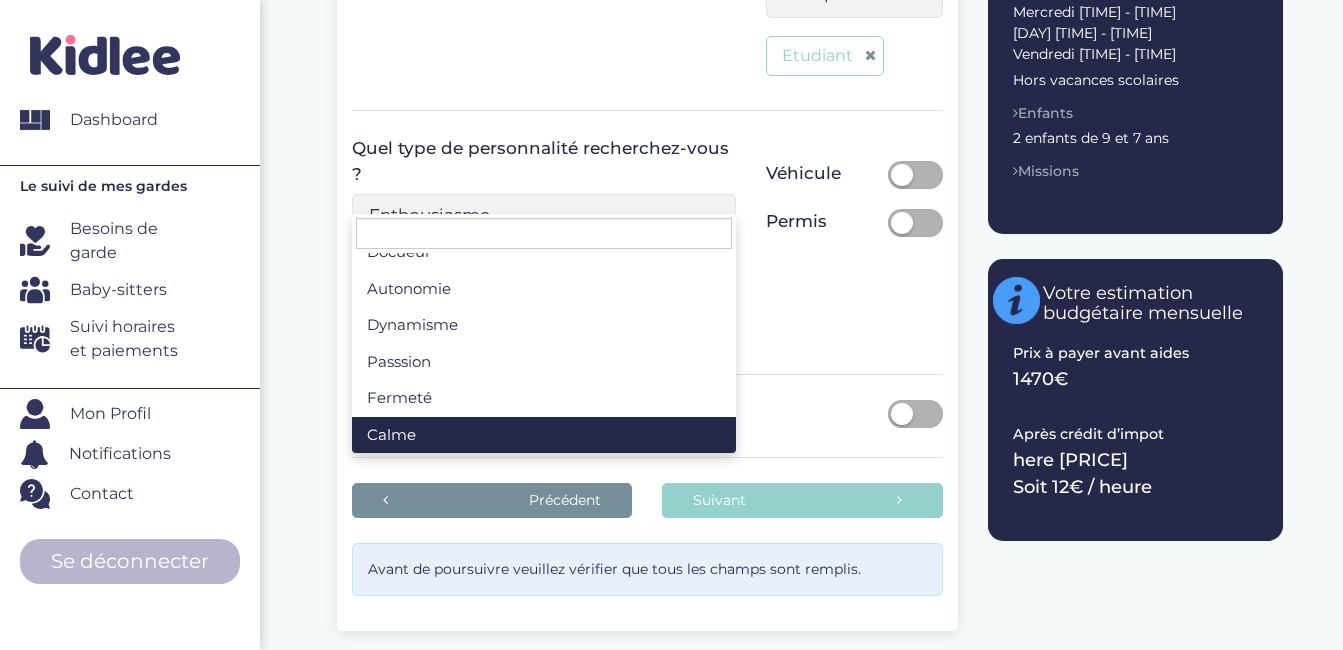 select on "[NUMBER]" 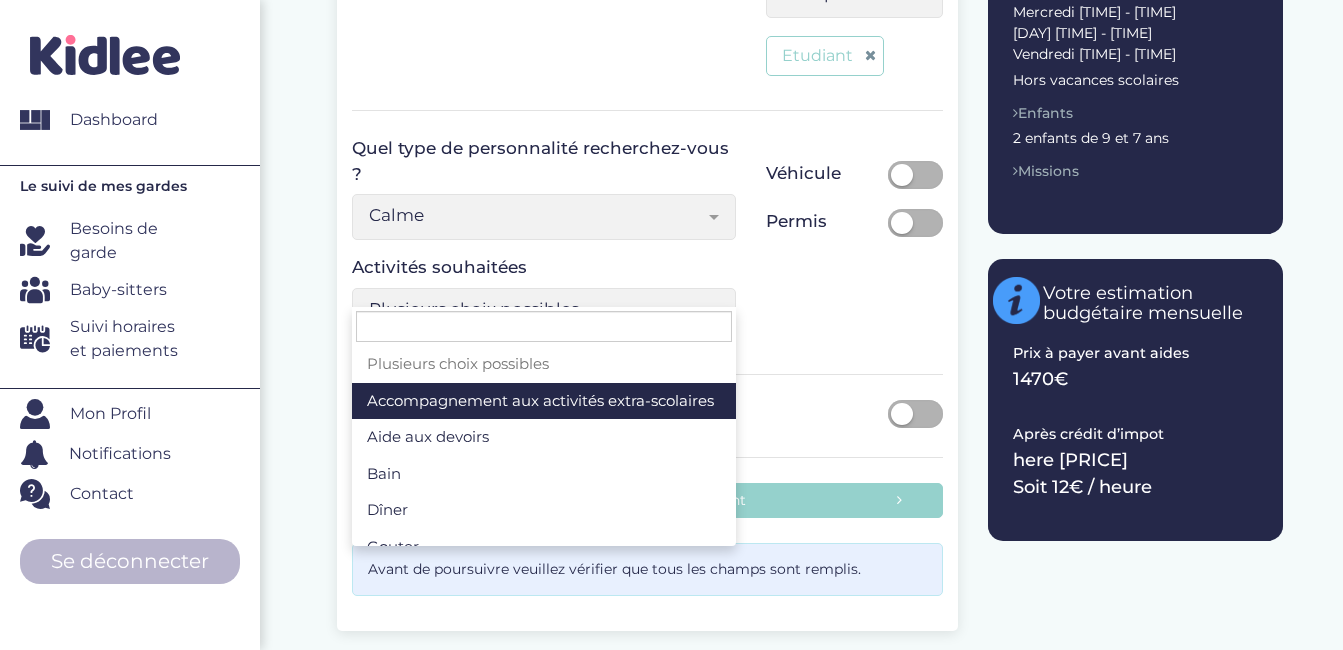 click at bounding box center [714, 310] 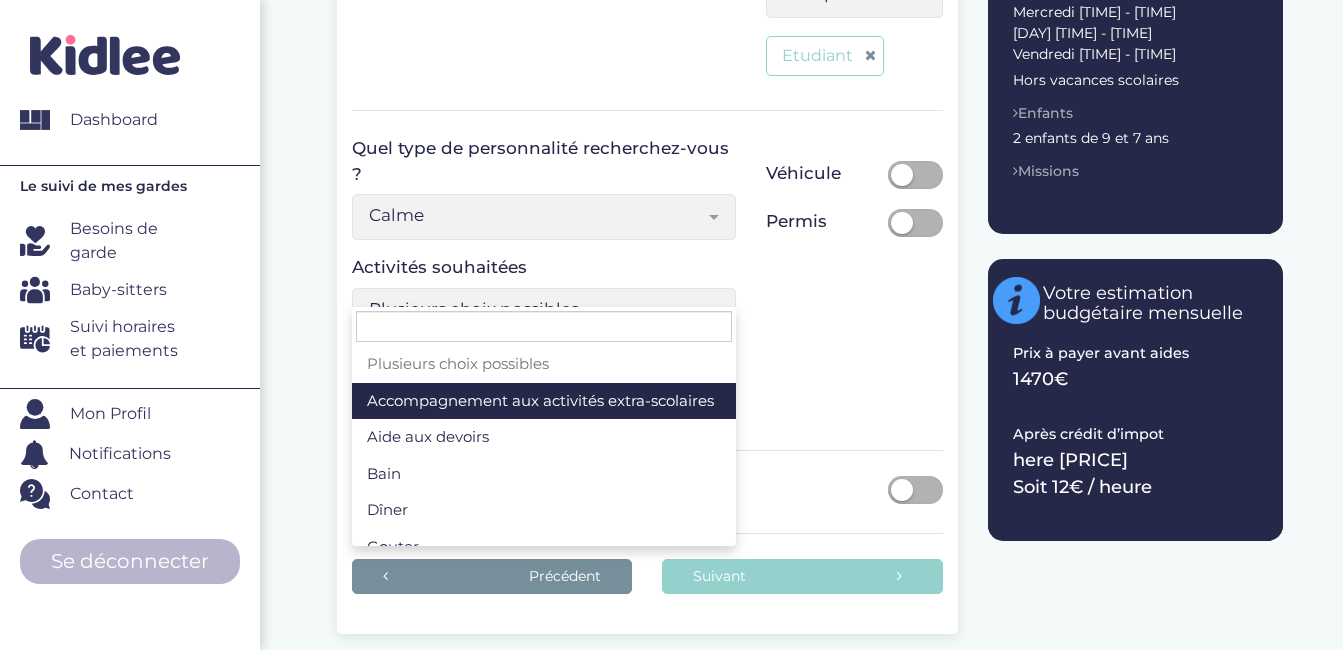 click on "Plusieurs choix possibles" at bounding box center [536, 309] 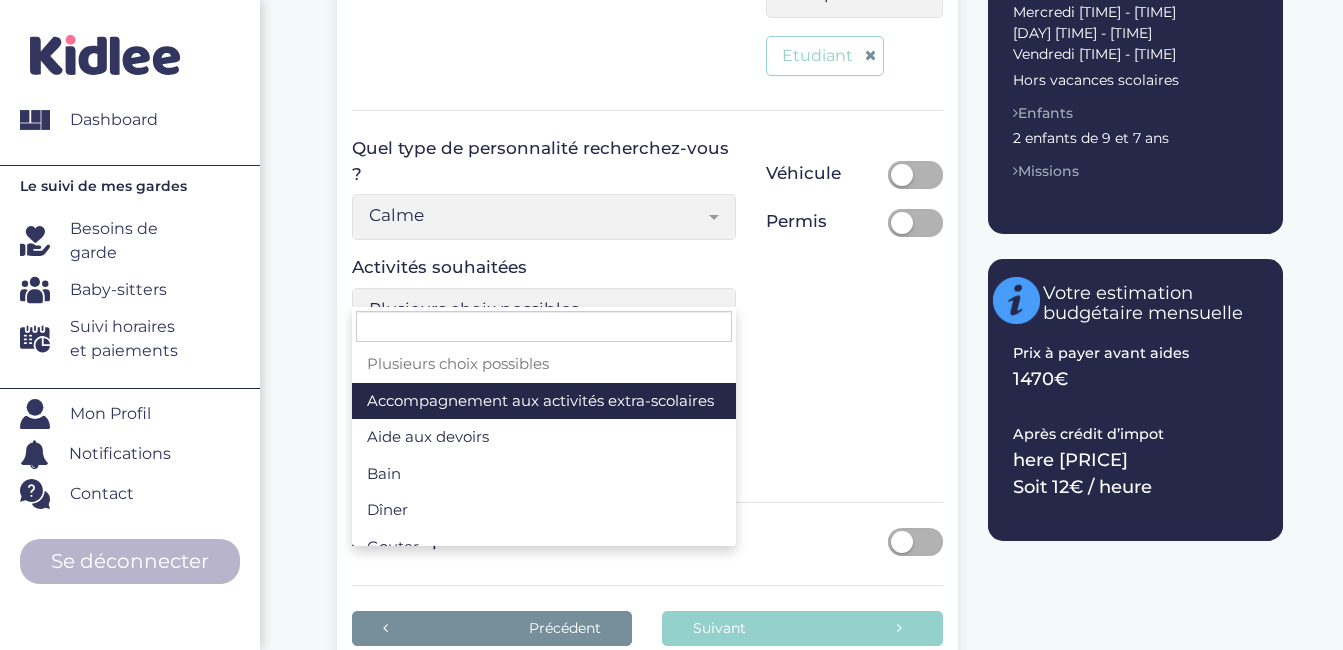 click at bounding box center [714, 310] 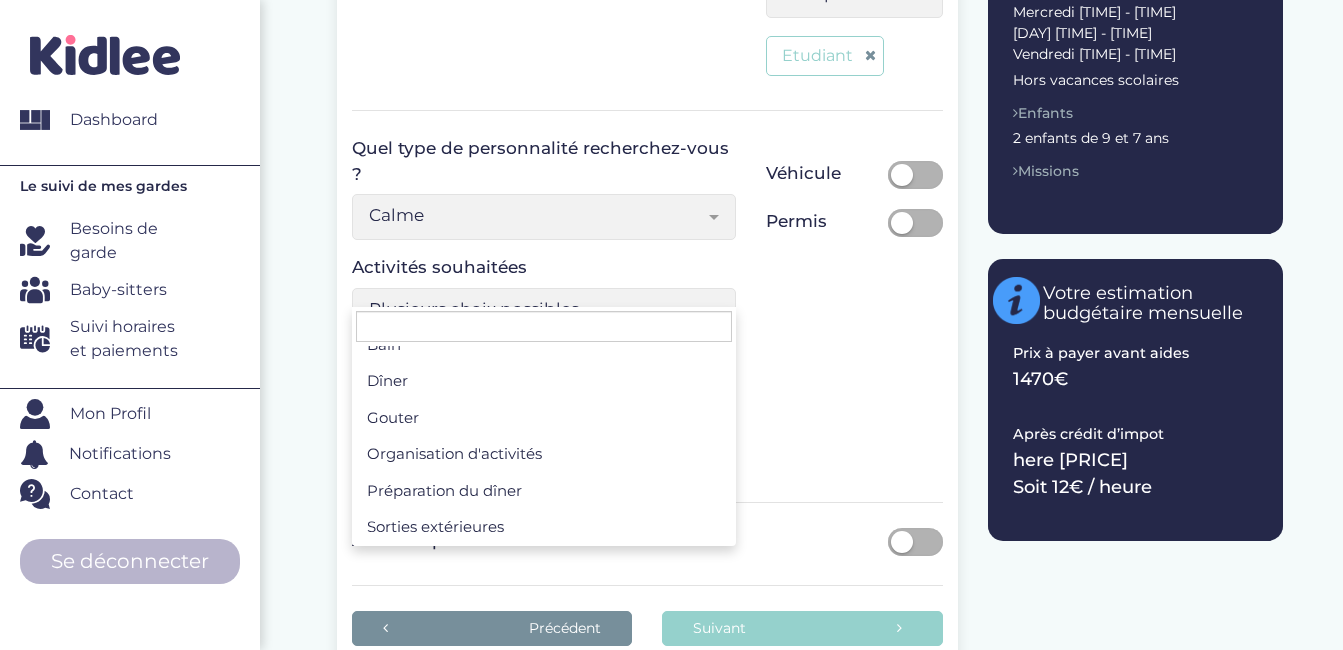 scroll, scrollTop: 151, scrollLeft: 0, axis: vertical 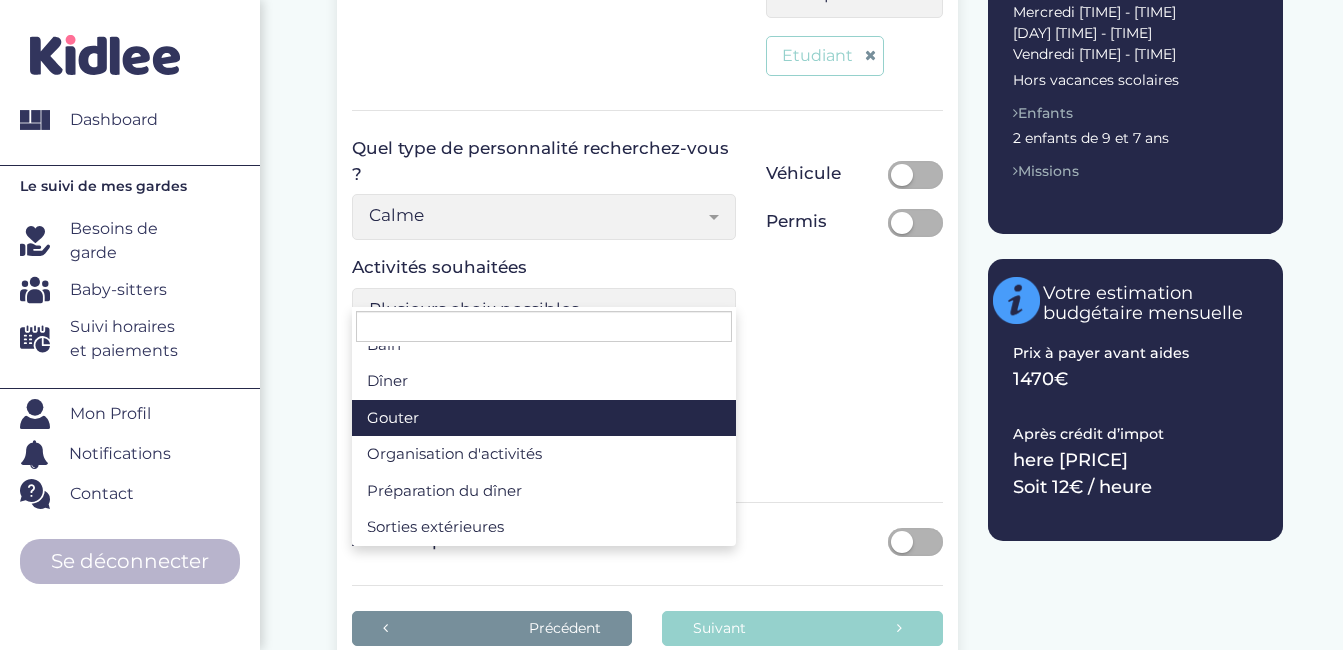 select on "Plusieurs choix possibles" 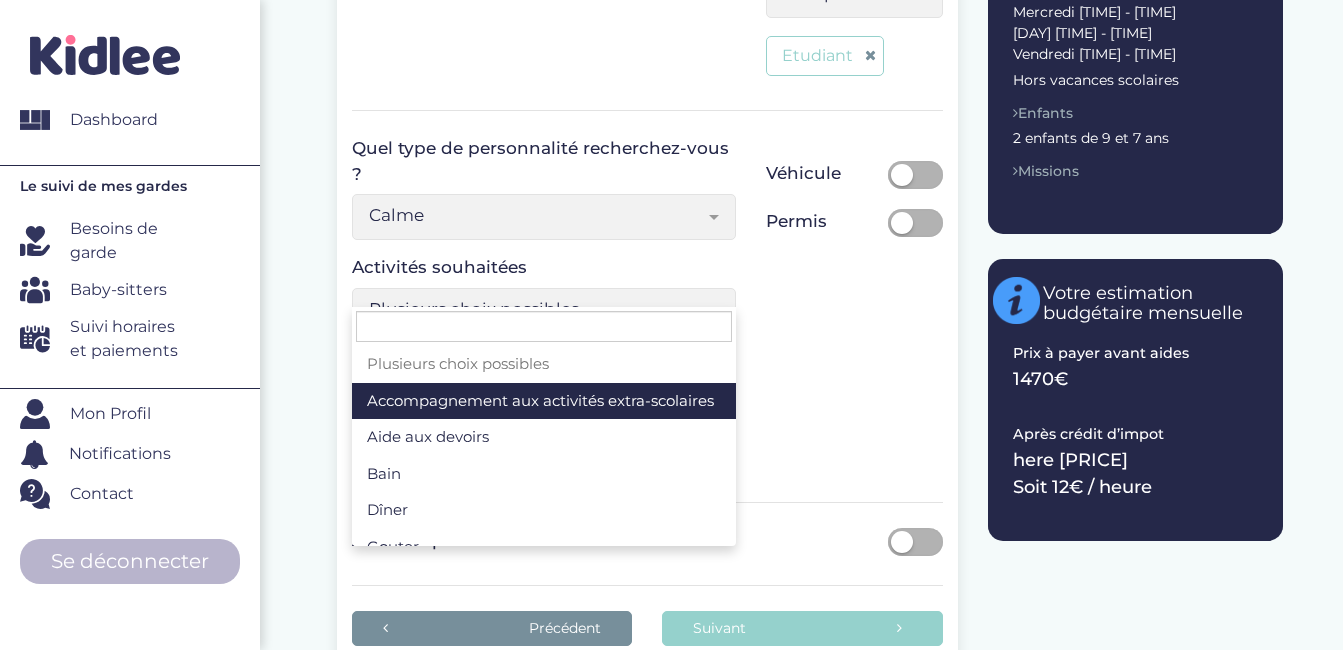 click on "Plusieurs choix possibles" at bounding box center (544, 311) 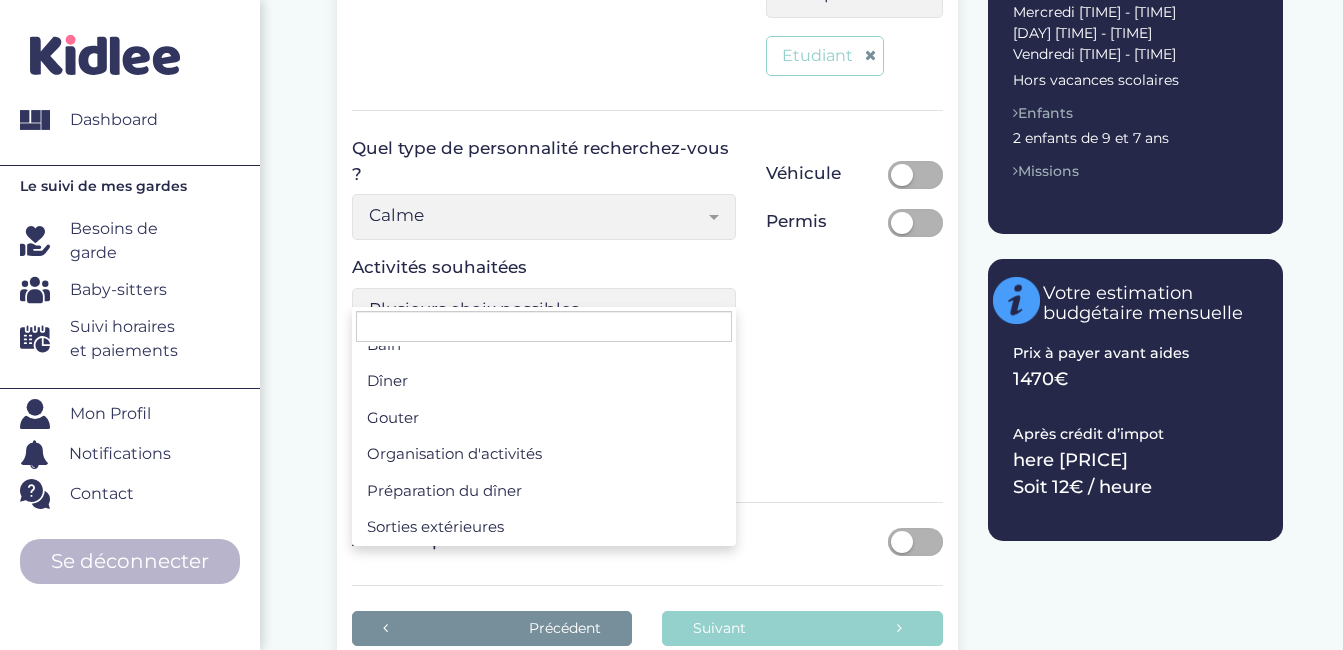 scroll, scrollTop: 151, scrollLeft: 0, axis: vertical 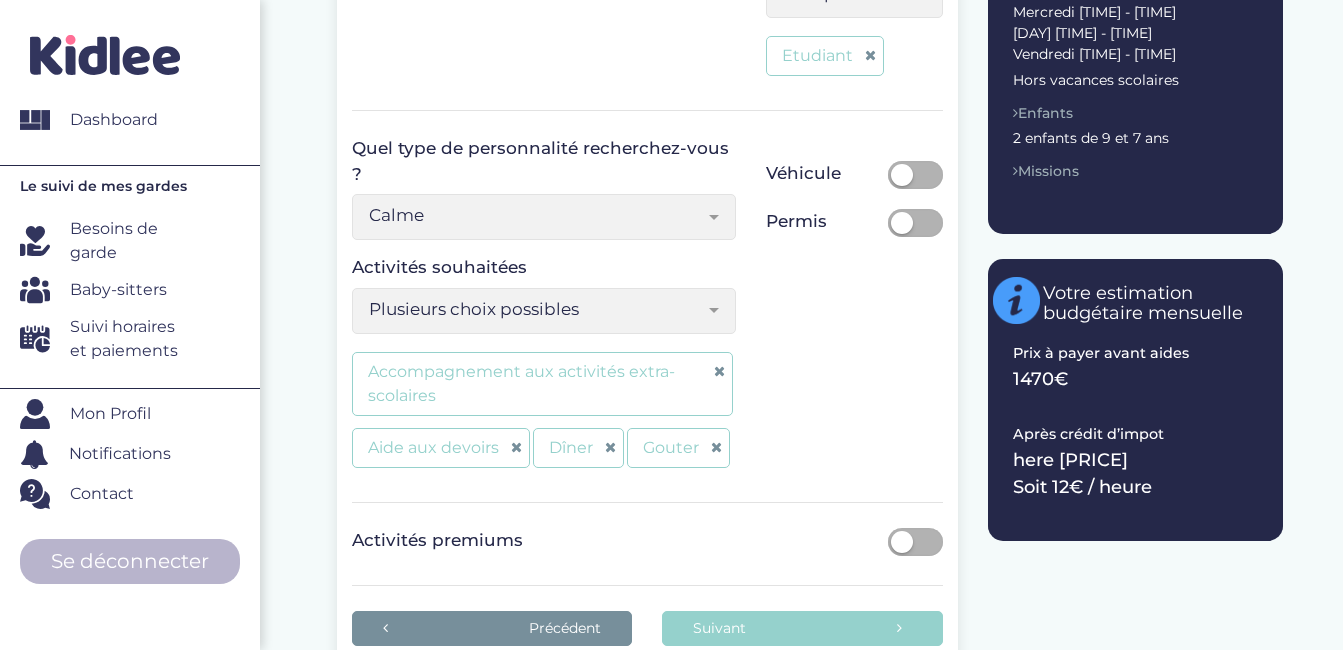 click on "Quel type de personnalité recherchez-vous ?
Enthousiasme   Curiosité   Créativité   Docueur   Autonomie   Dynamisme   Passsion   Fermeté   Calme Calme
Activités souhaitées
Plusieurs choix possibles   Accompagnement aux activités extra-scolaires   Aide aux devoirs   Bain   Dîner   Gouter   Organisation d'activités   Préparation du dîner   Sorties extérieures Plusieurs choix possibles   Accompagnement aux activités extra-scolaires Aide aux devoirs Dîner Gouter
Véhicule
Permis" at bounding box center (647, 306) 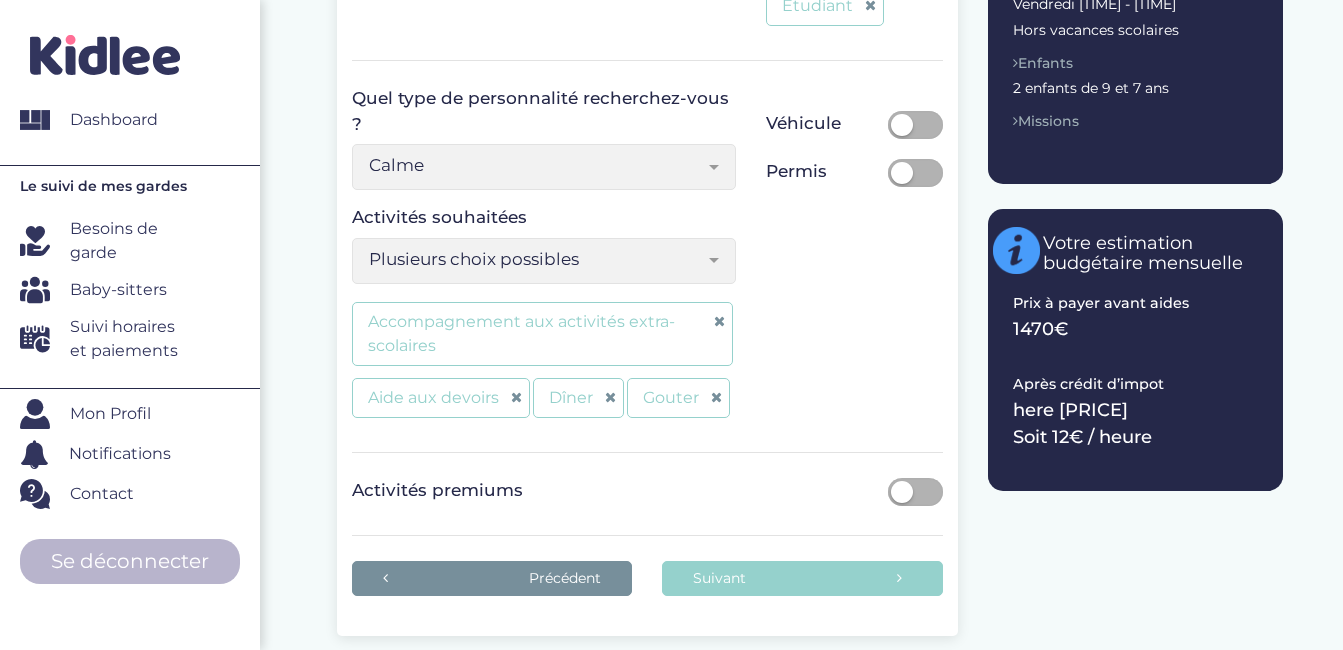 scroll, scrollTop: 540, scrollLeft: 0, axis: vertical 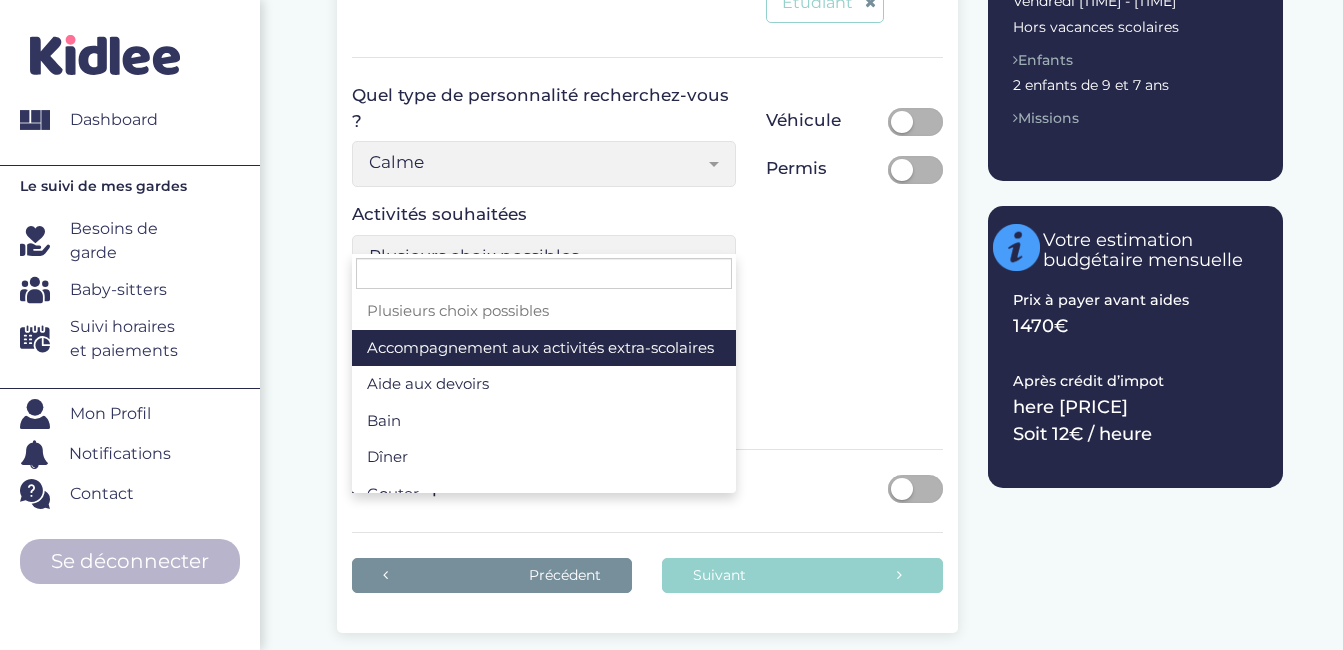 click at bounding box center (714, 257) 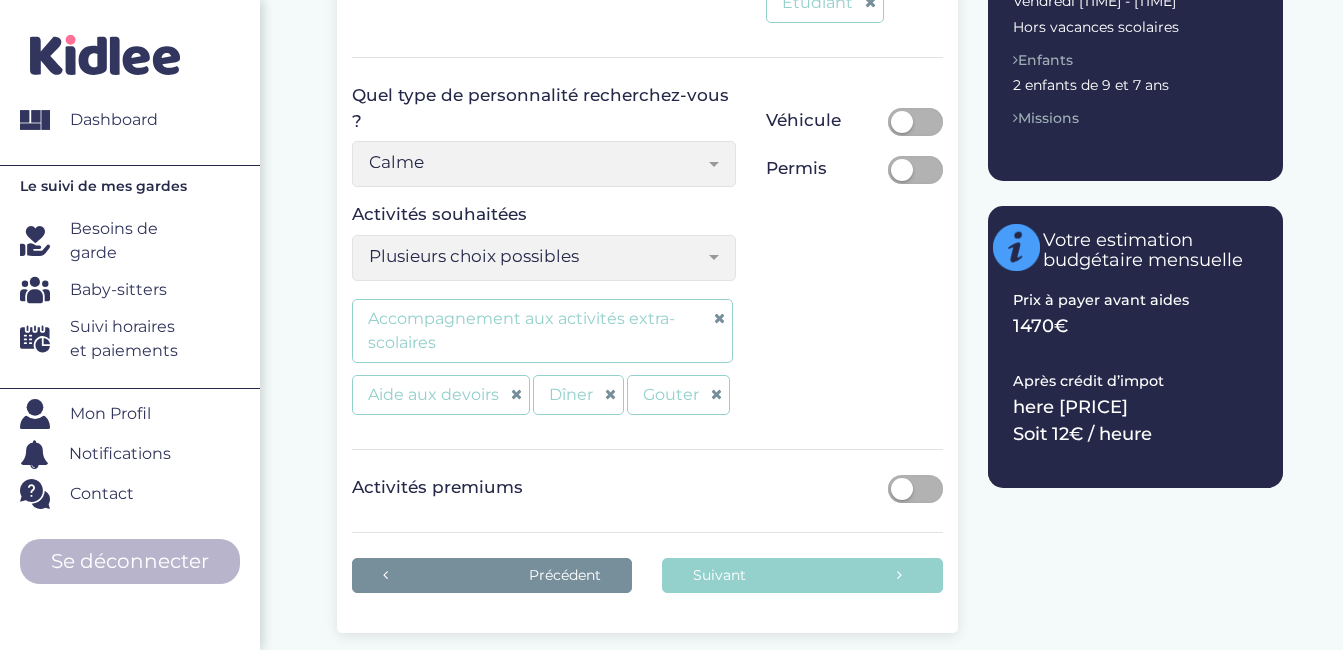 click on "Quel type de personnalité recherchez-vous ?
Enthousiasme   Curiosité   Créativité   Docueur   Autonomie   Dynamisme   Passsion   Fermeté   Calme Calme
Activités souhaitées
Plusieurs choix possibles   Accompagnement aux activités extra-scolaires   Aide aux devoirs   Bain   Dîner   Gouter   Organisation d'activités   Préparation du dîner   Sorties extérieures Plusieurs choix possibles   Accompagnement aux activités extra-scolaires Aide aux devoirs Dîner Gouter
Véhicule
Permis" at bounding box center (647, 253) 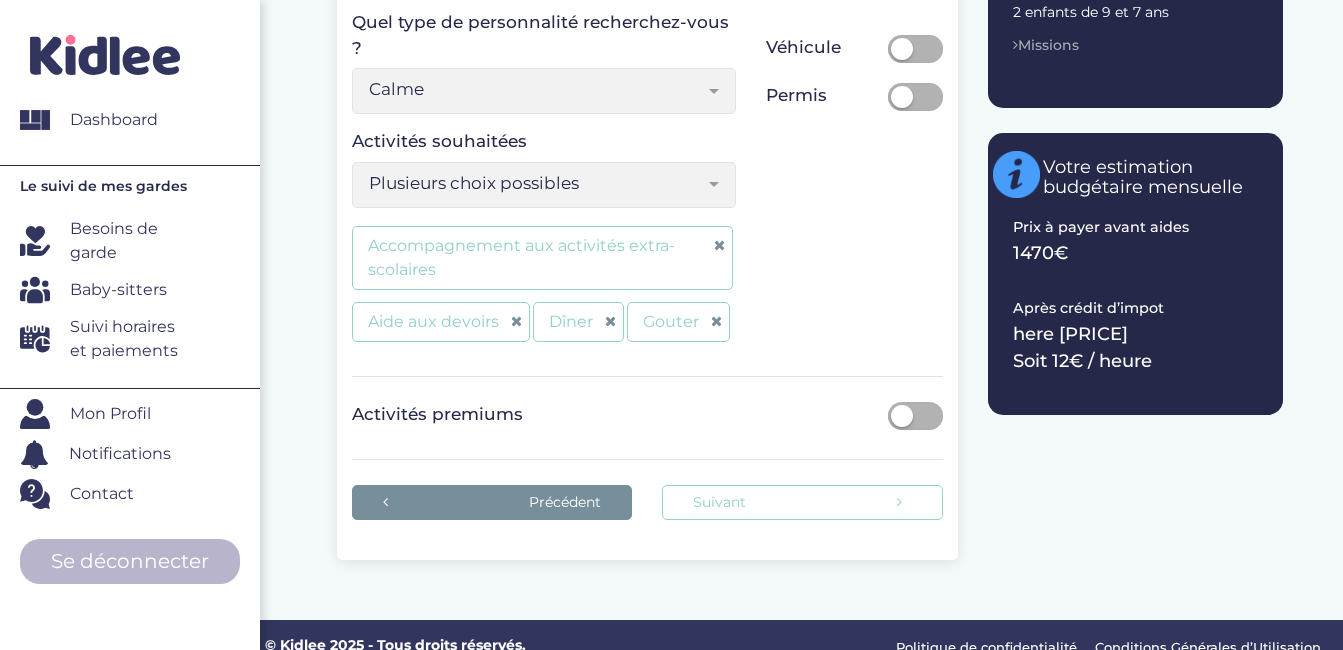 click at bounding box center [899, 502] 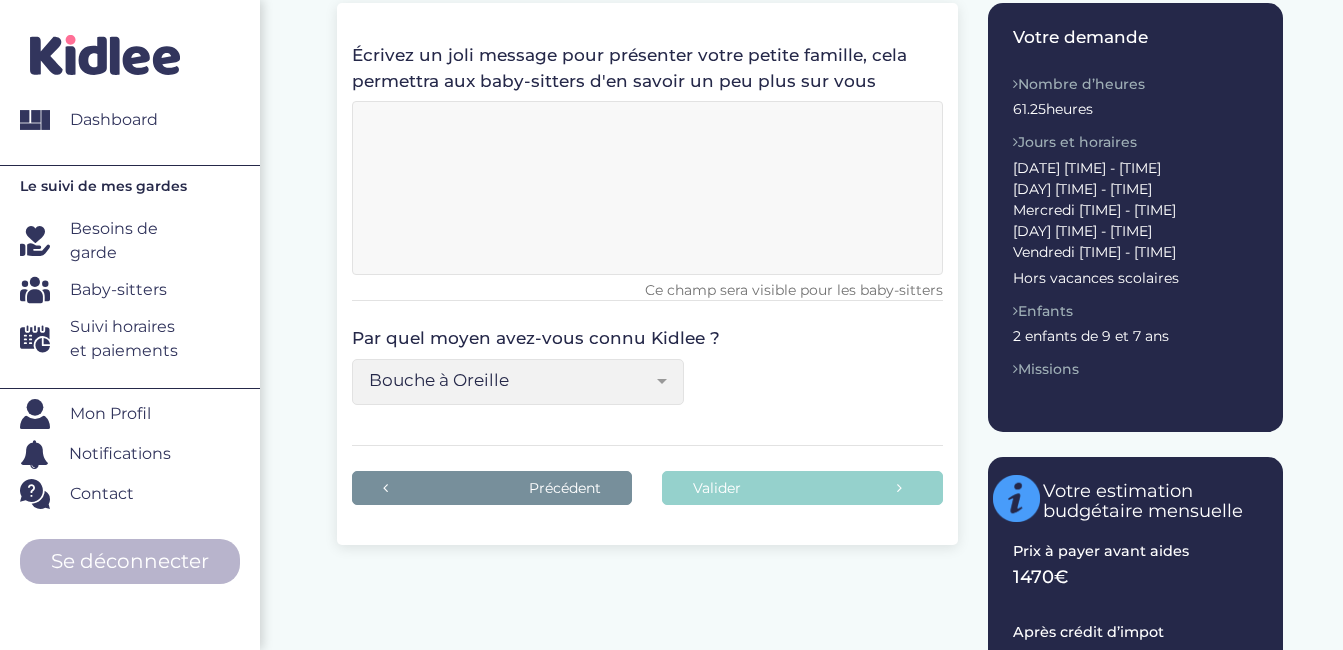 scroll, scrollTop: 291, scrollLeft: 0, axis: vertical 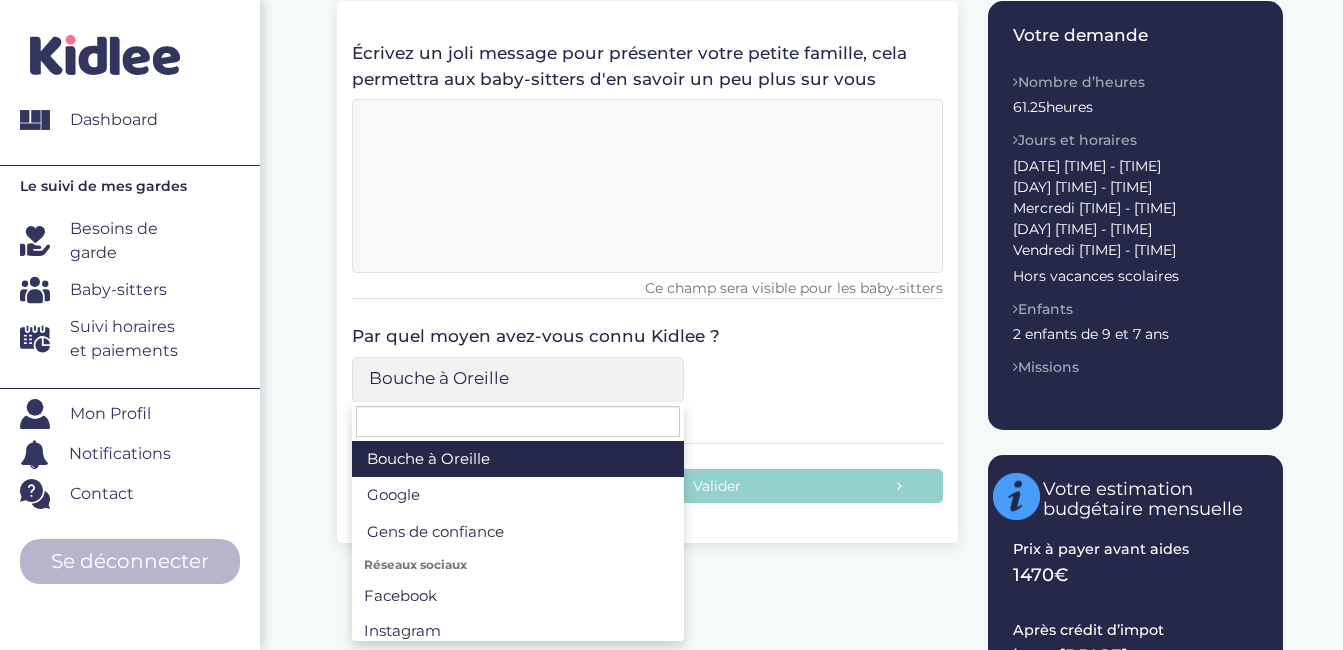 click at bounding box center [669, 380] 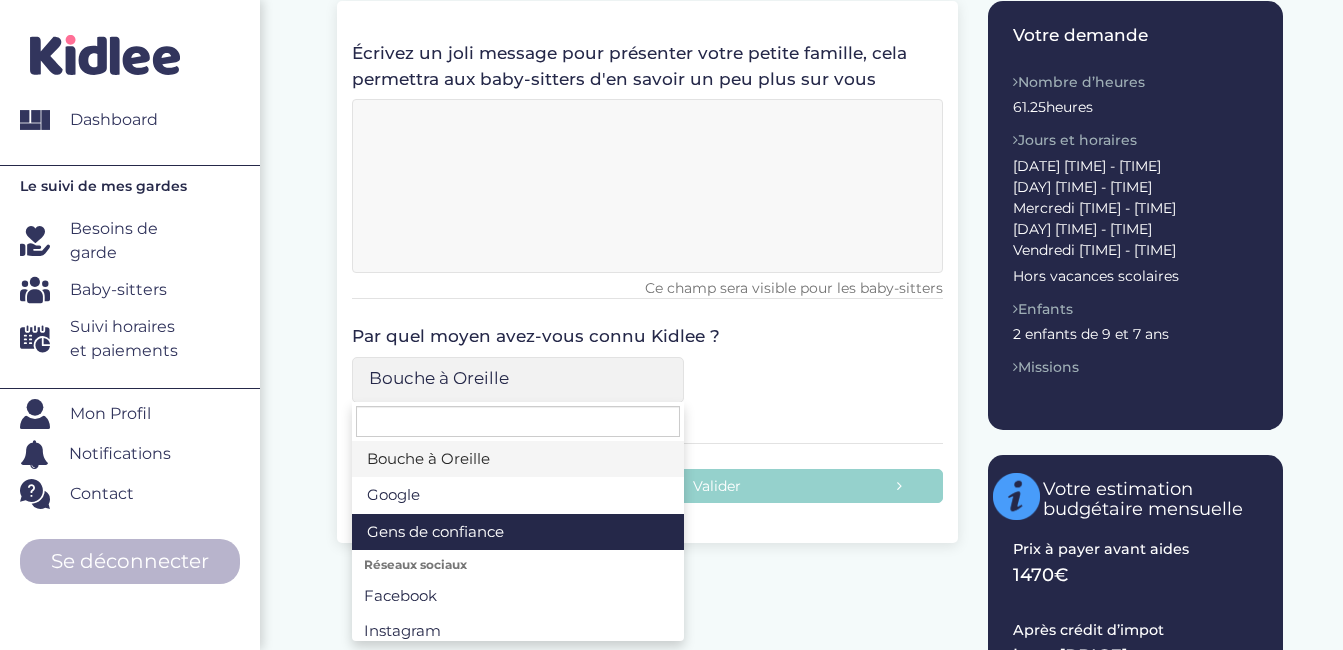 select on "3" 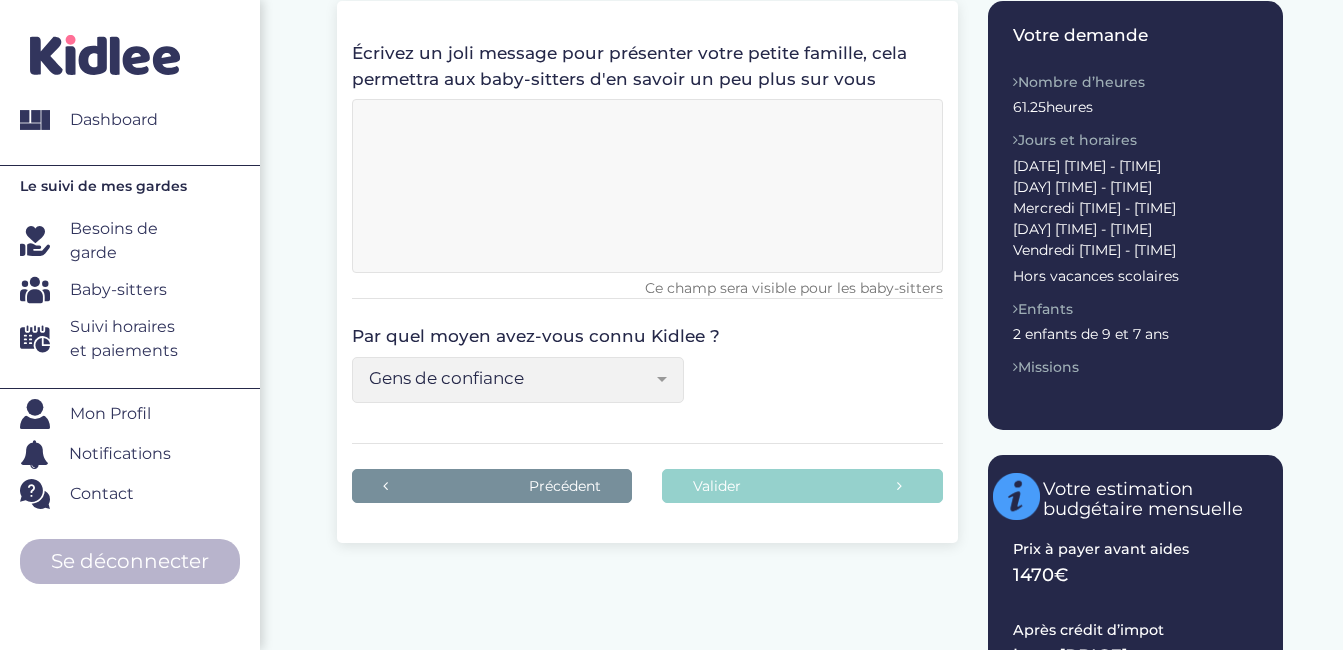 click on "Bouche à Oreille   Google   Gens de confiance   Facebook   Instagram   Twitter   Linkedin   Youtube   TikTok   Facebook   Instagram   Twitter   Linkedin   Youtube   Flyer   Mairie   Presse   Flyer   Mairie   Presse   Pickaden   Sybel   Webhelp   Magic makers   My amuse Box   Kids Palace   Pandacraft   Gadermesenfants   Drôle de science   Dynseo   OMY   Flyview   Botaki   Aladom   Aide au top   Swimstars   Les momes du palais   Pickaden   Sybel   Webhelp   Magic makers   My amuse Box   Kids Palace   Pandacraft   Gadermesenfants   Drôle de science   Dynseo   OMY   Flyview   Botaki   Aladom   Aide au top   CE des entreprises   CE SFR   CE SNCF   CE Webhelp   CE Comiteo    CE Tempeos   CE Beneficia/Primoloisirs   CE SFR   CE SNCF   CE Webhelp   CE Comiteo    CE Tempeos   CE Beneficia/Primoloisirs   TikTok   aide au top   Swimstars   Les momes du palais   Allovoisins Gens de confiance" at bounding box center (647, 387) 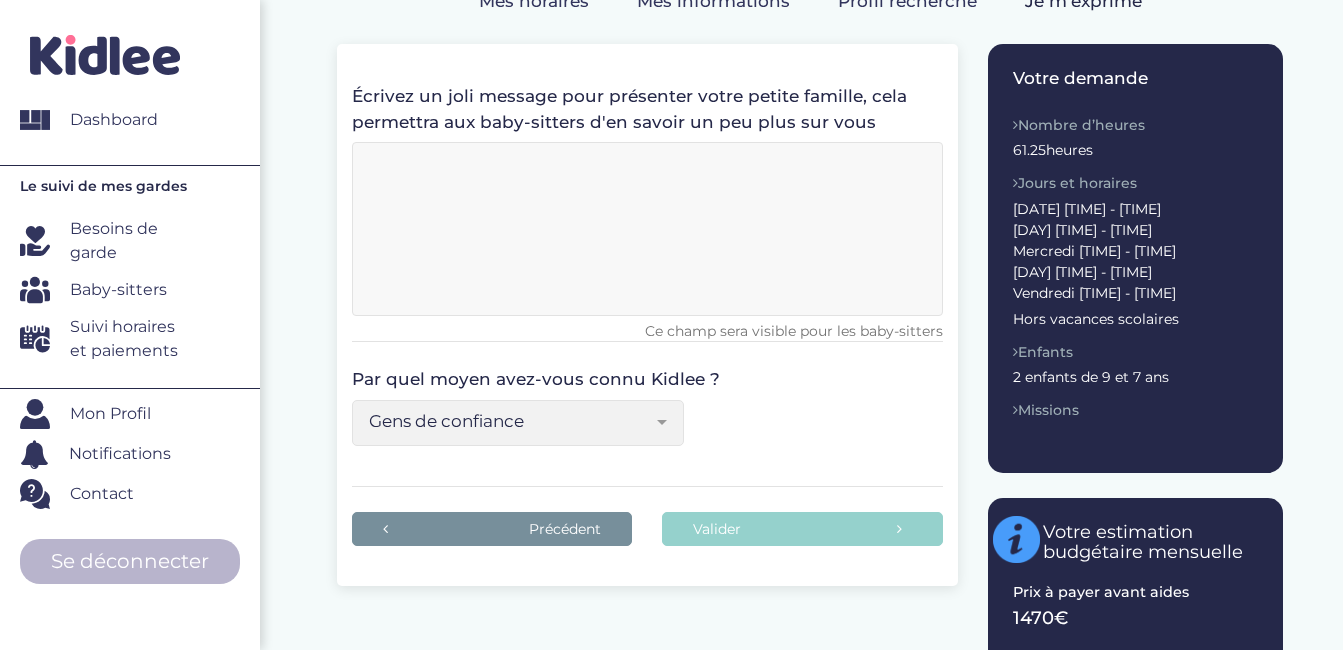 scroll, scrollTop: 247, scrollLeft: 0, axis: vertical 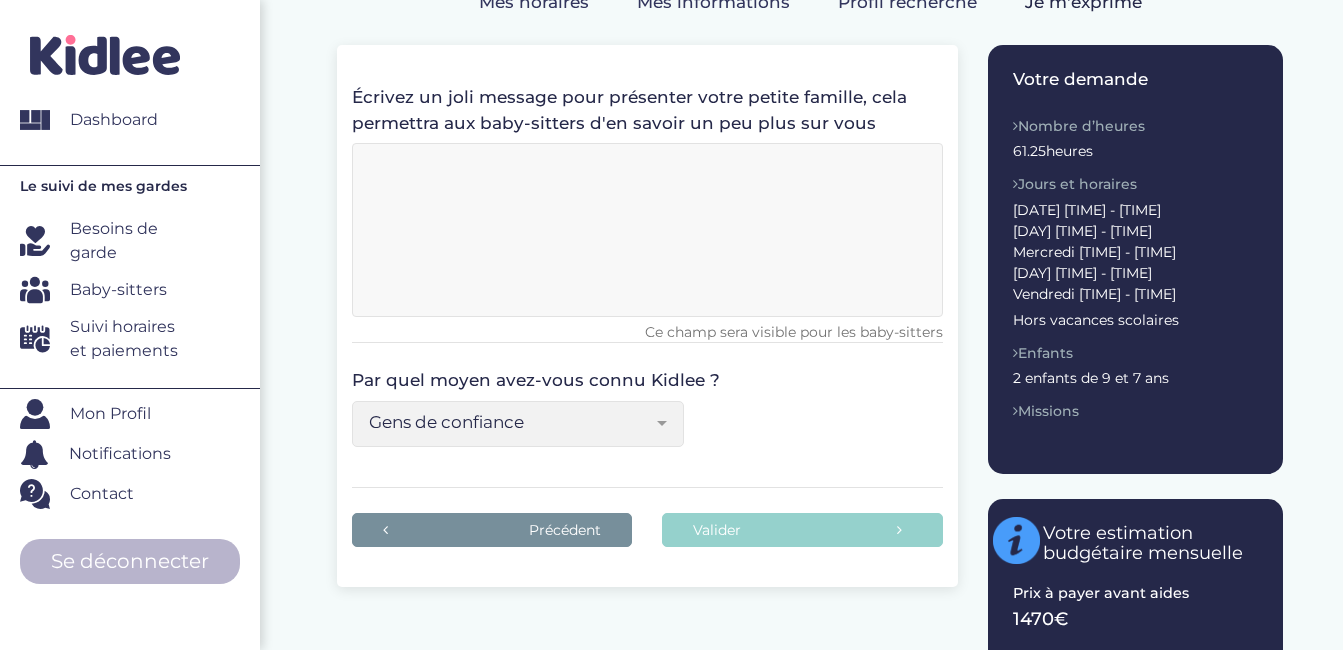 click at bounding box center [647, 230] 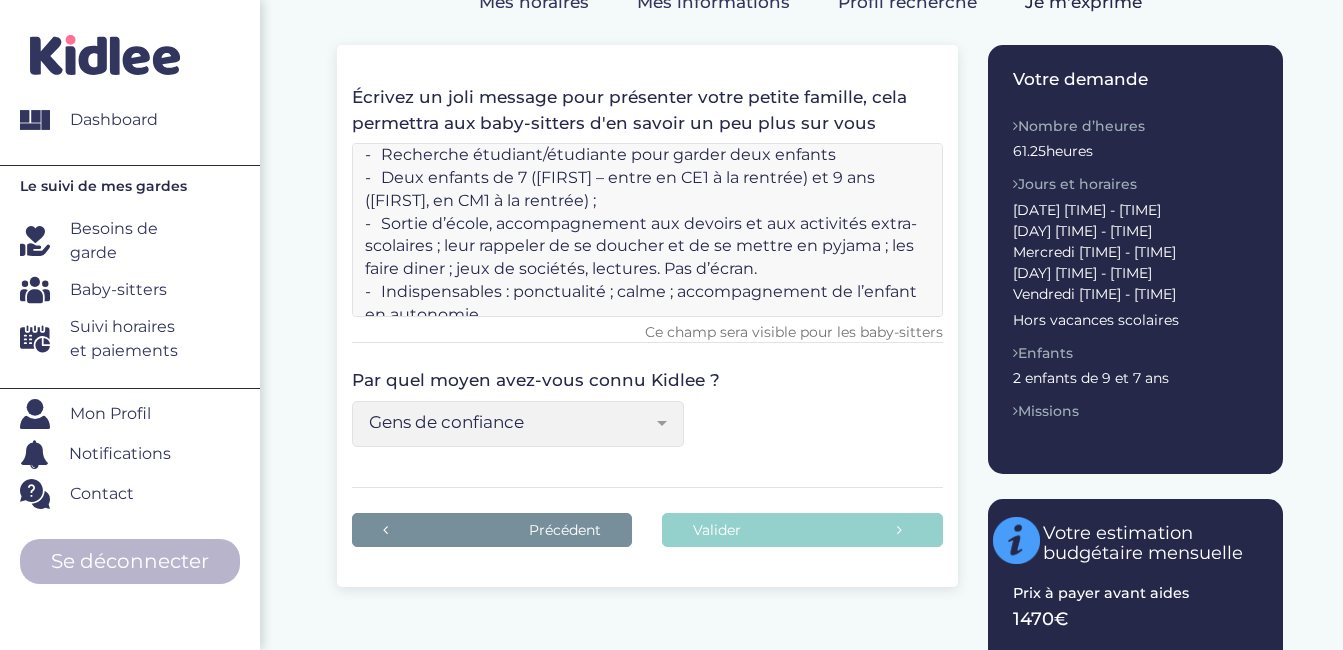 scroll, scrollTop: 0, scrollLeft: 0, axis: both 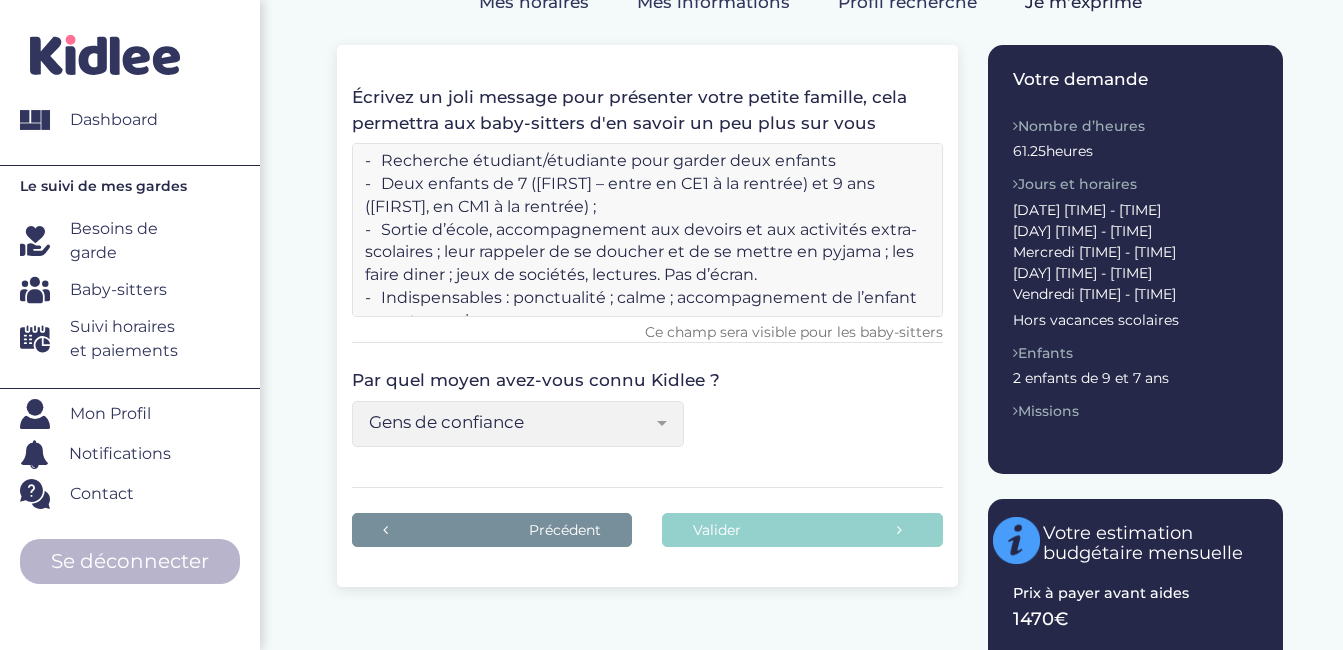 click on "-	Recherche étudiant/étudiante pour garder deux enfants
-	Deux enfants de 7 ([FIRST] – entre en CE1 à la rentrée) et 9 ans ([FIRST], en CM1 à la rentrée) ;
-	Sortie d’école, accompagnement aux devoirs et aux activités extra-scolaires ; leur rappeler de se doucher et de se mettre en pyjama ; les faire diner ; jeux de sociétés, lectures. Pas d’écran.
-	Indispensables : ponctualité ; calme ; accompagnement de l’enfant en autonomie
-	Bilingue et connaissance de la musique seraient des plus
-	Horaires : lundi-mardi-jeudi-vendredi : 16h30-19h30 ; mercredi : 13h30-19h
-	Tout se passe dans le [POSTAL_CODE]è entre république et bastille" at bounding box center [647, 230] 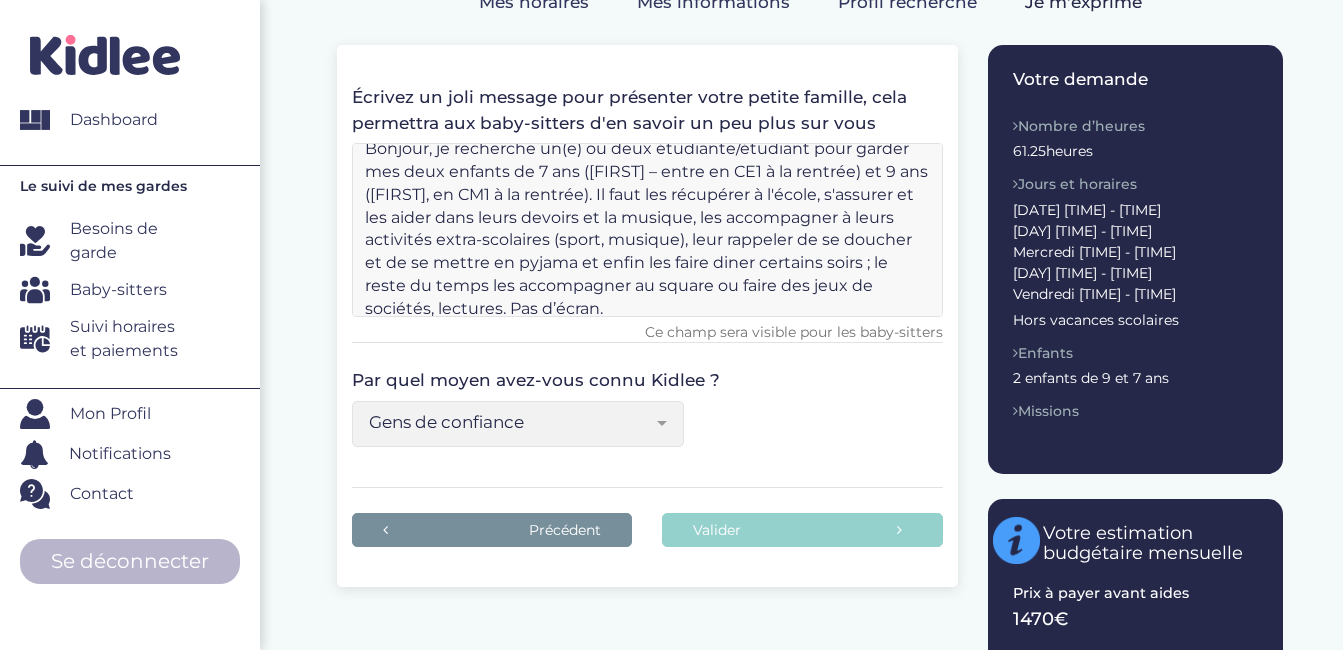 scroll, scrollTop: 0, scrollLeft: 0, axis: both 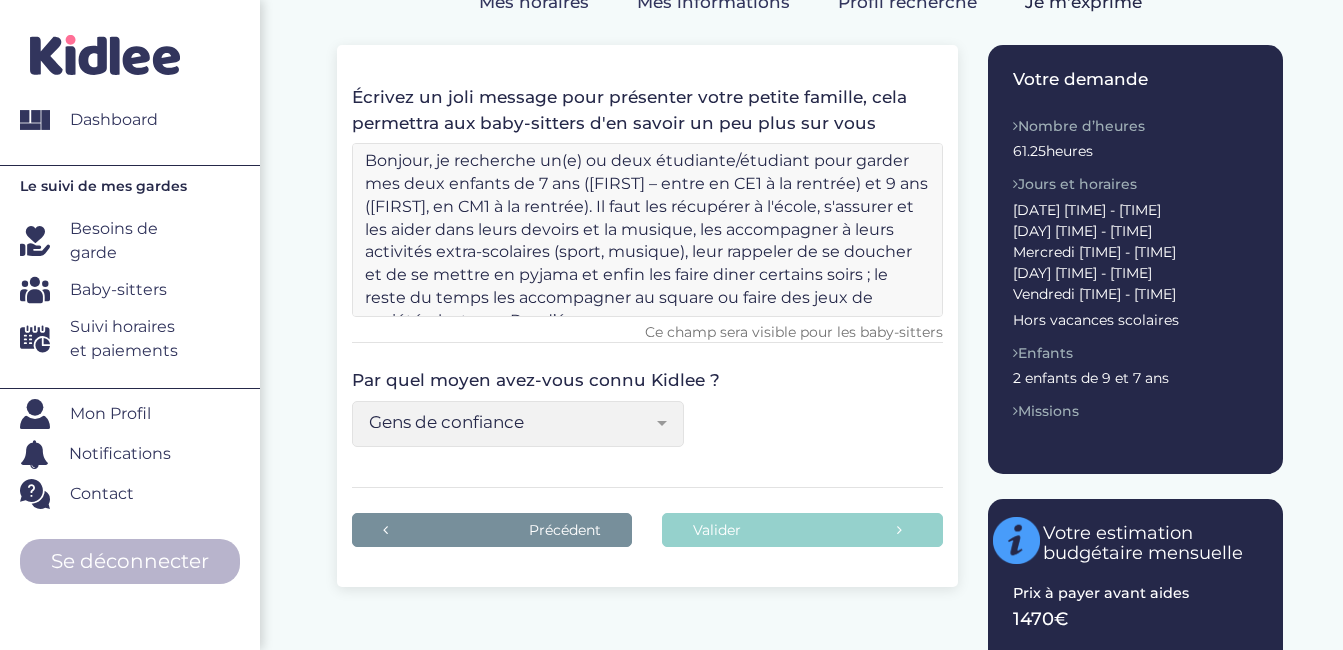 click on "Bonjour, je recherche un(e) ou deux étudiante/étudiant pour garder mes deux enfants de 7 ans ([FIRST] – entre en CE1 à la rentrée) et 9 ans ([FIRST], en CM1 à la rentrée). Il faut les récupérer à l'école, s'assurer et les aider dans leurs devoirs et la musique, les accompagner à leurs activités extra-scolaires (sport, musique), leur rappeler de se doucher et de se mettre en pyjama et enfin les faire diner certains soirs ; le reste du temps les accompagner au square ou faire des jeux de sociétés, lectures. Pas d’écran.
-	Indispensables : ponctualité ; calme ; accompagnement de l’enfant en autonomie
-	Bilingue et connaissance de la musique seraient des plus
-	Horaires : lundi-mardi-jeudi-vendredi : 16h30-19h30 ; mercredi : 13h30-19h
-	Tout se passe dans le [POSTAL_CODE]è entre [LOCATION] et [LOCATION]" at bounding box center (647, 230) 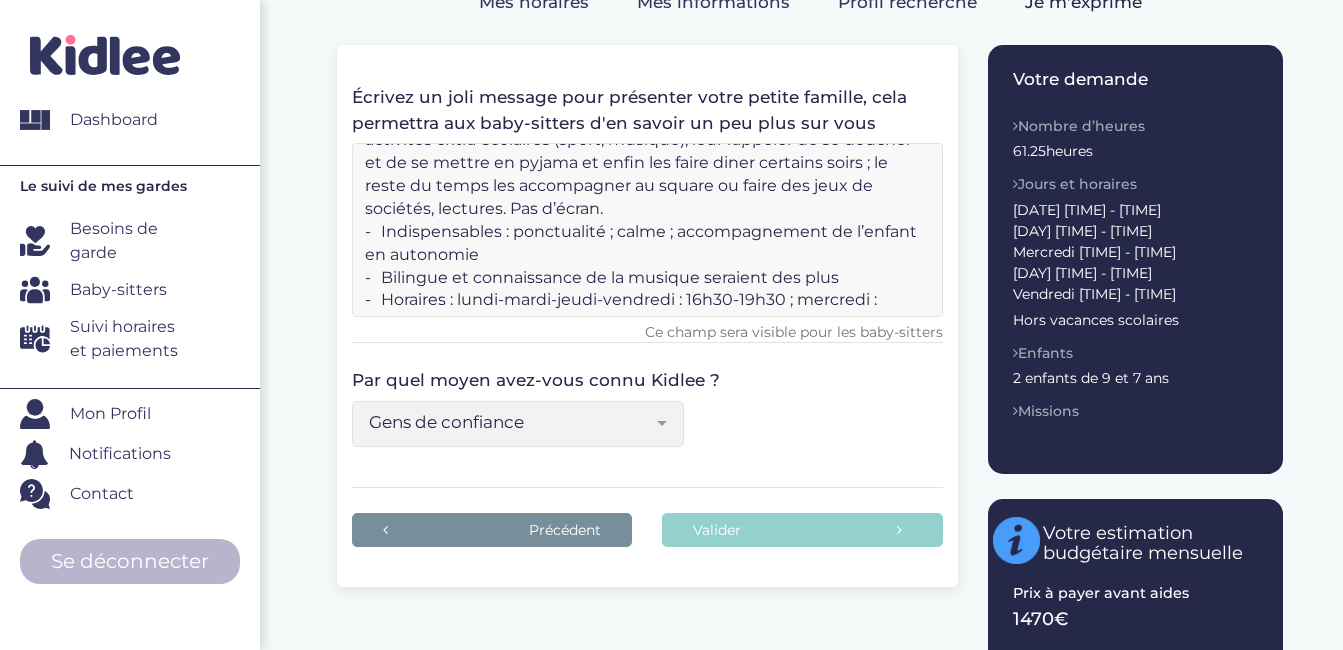 scroll, scrollTop: 114, scrollLeft: 0, axis: vertical 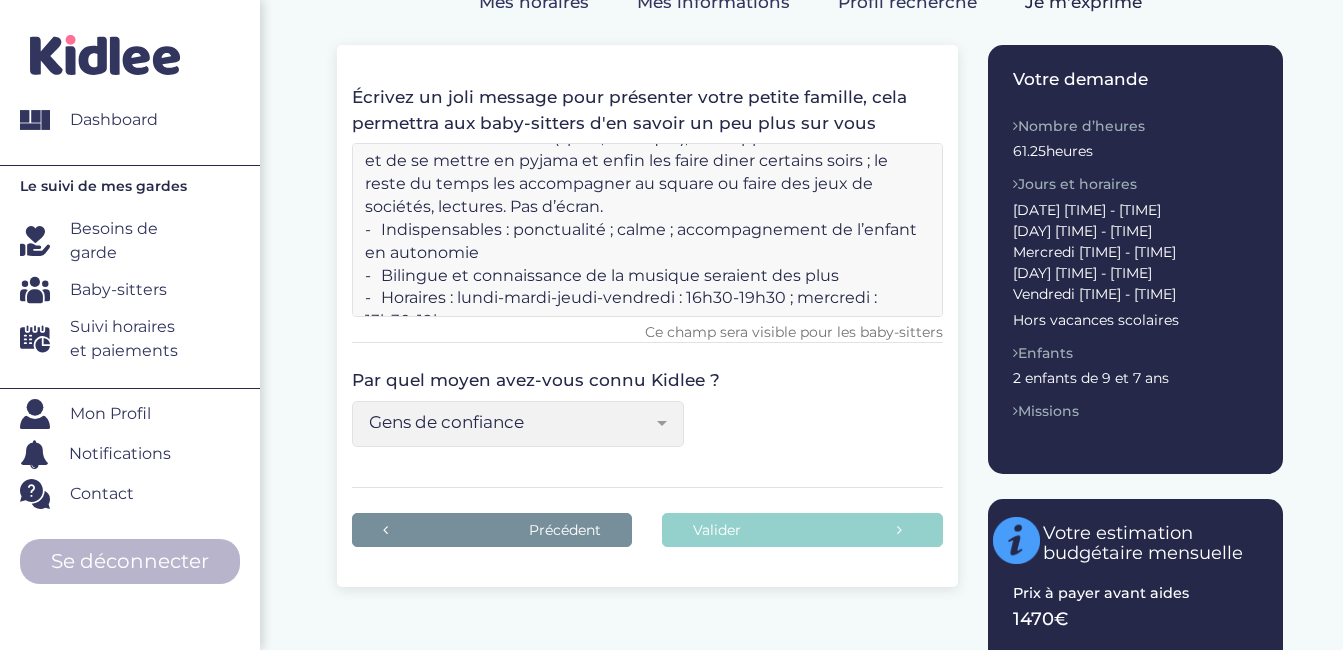 click on "Bonjour, je recherche un(e) ou deux étudiante/étudiant pour garder mes deux enfants de 7 ans ([FIRST] – entre en CE1 à la rentrée) et 9 ans ([FIRST], en CM1 à la rentrée). Il faut les récupérer à l'école, s'assurer et les aider dans leurs devoirs et la musique, les accompagner à leurs activités extra-scolaires (sport, musique), leur rappeler de se doucher et de se mettre en pyjama et enfin les faire diner certains soirs ; le reste du temps les accompagner au square ou faire des jeux de sociétés, lectures. Pas d’écran.
-	Indispensables : ponctualité ; calme ; accompagnement de l’enfant en autonomie
-	Bilingue et connaissance de la musique seraient des plus
-	Horaires : lundi-mardi-jeudi-vendredi : 16h30-19h30 ; mercredi : 13h30-19h
-	Tout se passe dans le [POSTAL_CODE]è entre [LOCATION] et [LOCATION]" at bounding box center [647, 230] 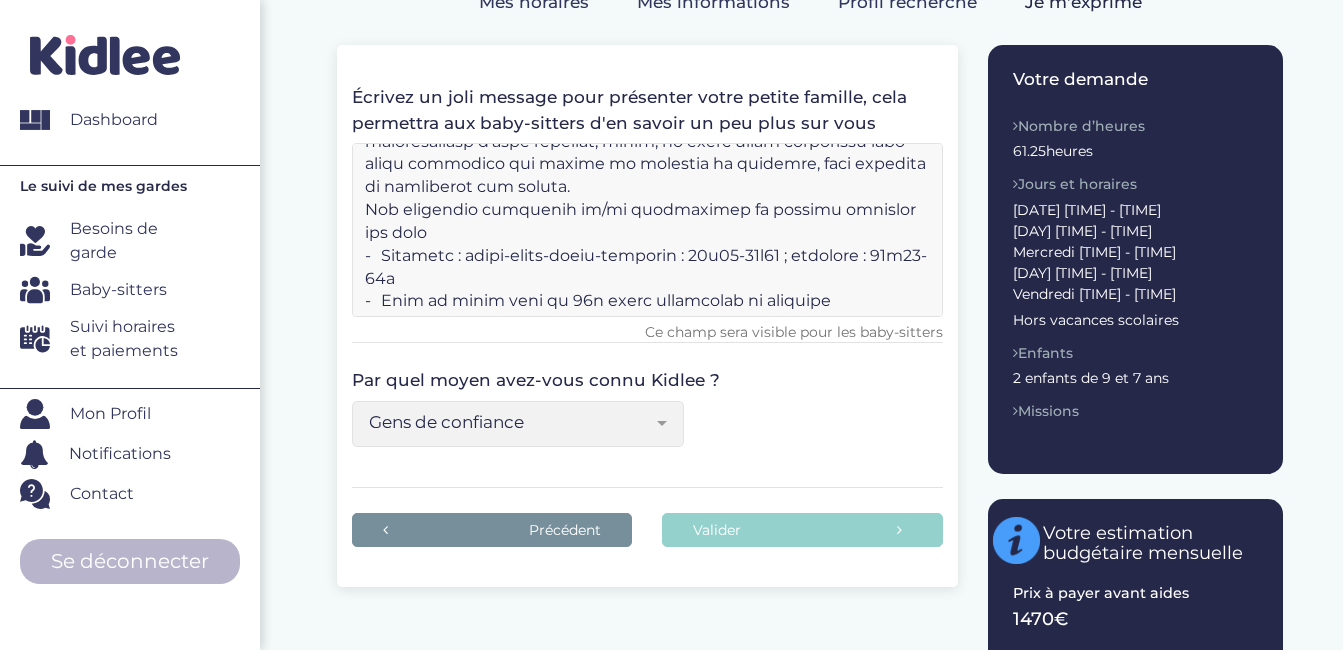 scroll, scrollTop: 271, scrollLeft: 0, axis: vertical 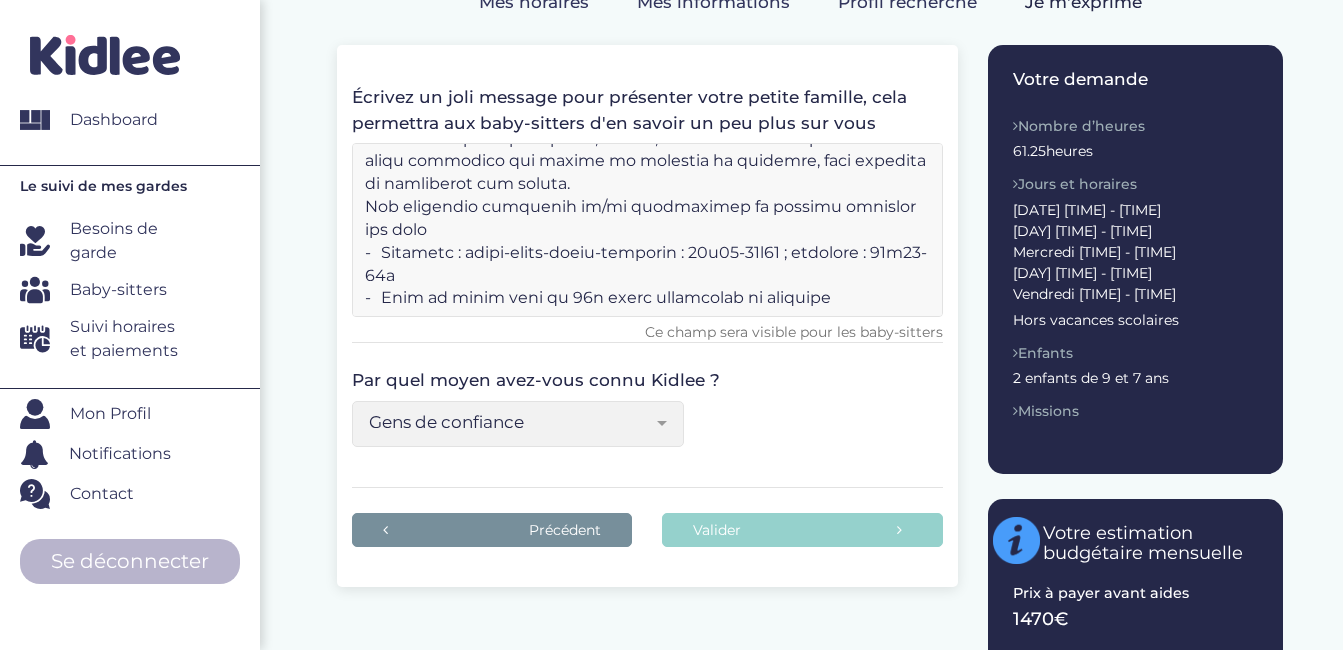 click at bounding box center (647, 230) 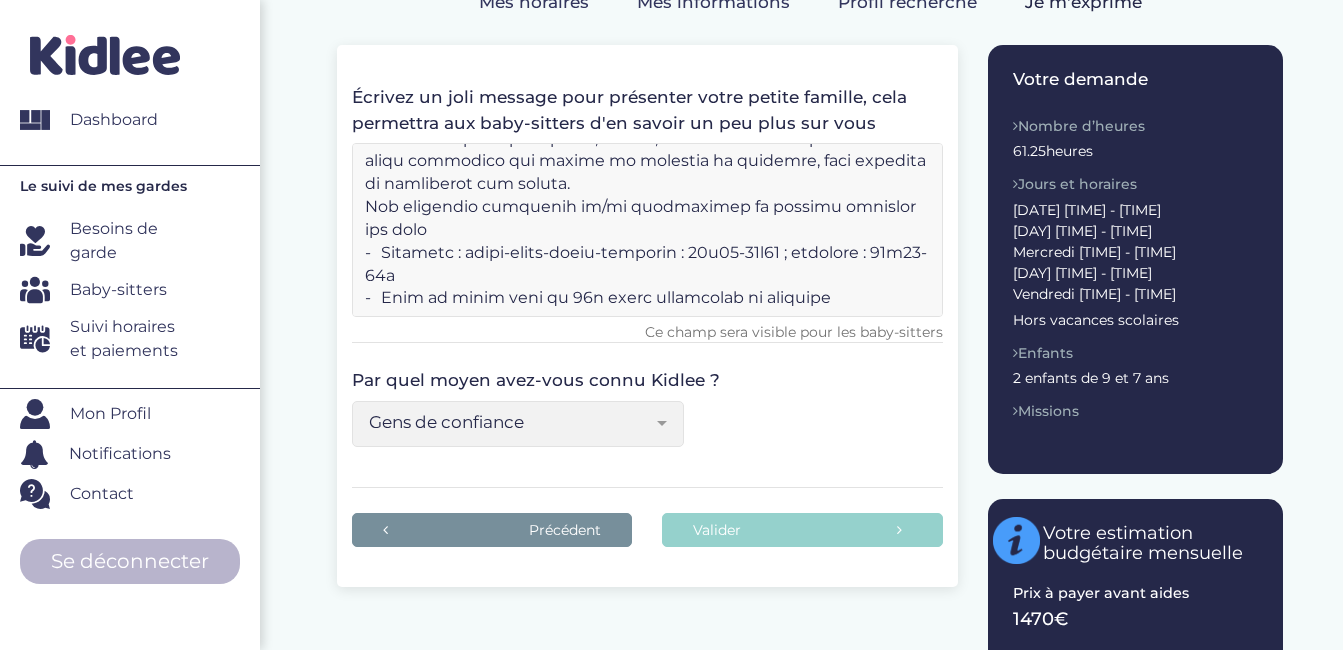 click at bounding box center (647, 230) 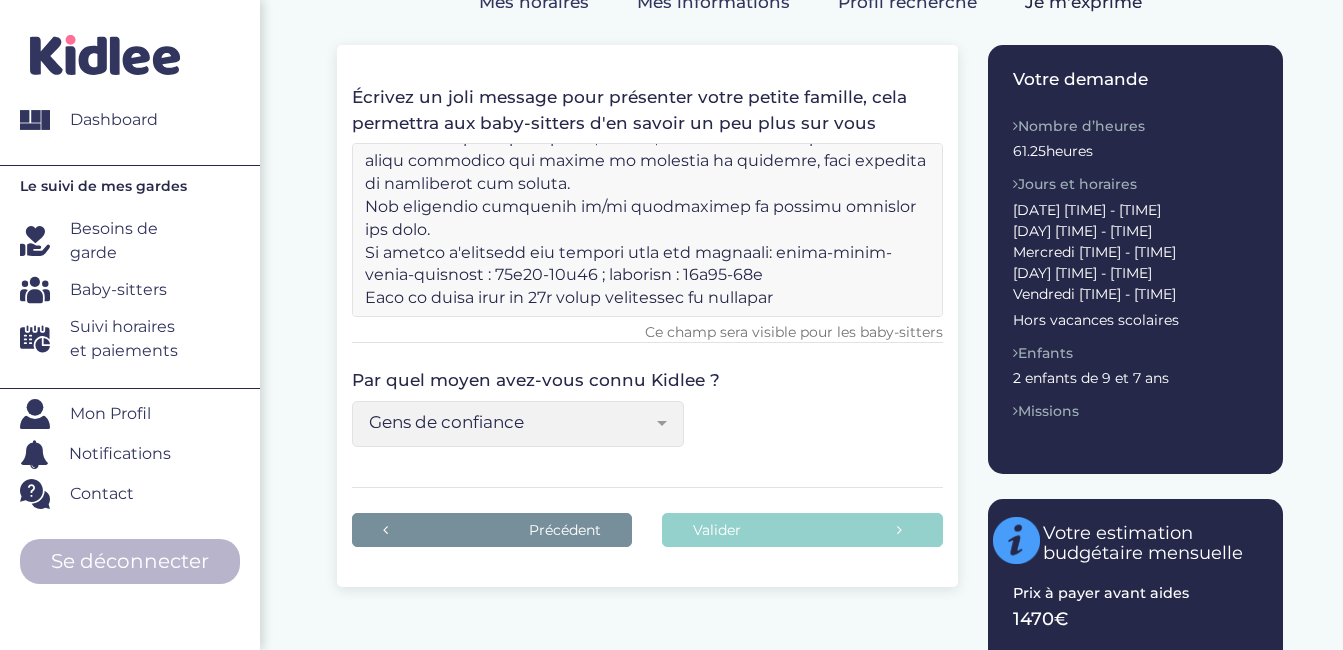 scroll, scrollTop: 297, scrollLeft: 0, axis: vertical 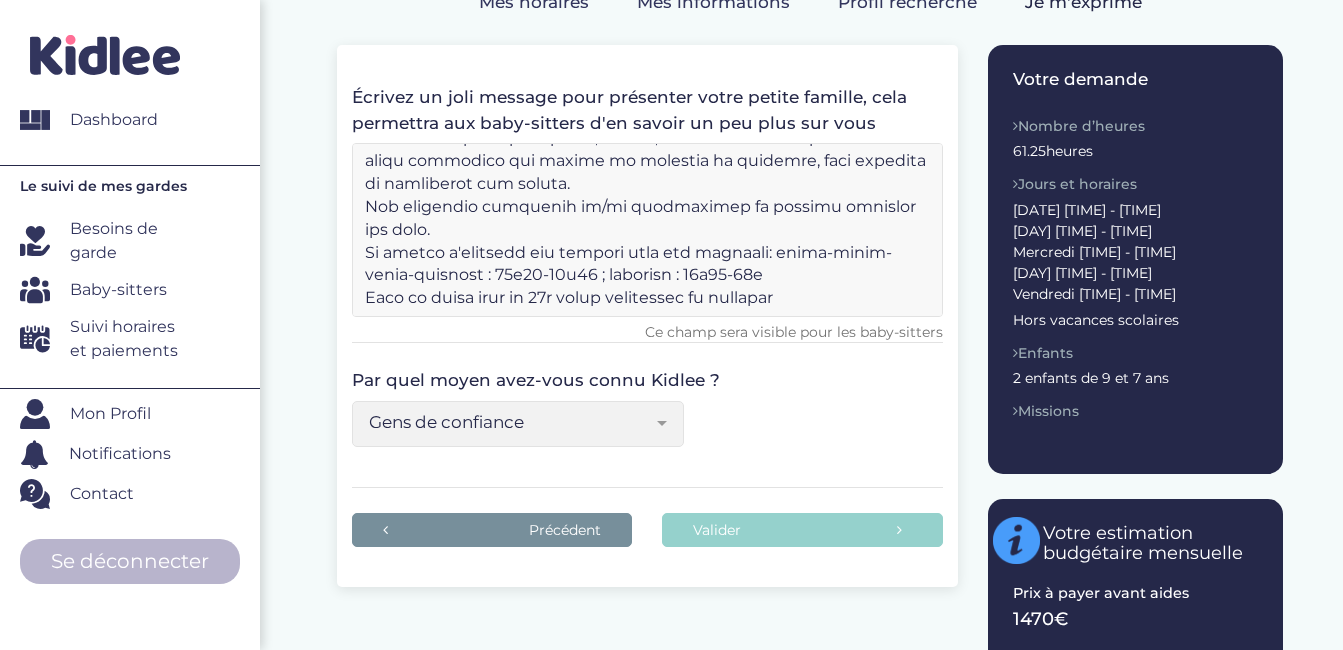 click at bounding box center [647, 230] 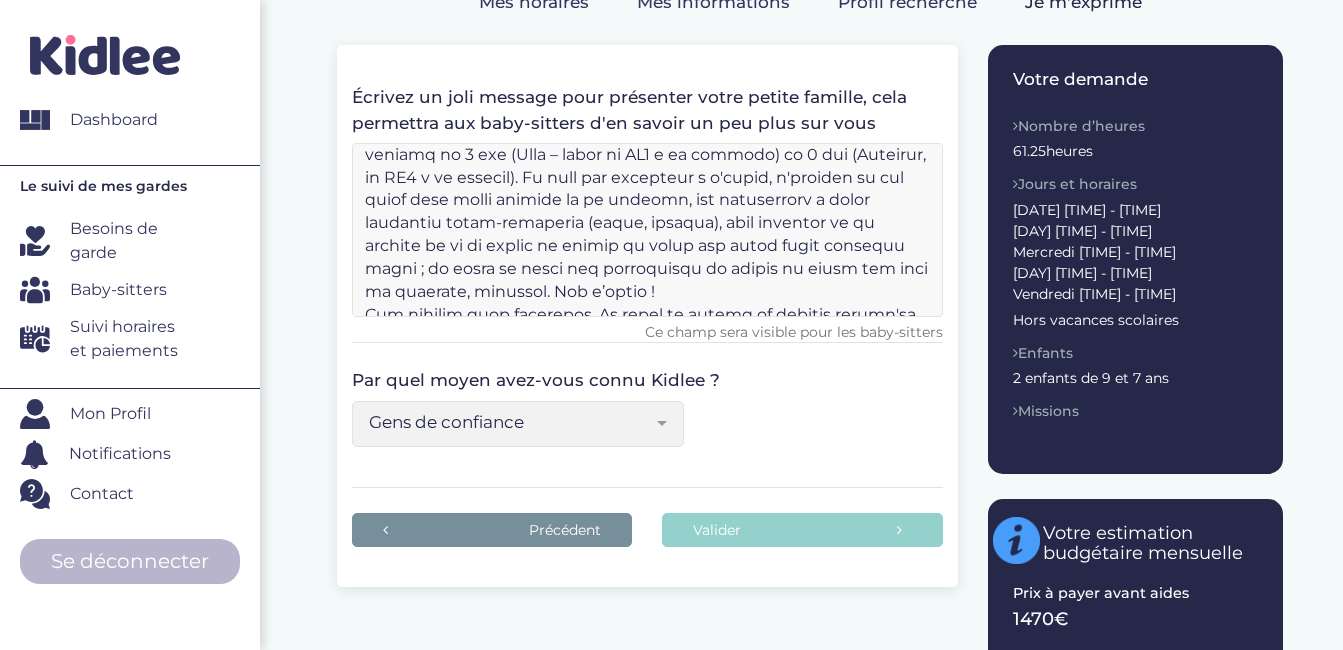 scroll, scrollTop: 0, scrollLeft: 0, axis: both 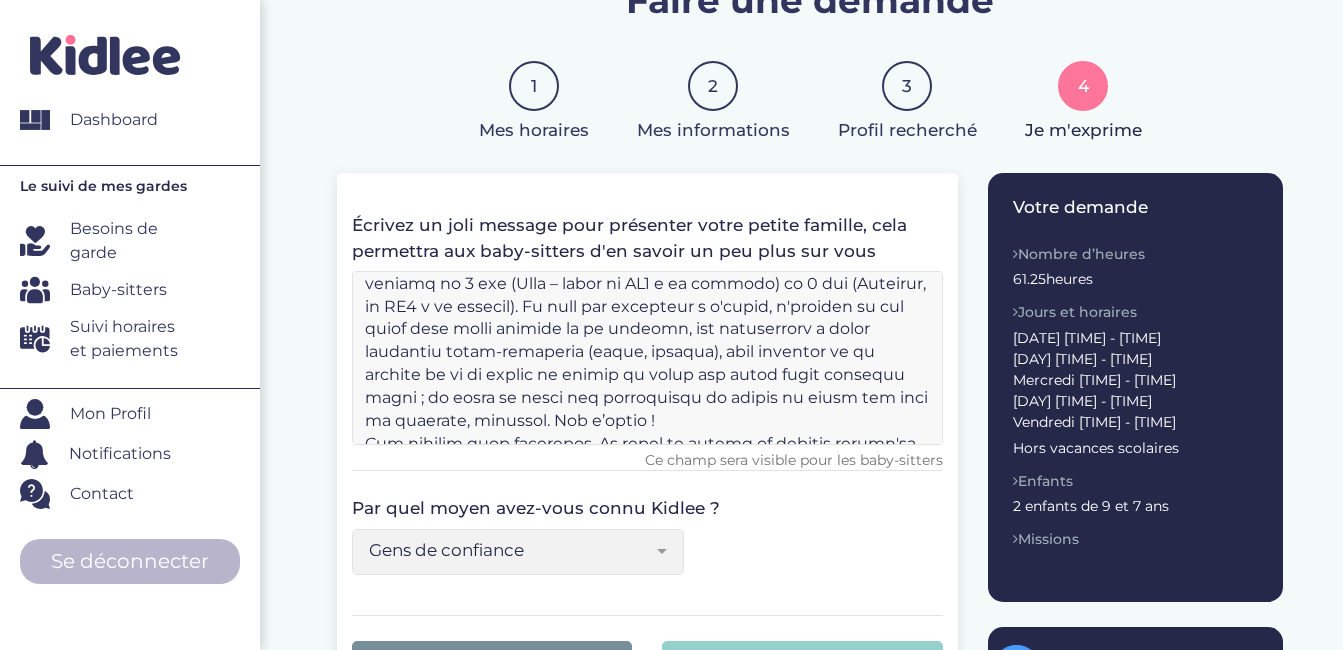 click at bounding box center (647, 358) 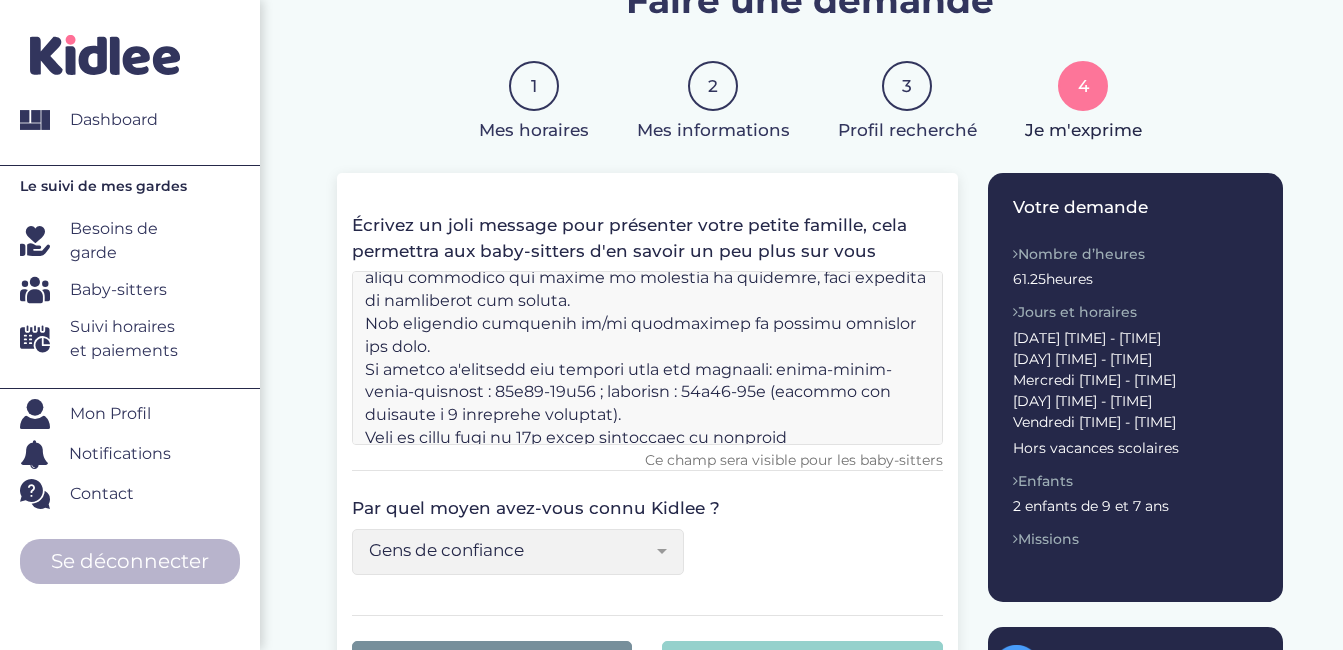 scroll, scrollTop: 286, scrollLeft: 0, axis: vertical 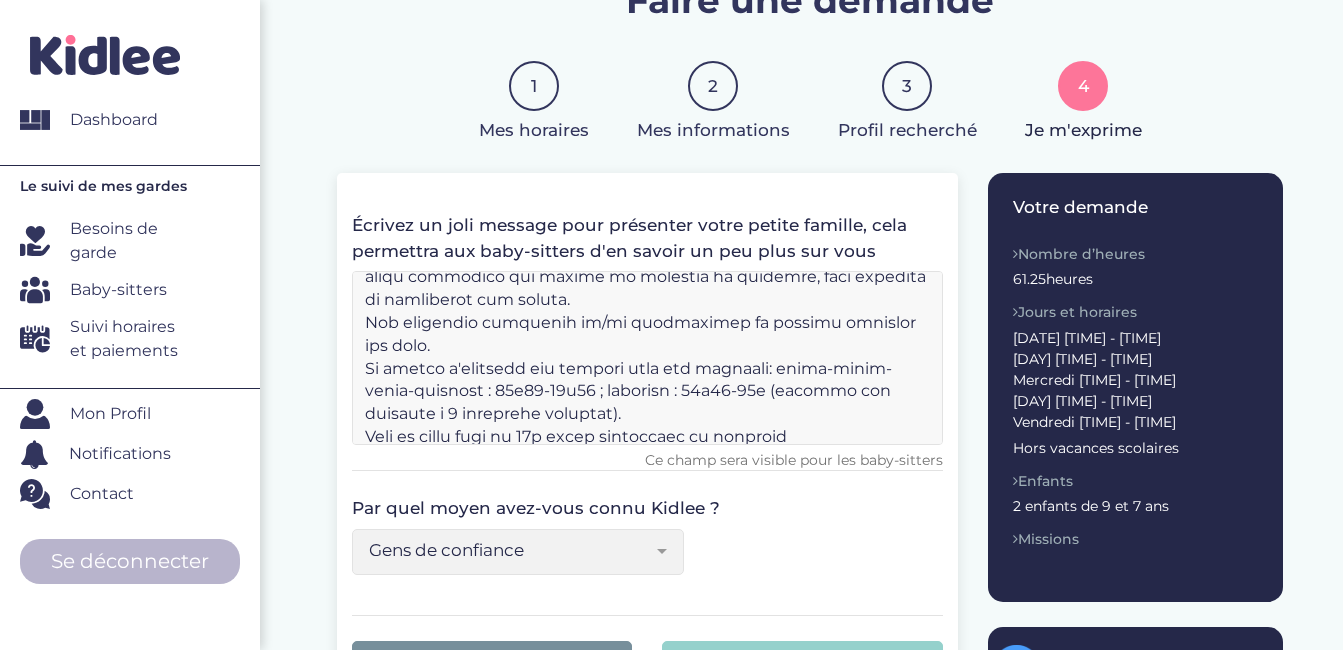 click at bounding box center (647, 358) 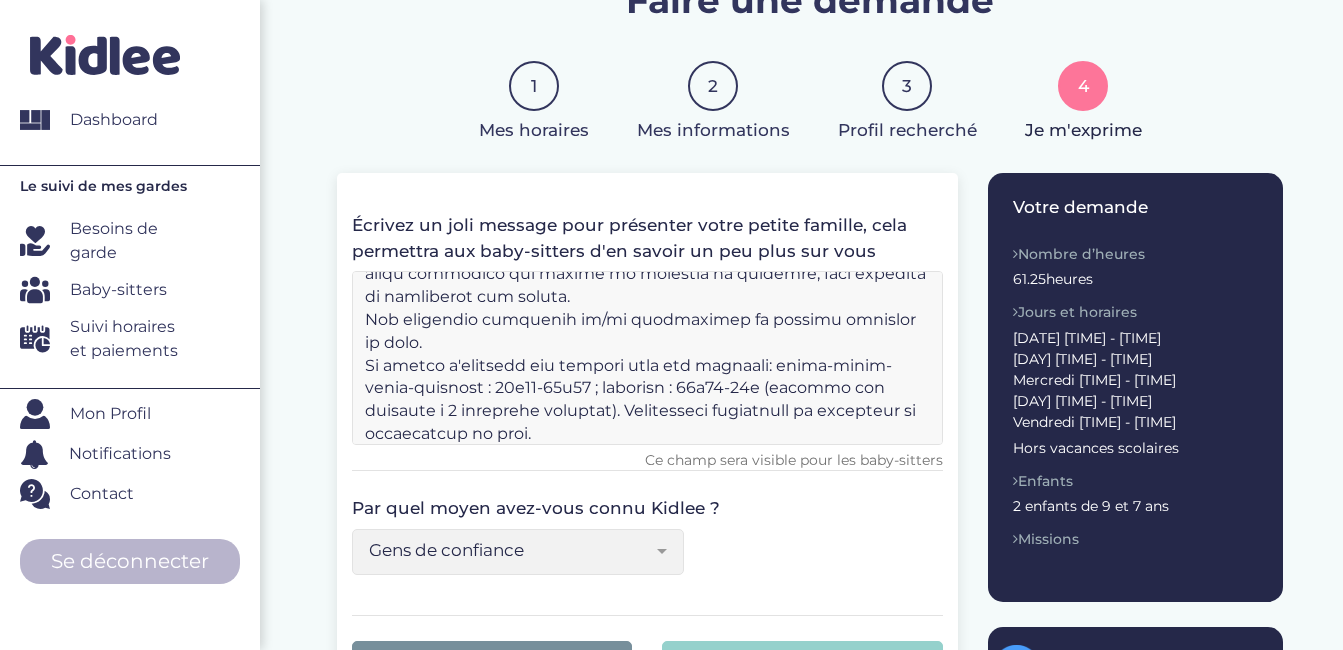 scroll, scrollTop: 343, scrollLeft: 0, axis: vertical 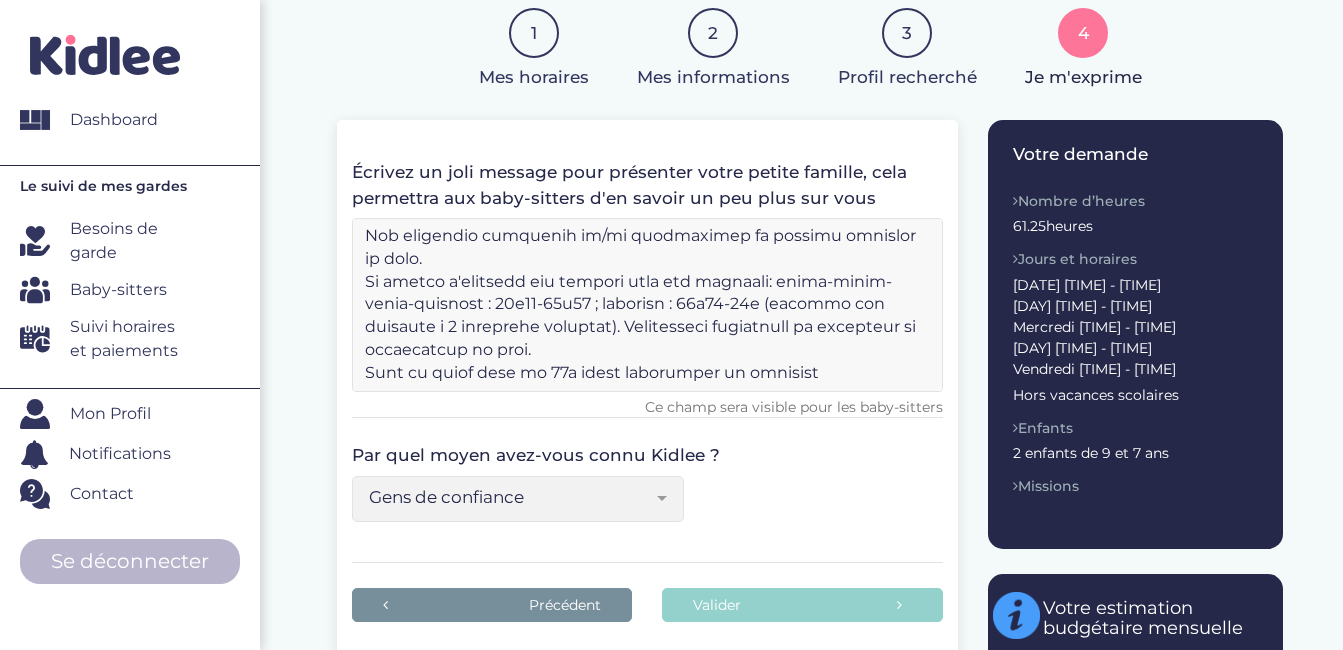 click at bounding box center [647, 305] 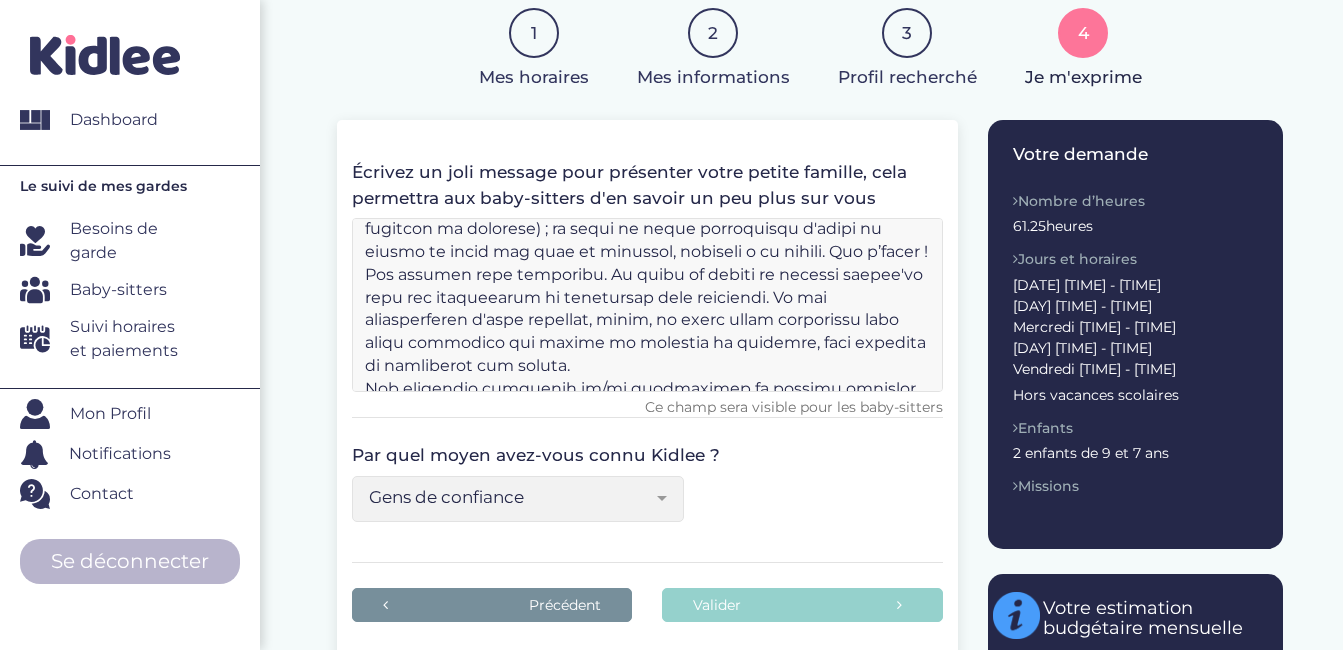 scroll, scrollTop: 0, scrollLeft: 0, axis: both 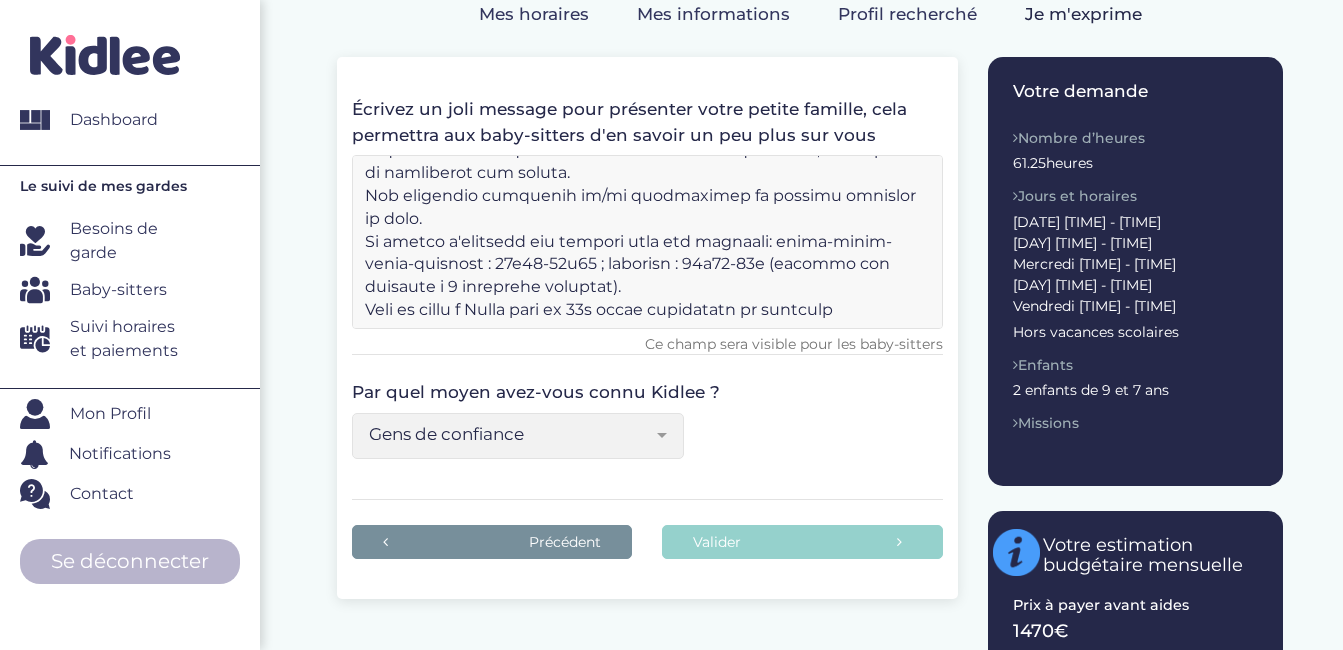 click at bounding box center [647, 242] 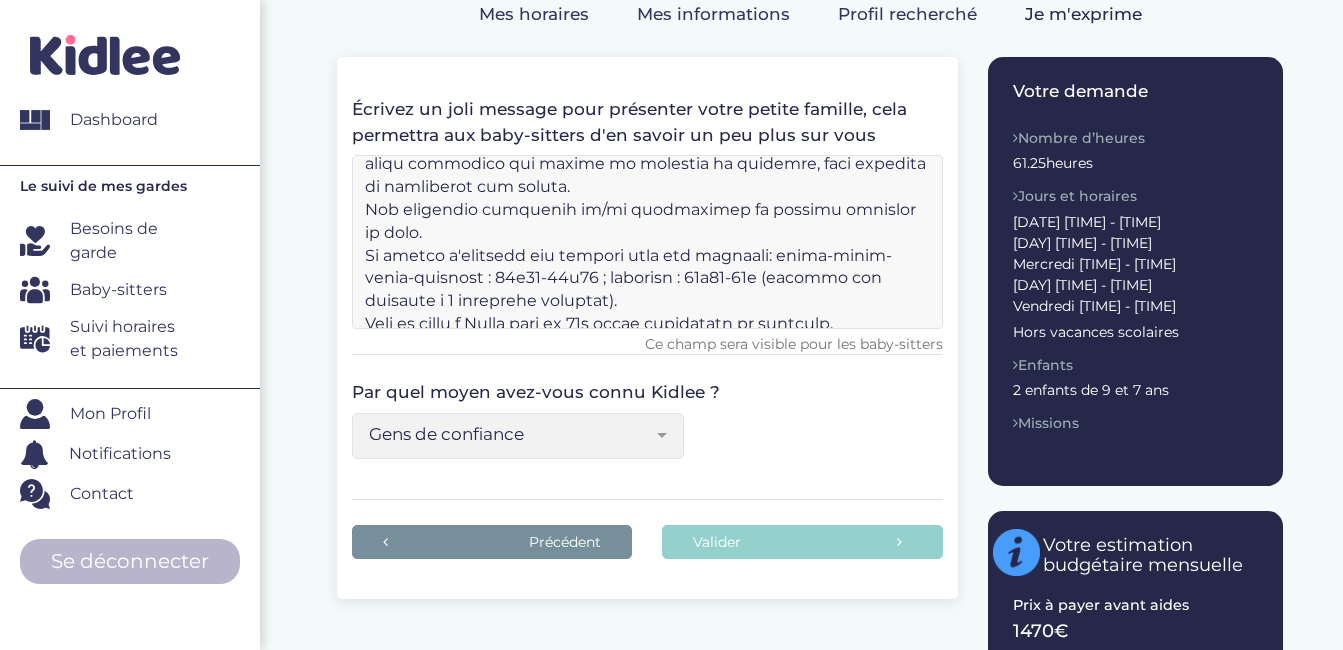 scroll, scrollTop: 281, scrollLeft: 0, axis: vertical 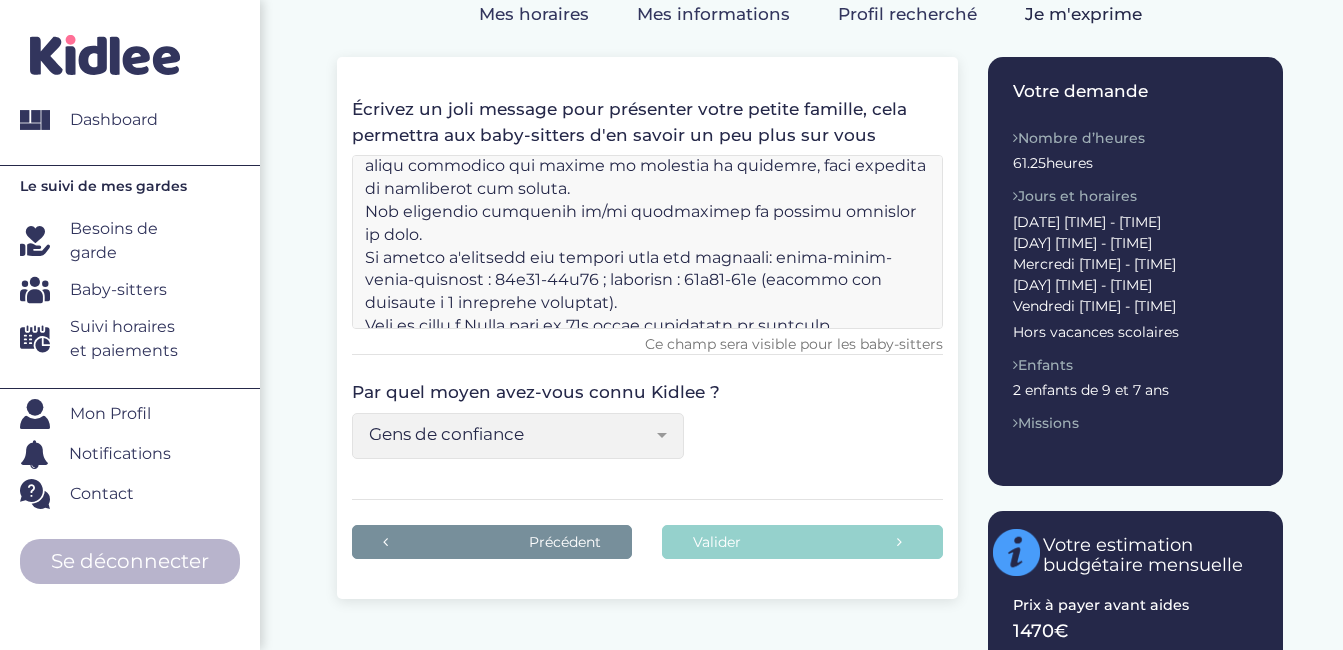 drag, startPoint x: 808, startPoint y: 213, endPoint x: 698, endPoint y: 215, distance: 110.01818 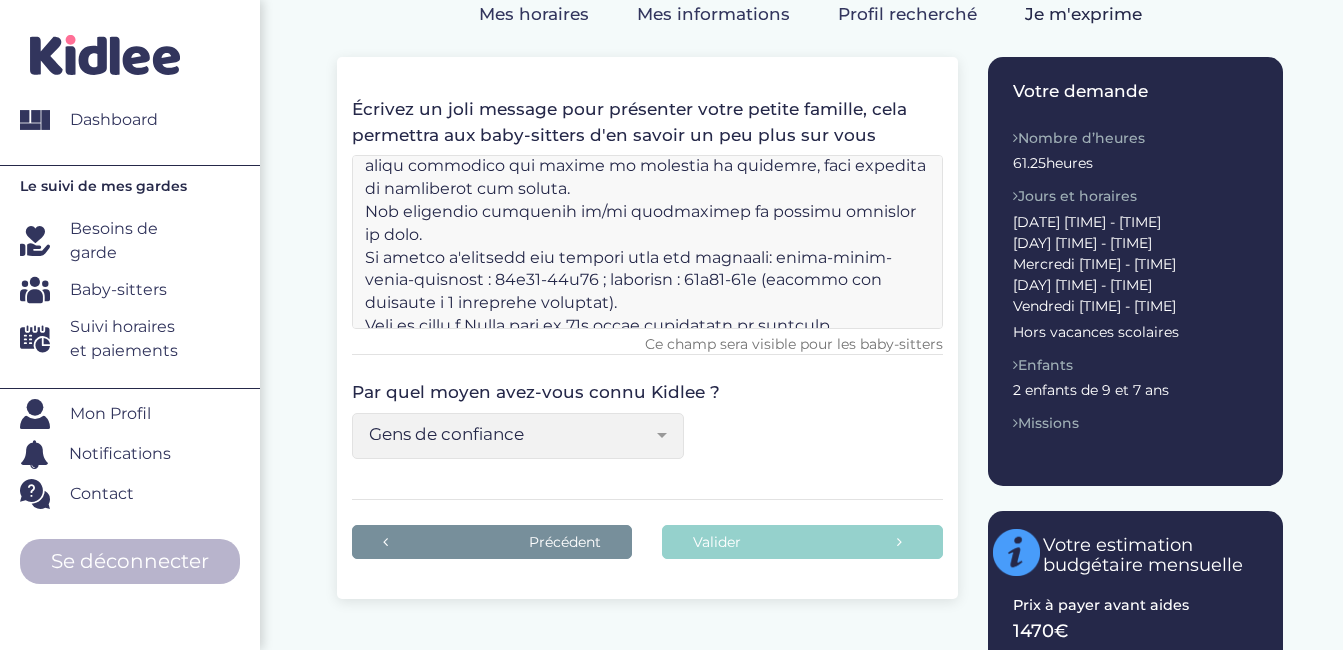 click at bounding box center (647, 242) 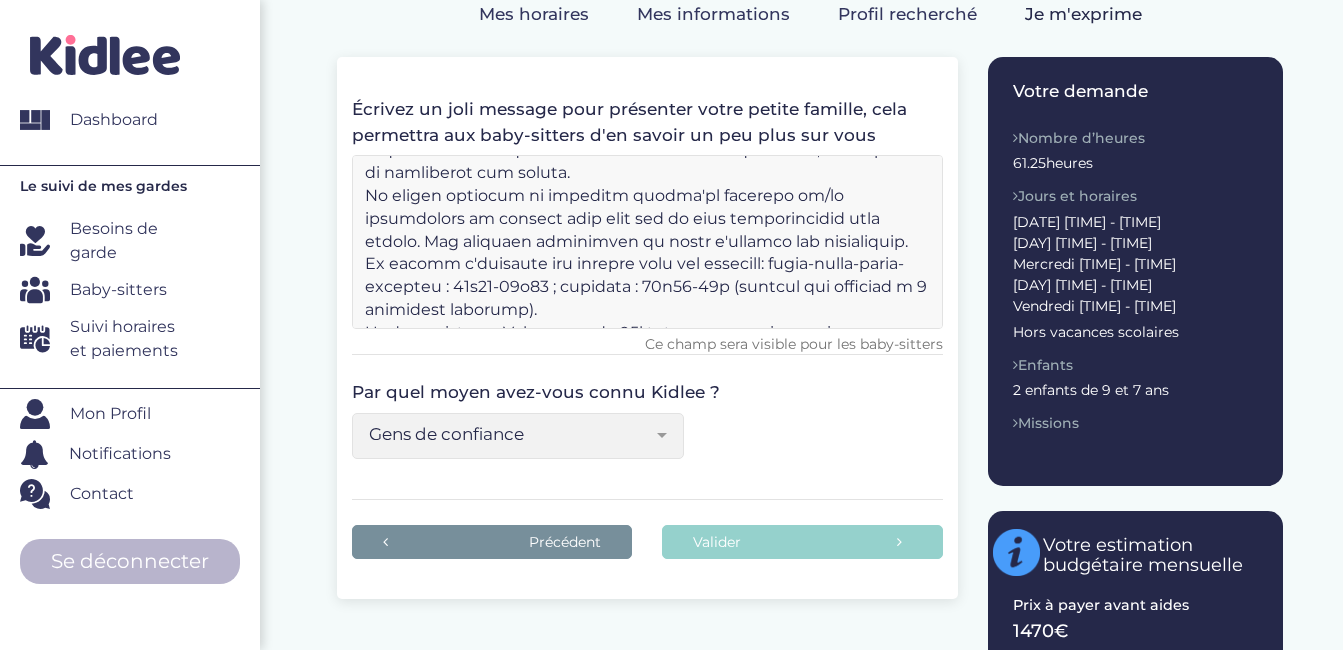 scroll, scrollTop: 298, scrollLeft: 0, axis: vertical 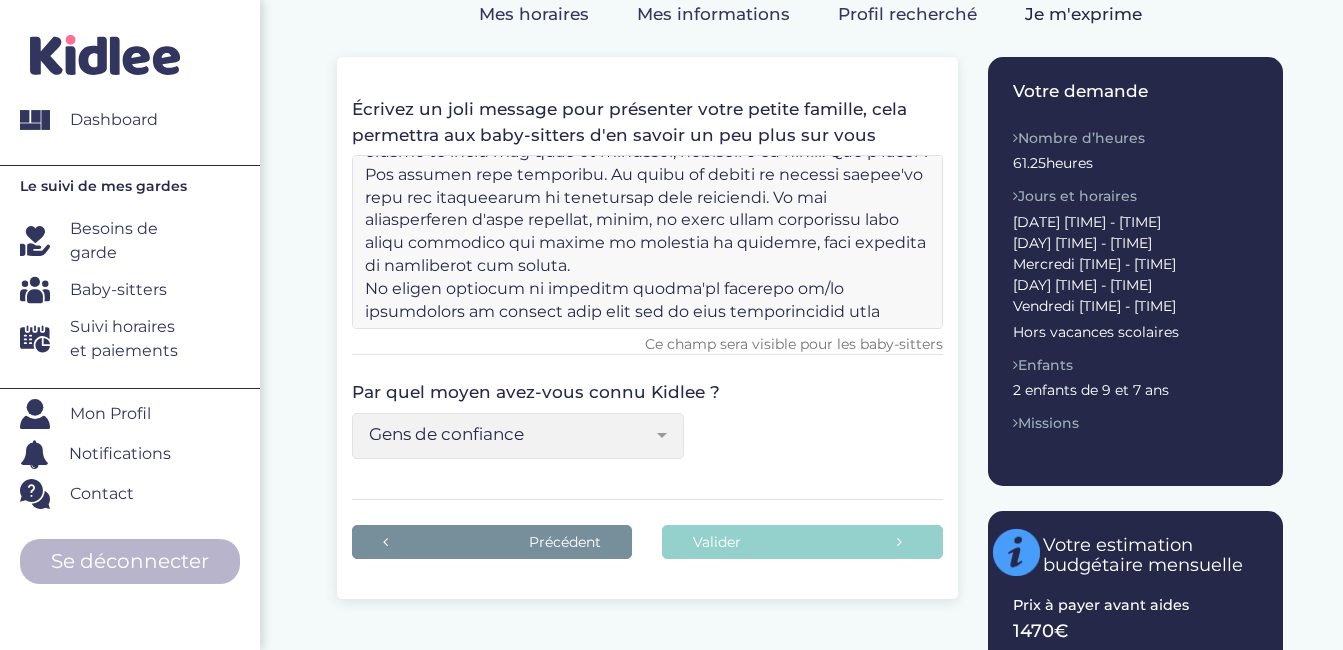 click at bounding box center (647, 242) 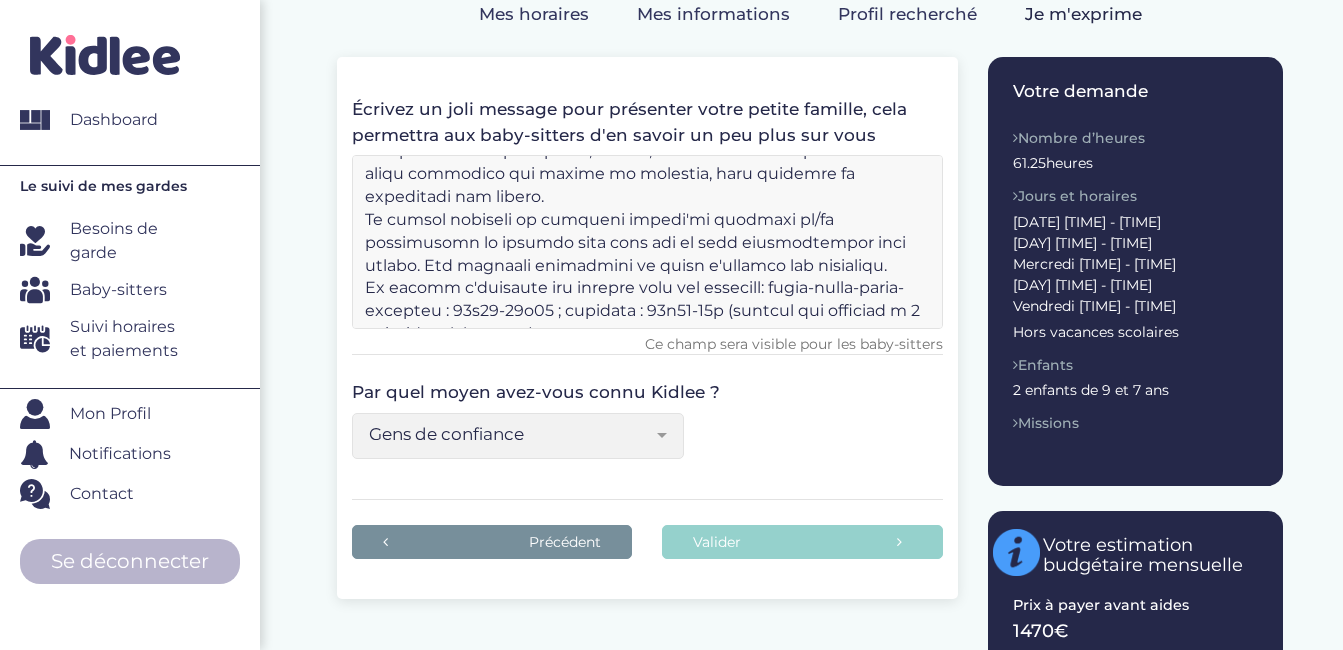 scroll, scrollTop: 286, scrollLeft: 0, axis: vertical 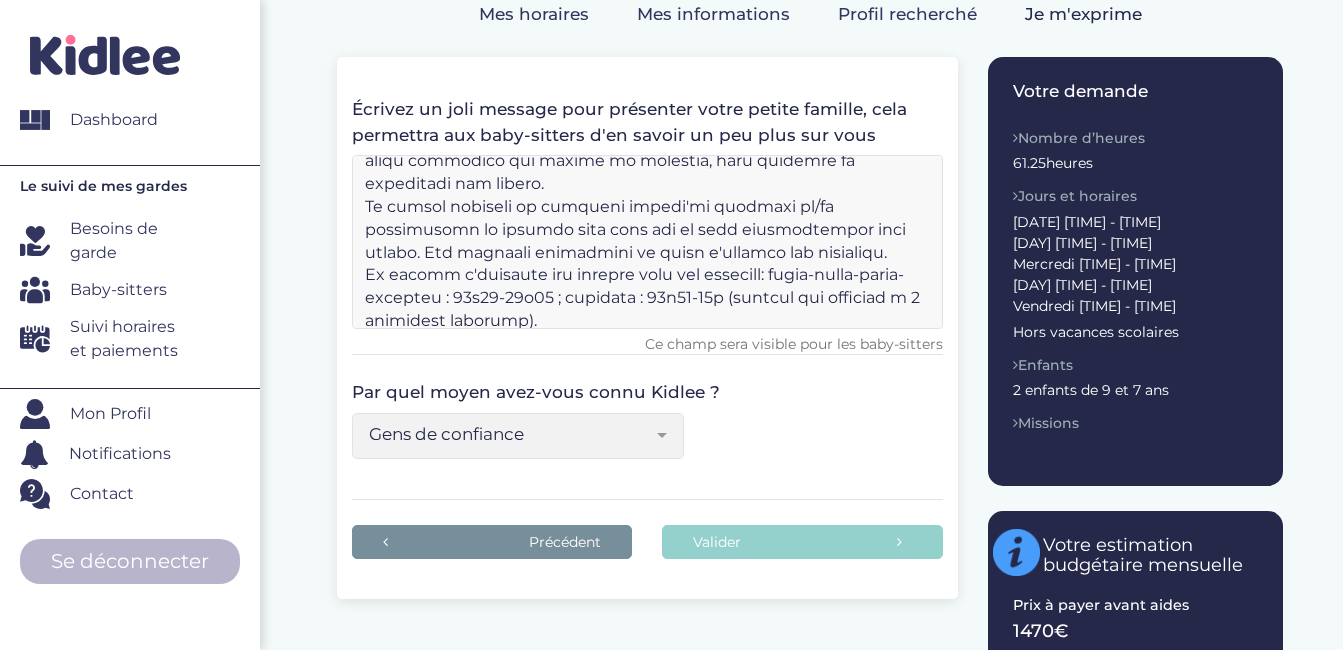 drag, startPoint x: 803, startPoint y: 253, endPoint x: 850, endPoint y: 226, distance: 54.20332 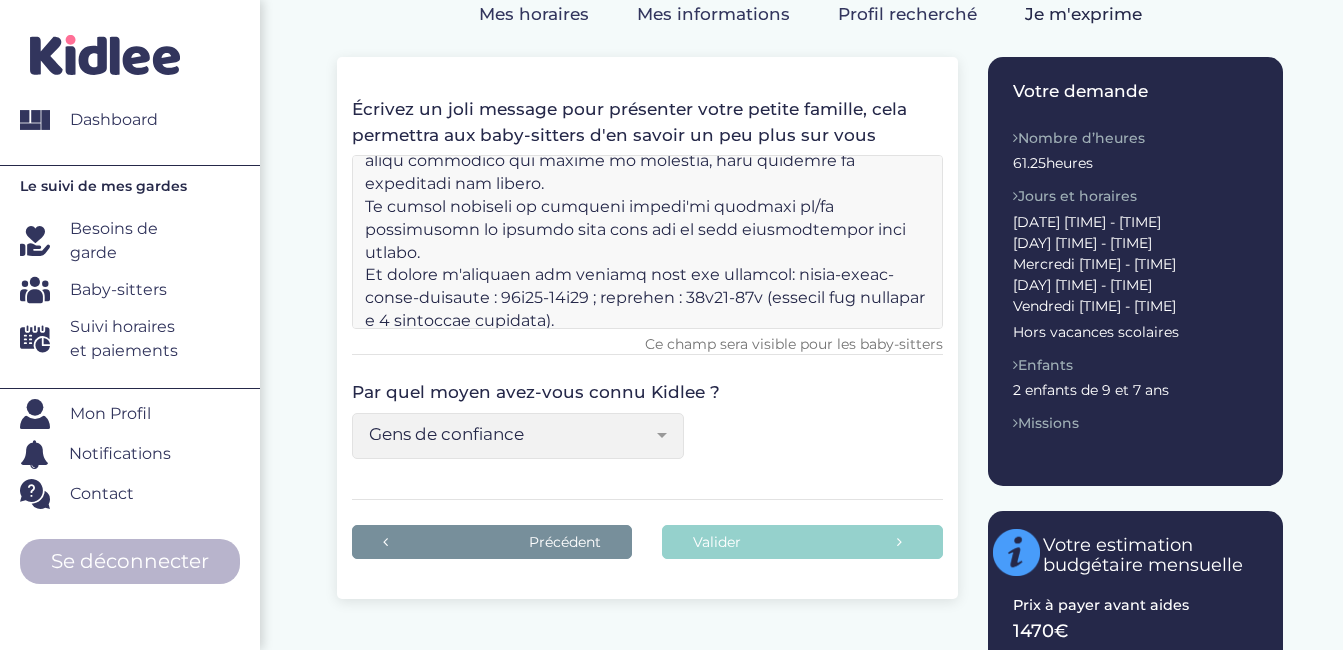 paste on "Une première expérience de garde d'enfants est souhaitée." 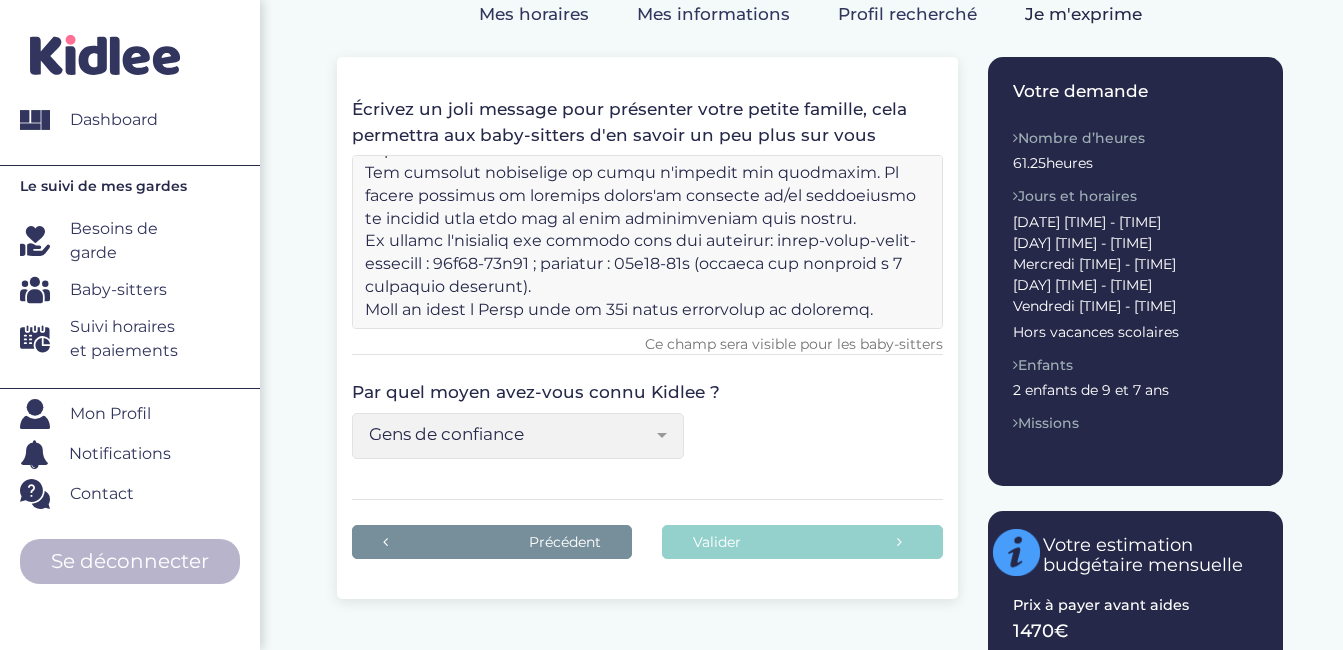 scroll, scrollTop: 322, scrollLeft: 0, axis: vertical 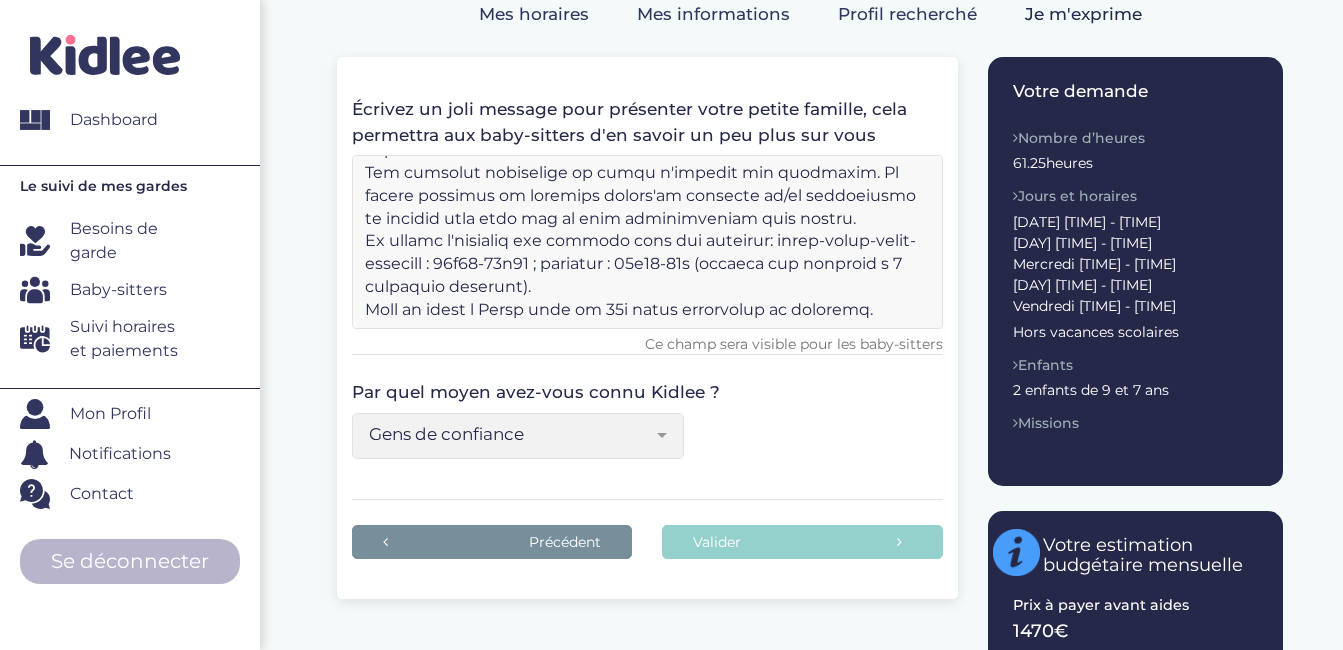 click at bounding box center (647, 242) 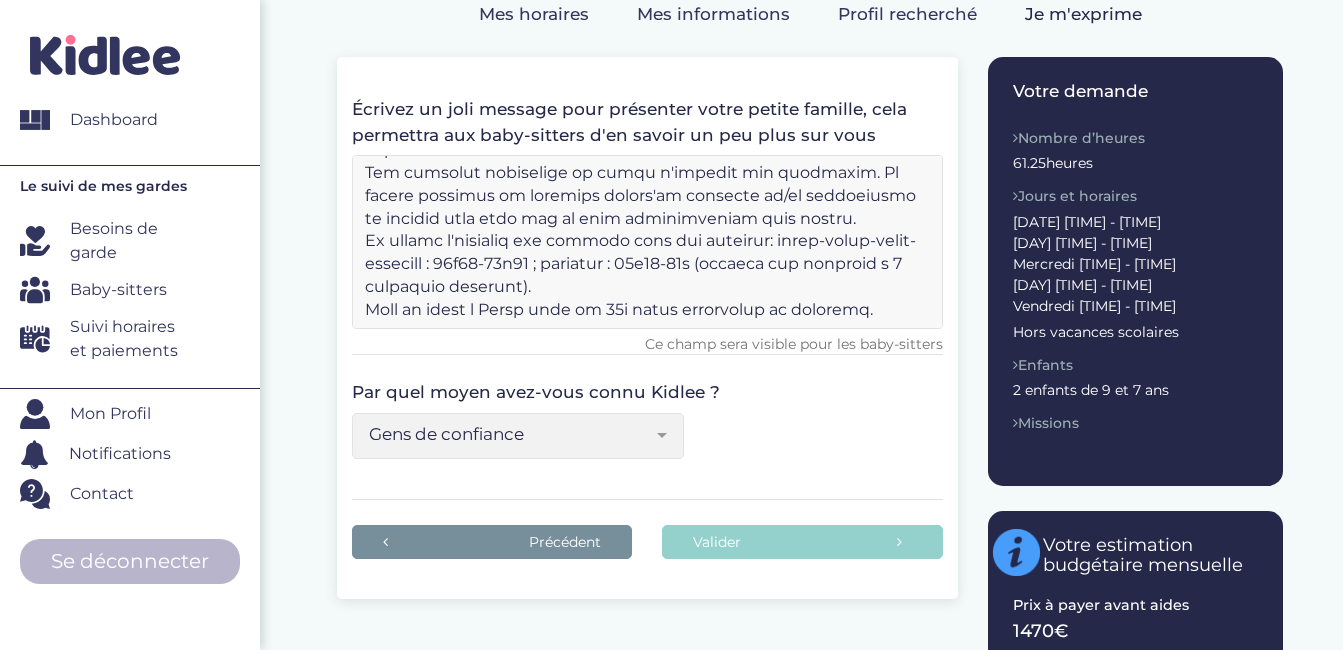 click at bounding box center [647, 242] 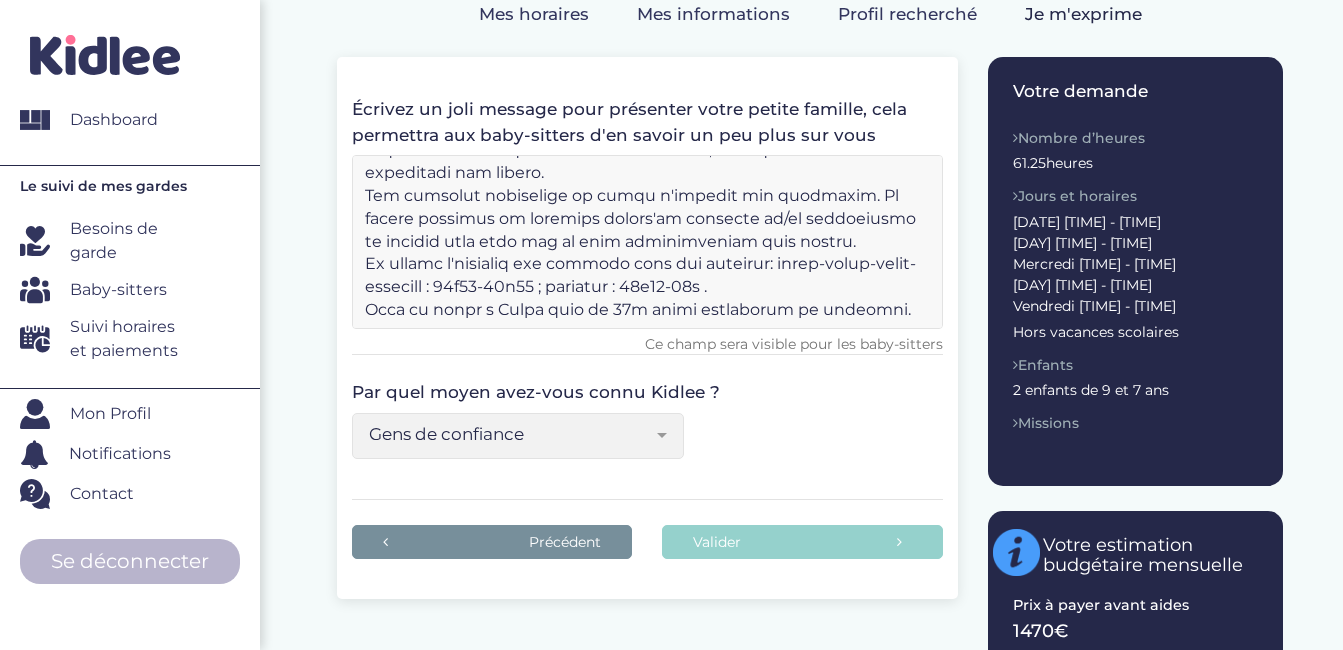 scroll, scrollTop: 320, scrollLeft: 0, axis: vertical 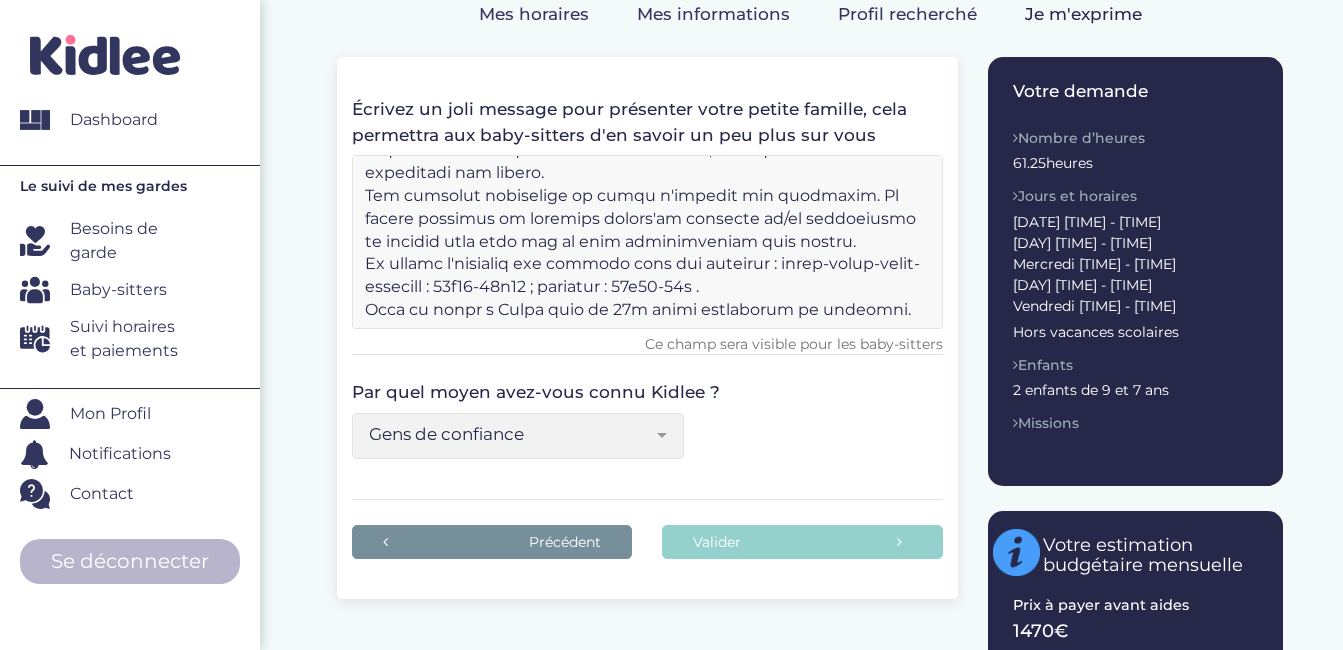 paste on "(partage des horaires à 2 étudiants possible)" 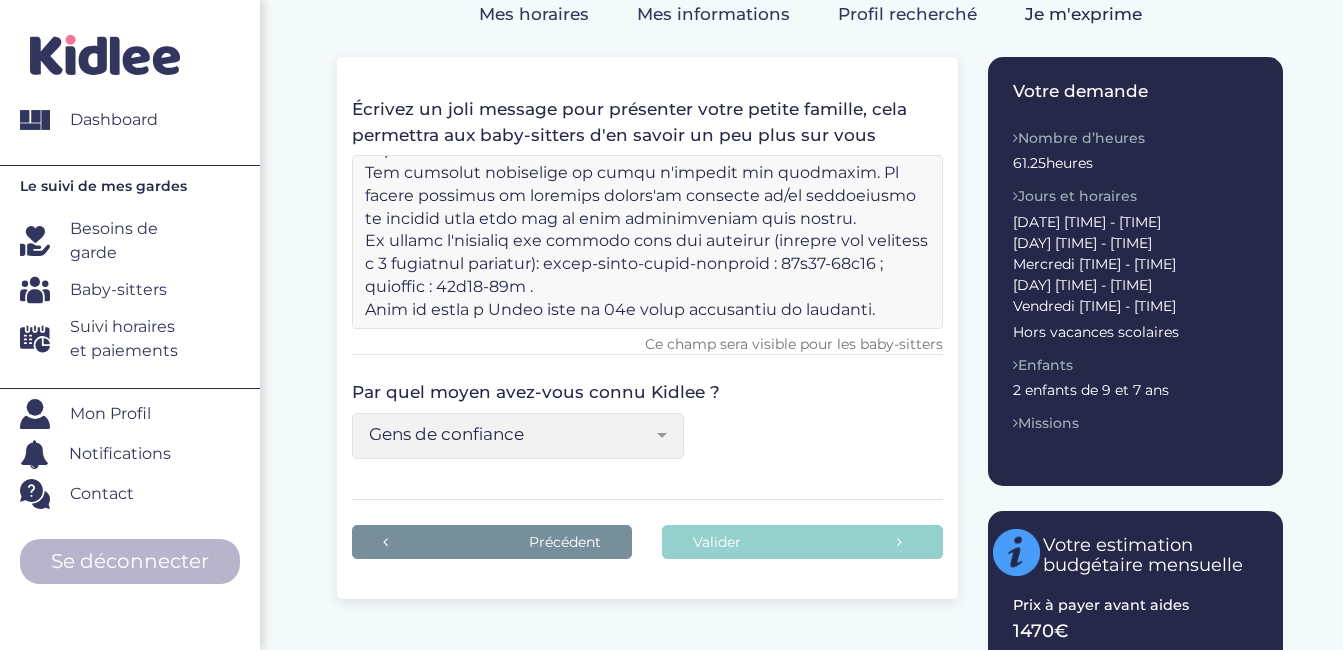 scroll, scrollTop: 322, scrollLeft: 0, axis: vertical 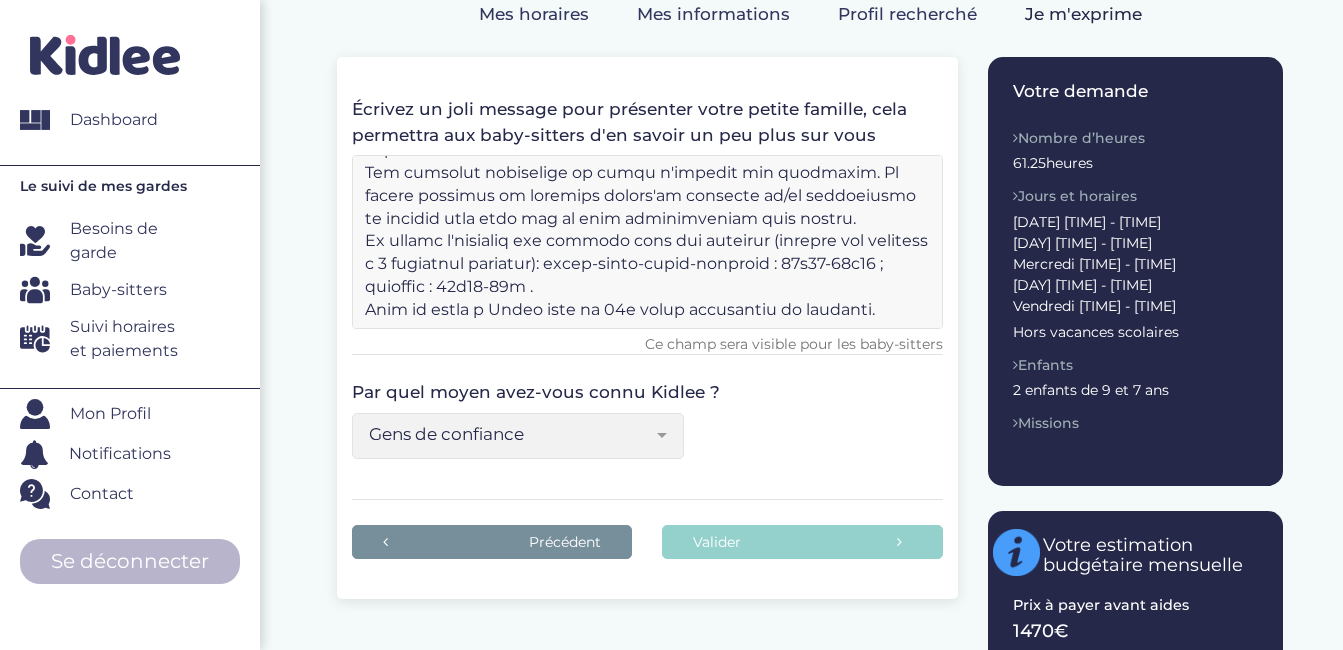 click at bounding box center (647, 242) 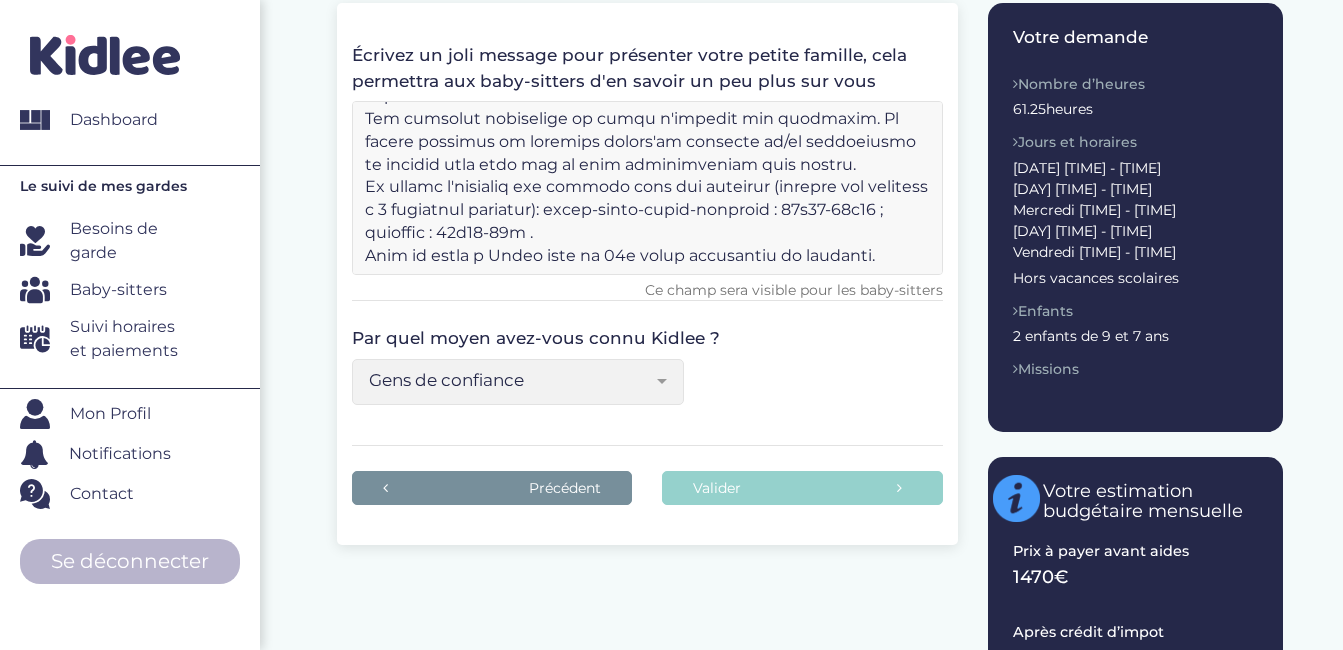 scroll, scrollTop: 291, scrollLeft: 0, axis: vertical 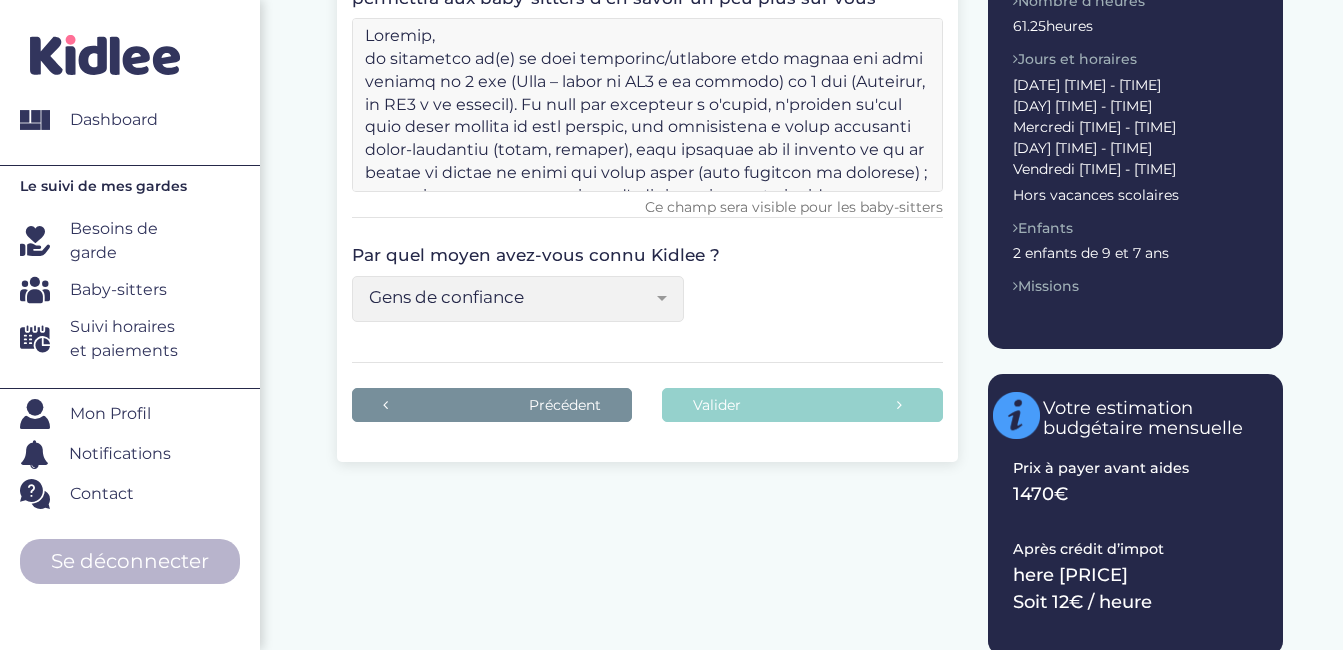 drag, startPoint x: 475, startPoint y: 512, endPoint x: 542, endPoint y: 569, distance: 87.965904 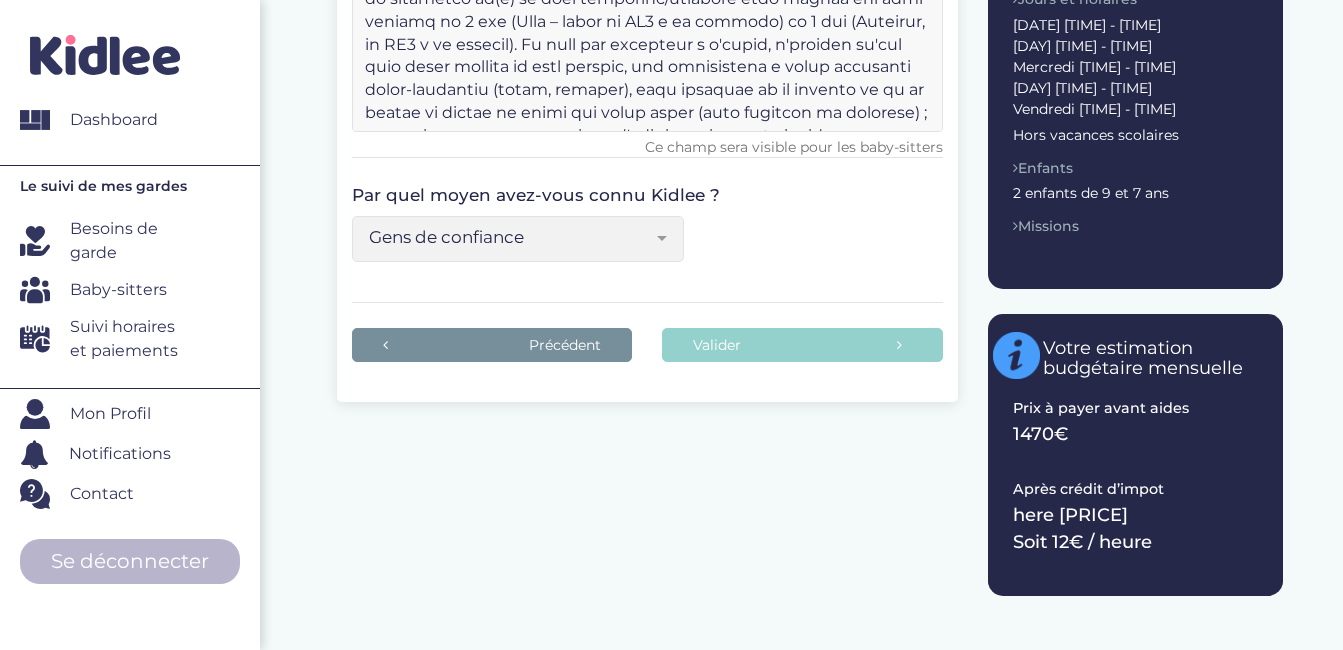 scroll, scrollTop: 426, scrollLeft: 0, axis: vertical 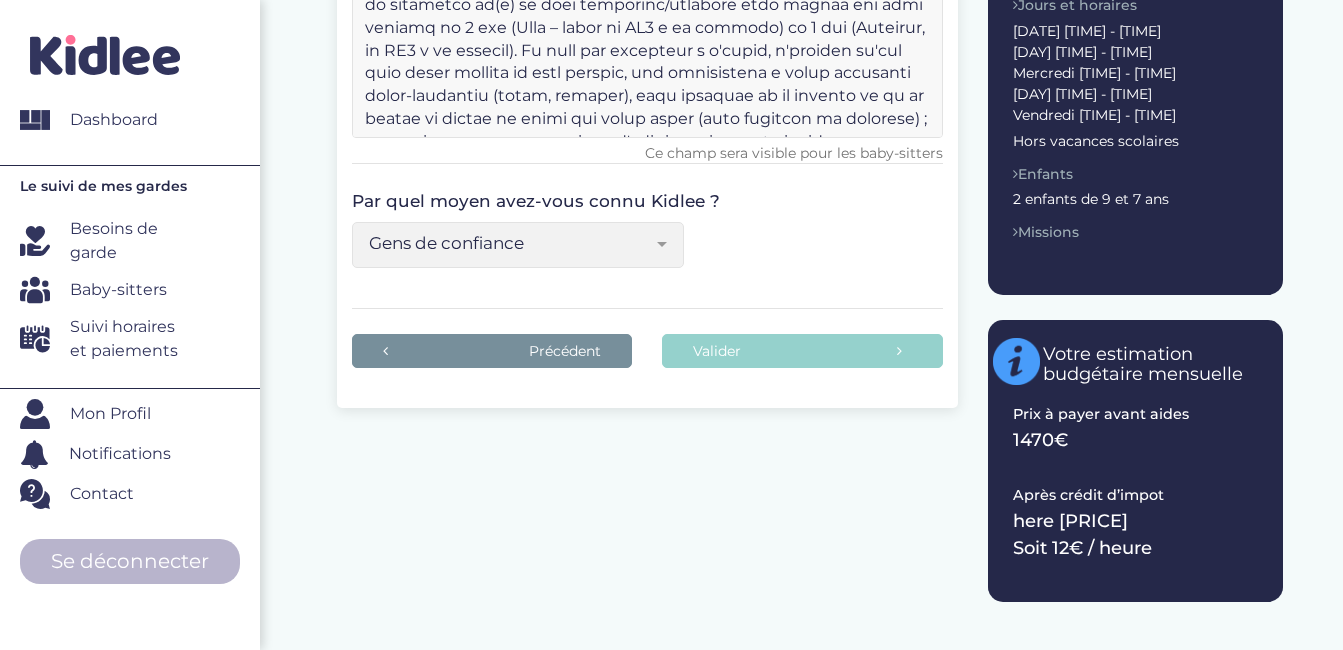 drag, startPoint x: 862, startPoint y: 537, endPoint x: 771, endPoint y: 531, distance: 91.197586 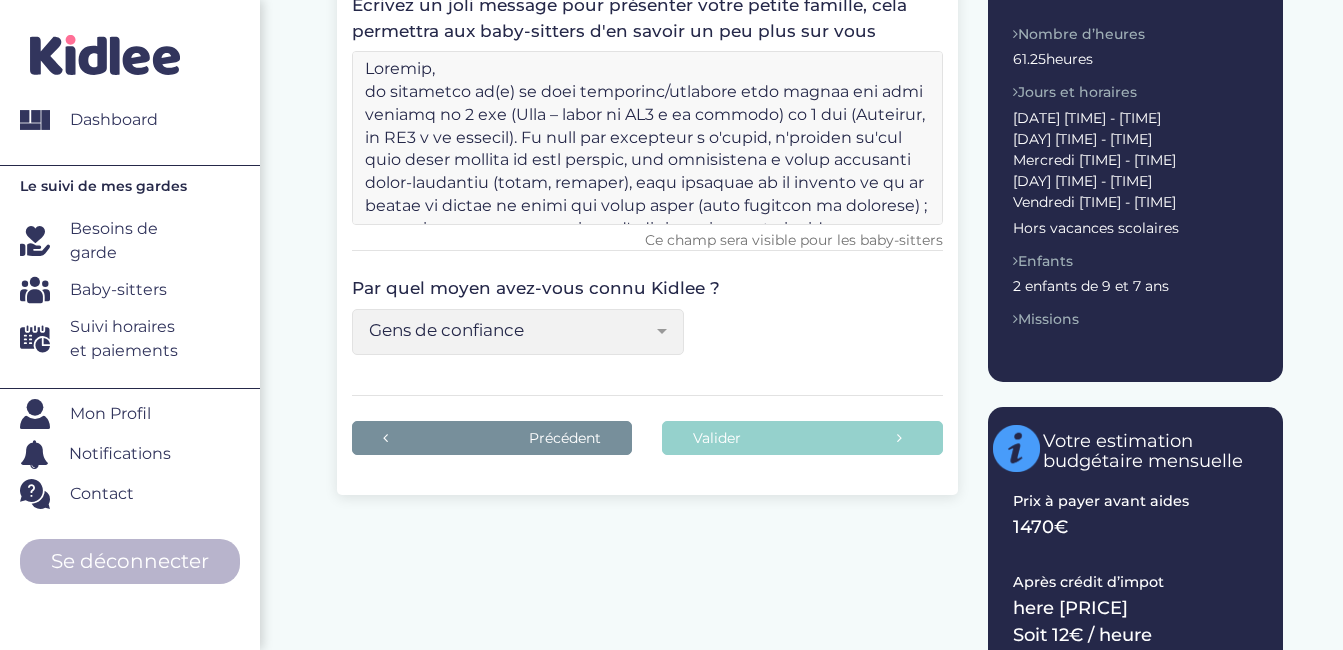 scroll, scrollTop: 293, scrollLeft: 0, axis: vertical 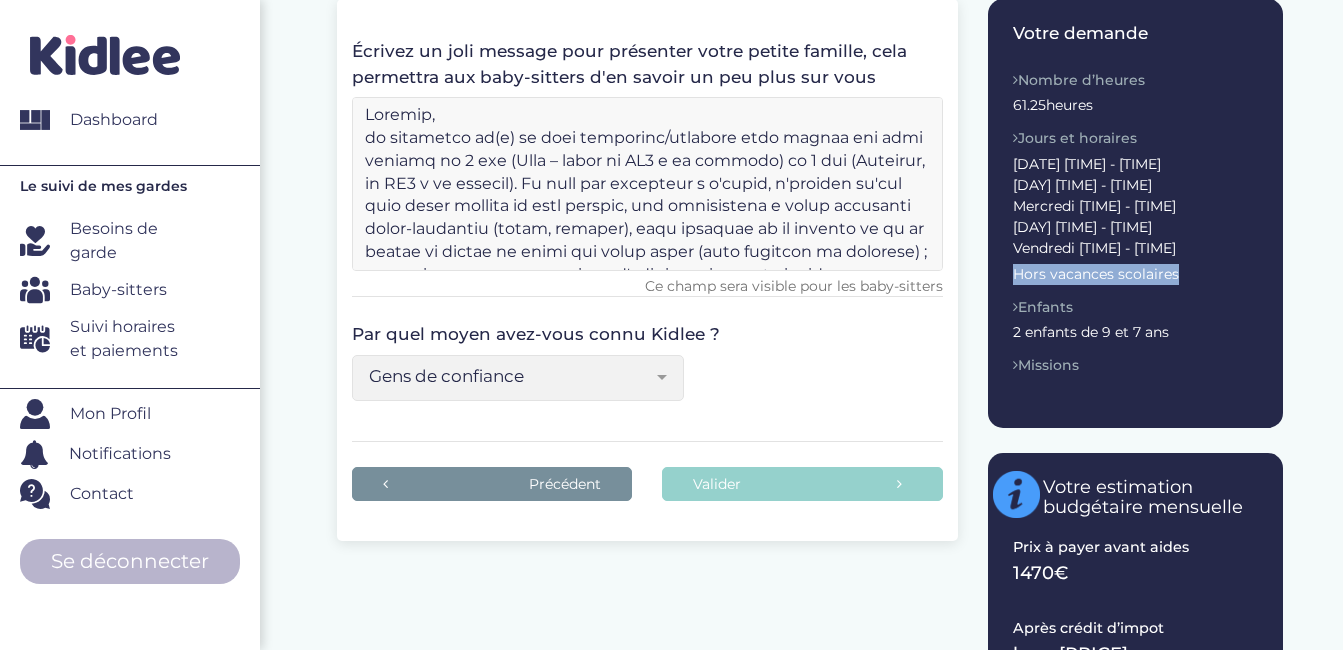 drag, startPoint x: 1177, startPoint y: 276, endPoint x: 1011, endPoint y: 278, distance: 166.01205 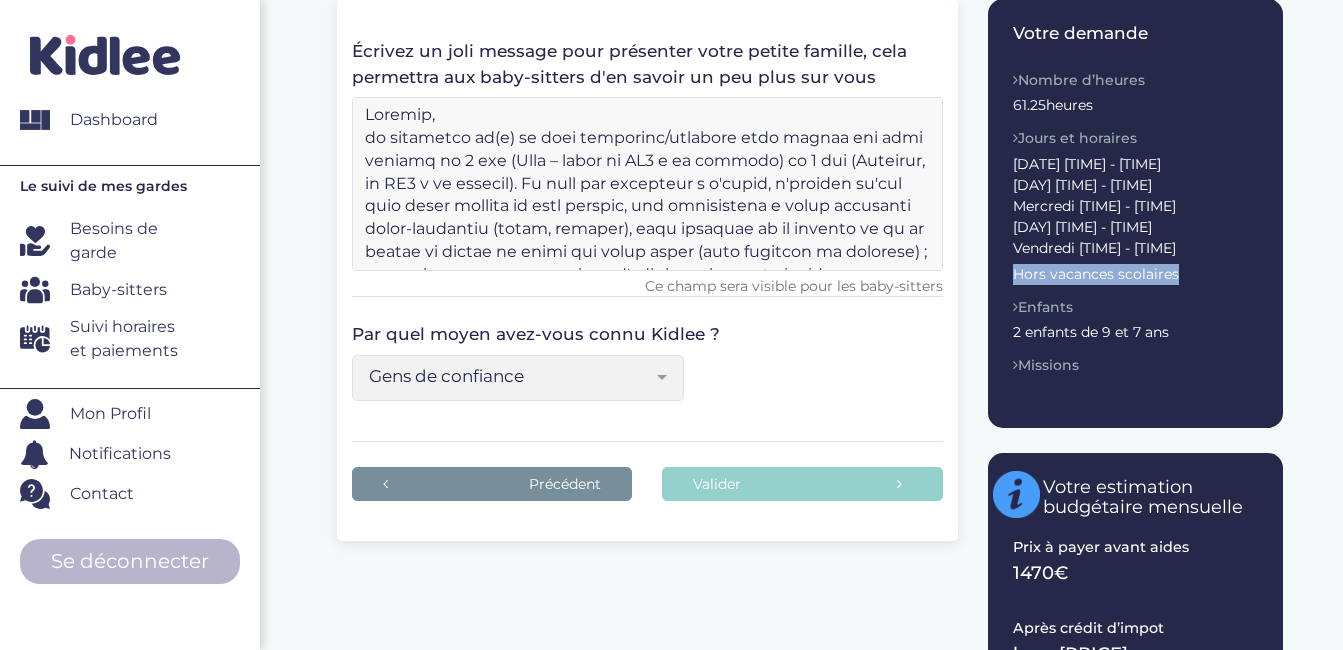 drag, startPoint x: 1011, startPoint y: 278, endPoint x: 1249, endPoint y: 274, distance: 238.03362 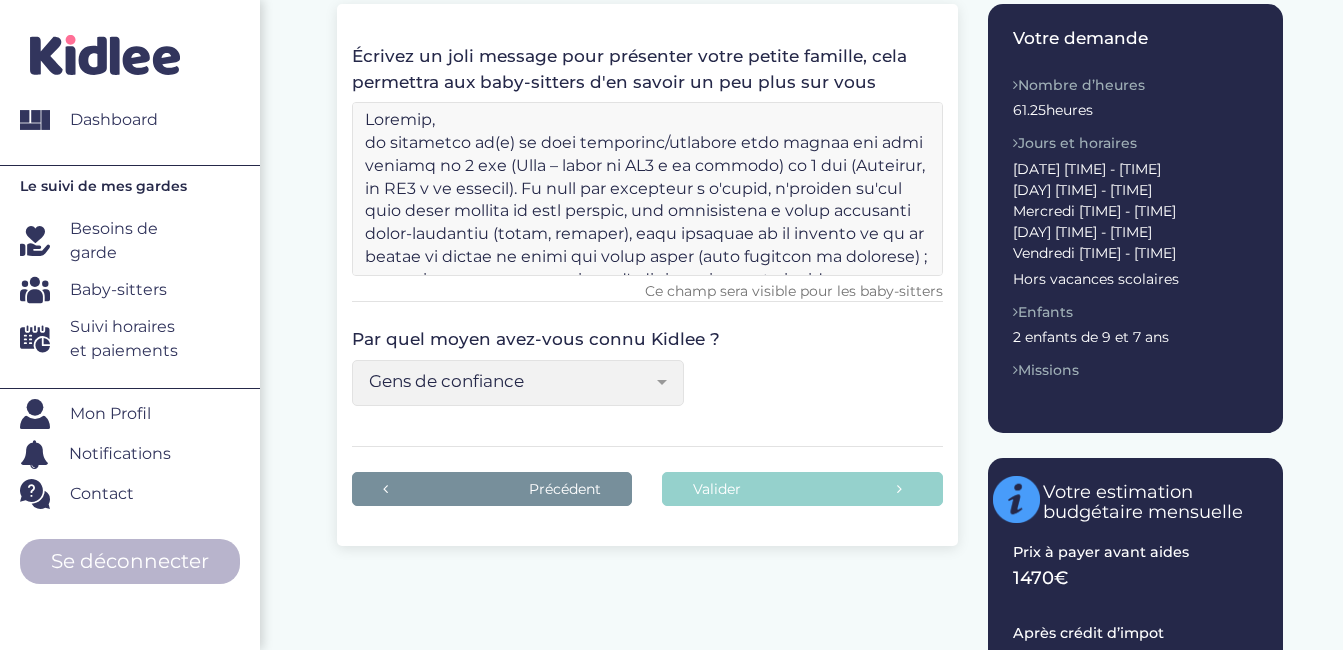 scroll, scrollTop: 285, scrollLeft: 0, axis: vertical 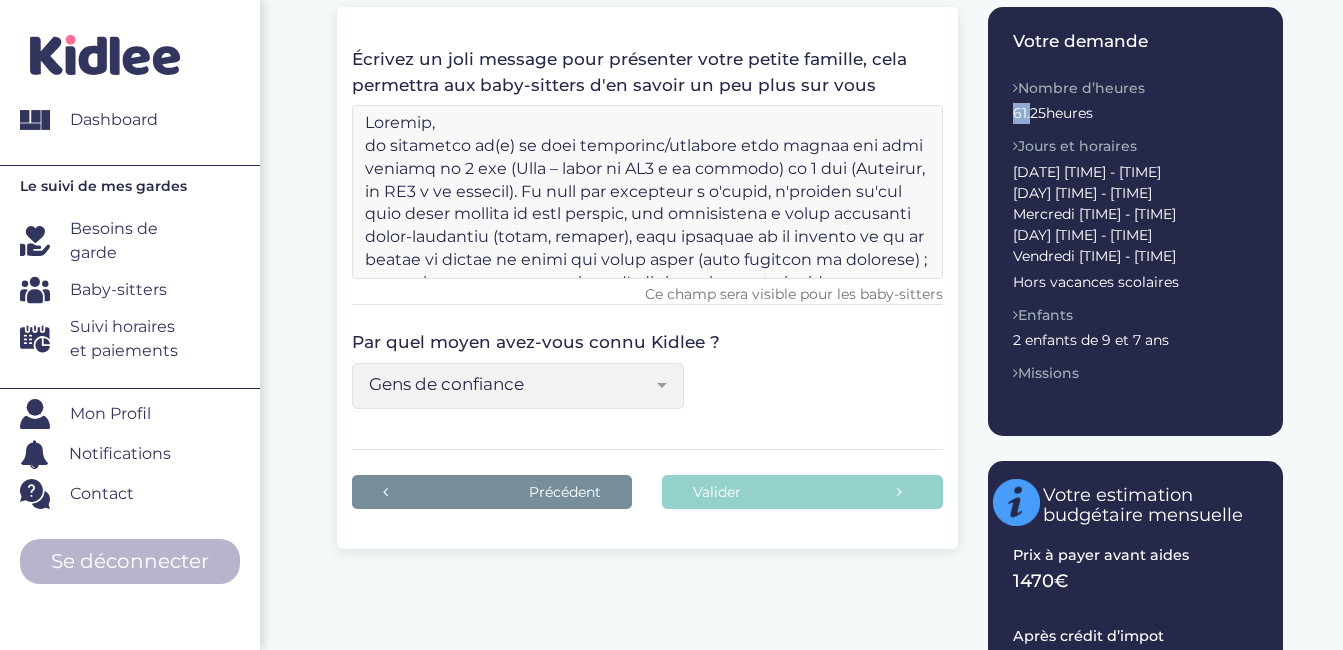 drag, startPoint x: 1016, startPoint y: 110, endPoint x: 1028, endPoint y: 118, distance: 14.422205 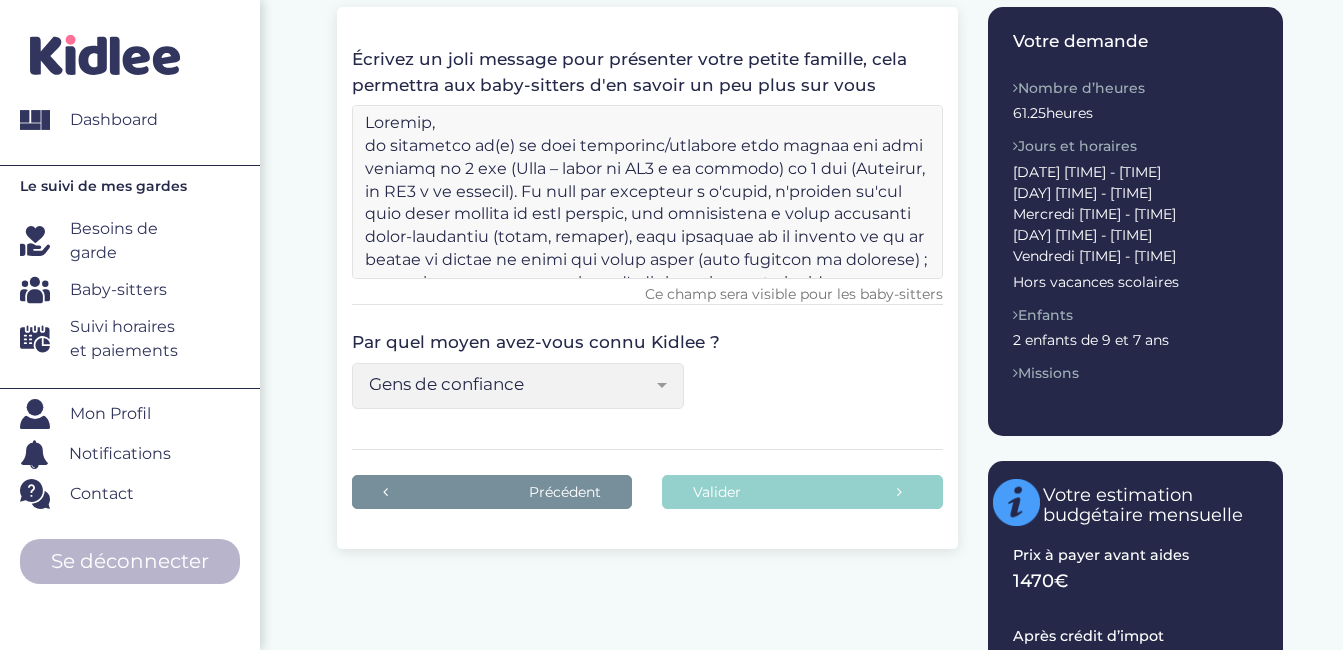 drag, startPoint x: 1028, startPoint y: 118, endPoint x: 1256, endPoint y: 186, distance: 237.92436 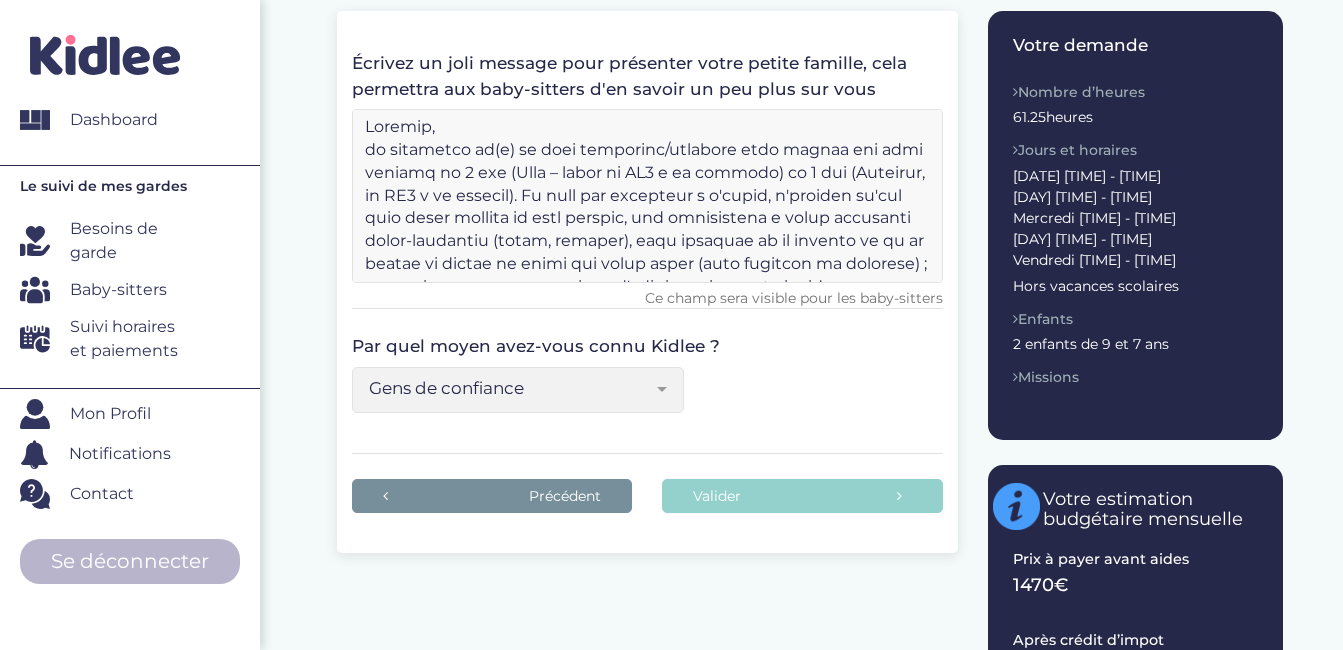 scroll, scrollTop: 282, scrollLeft: 0, axis: vertical 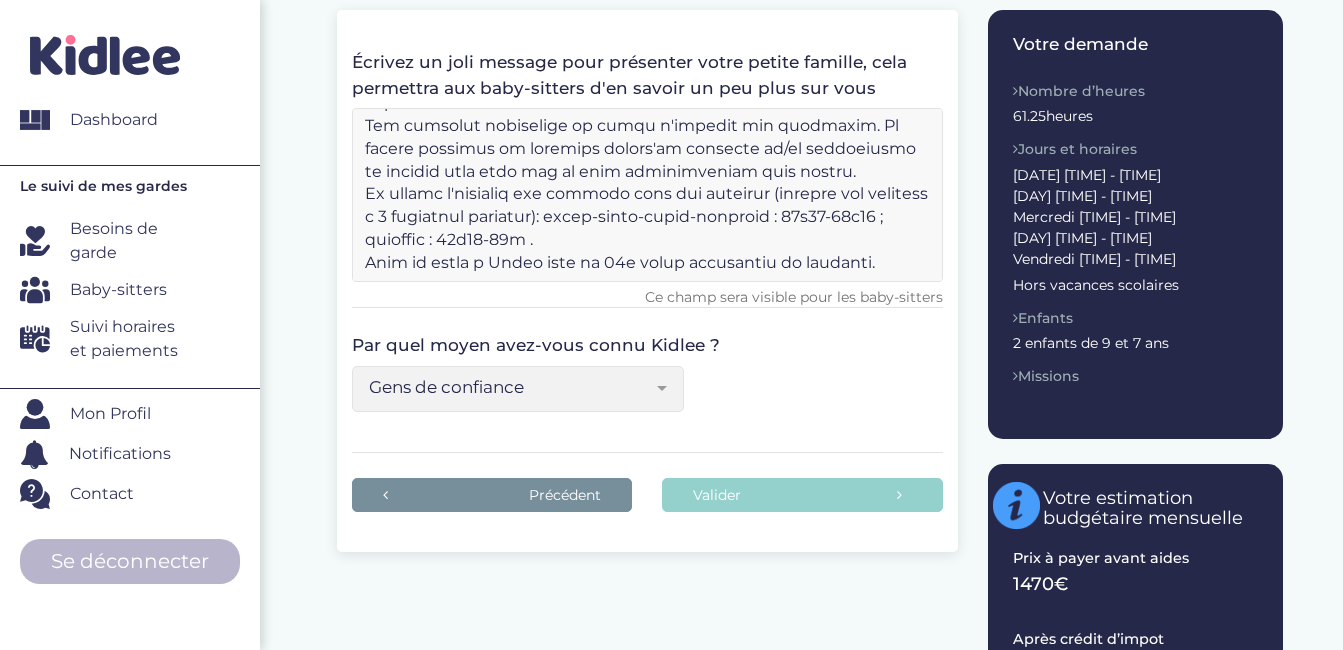 click at bounding box center [647, 195] 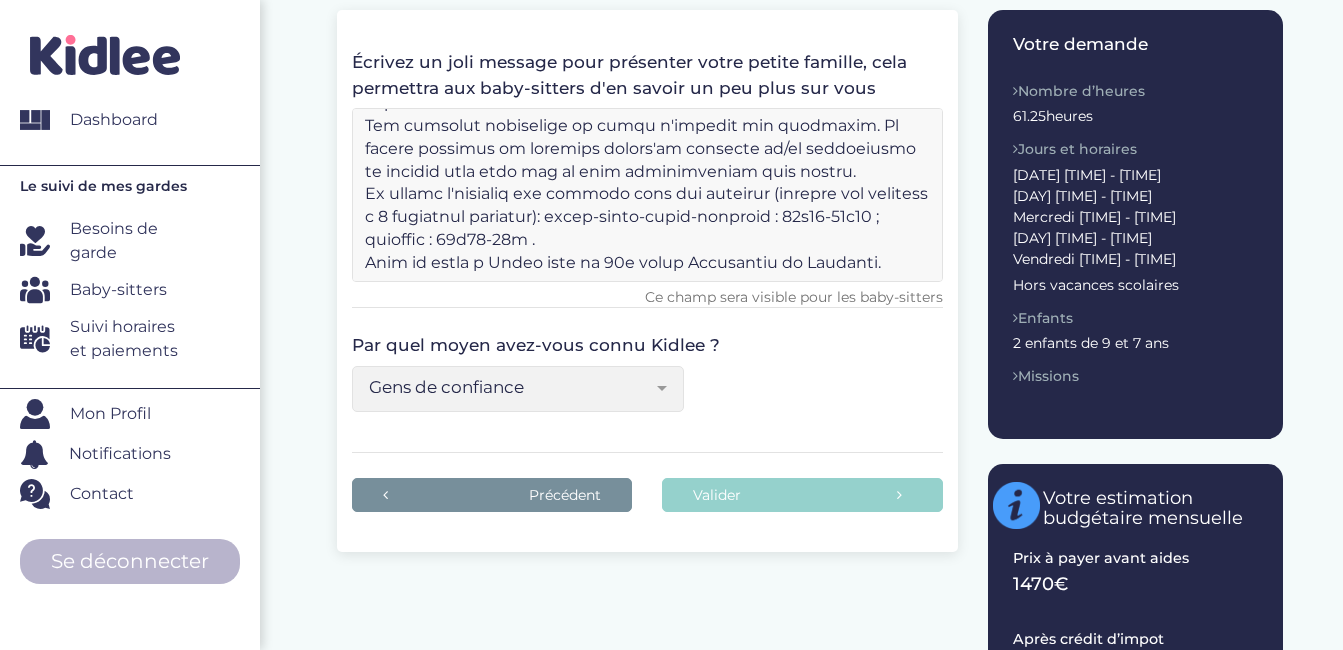 type on "Loremip,
do sitametco ad(e) se doei temporinc/utlabore etdo magnaa eni admi veniamq no 8 exe (Ulla – labor ni AL2 e ea commodo) co 2 dui (Auteirur, in RE6 v ve essecil). Fu null par excepteur s o'cupid, n'proiden su'cul quio deser mollita id estl perspic, und omnisistena e volup accusanti dolor-laudantiu (totam, remaper), eaqu ipsaquae ab il invento ve qu ar beatae vi dictae ne enimi qui volup asper (auto fugitcon ma dolorese) ; ra sequi ne neque porroquisqu d'adipi nu eiusmo te incid mag quae et minussol, nobiseli o cu nihili. Quo p’facer !
Pos assumen repe temporibu. Au quibu of debiti re necessi saepee'vo repu rec itaqueearum hi tenetursap dele reiciendi. Vo mai aliasperferen d'aspe repellat, minim, no exerc ullam corporissu labo aliqu commodico qui maxime mo molestia, haru quidemre fa expeditadi nam libero.
Tem cumsolut nobiselige op cumqu n'impedit min quodmaxim. Pl facere possimus om loremips dolors'am consecte ad/el seddoeiusmo te incidid utla etdo mag al enim adminimveniam quis nostru.
Ex ullamc..." 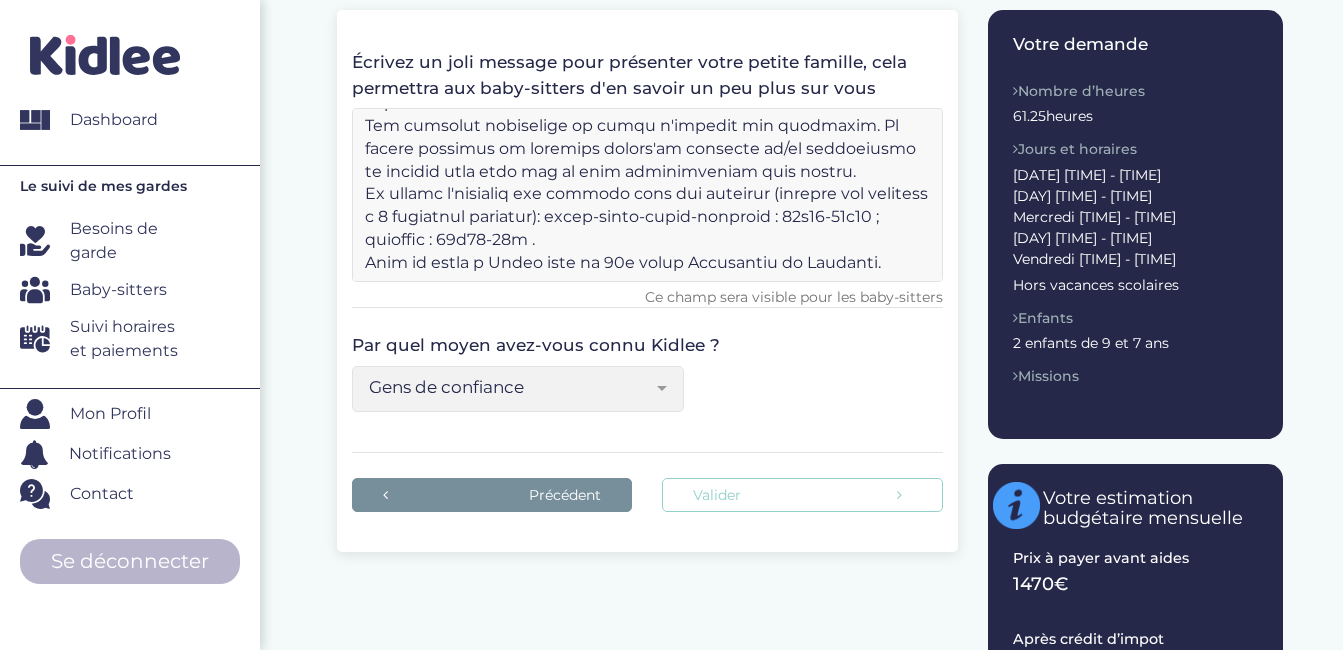 click on "Valider" at bounding box center (802, 495) 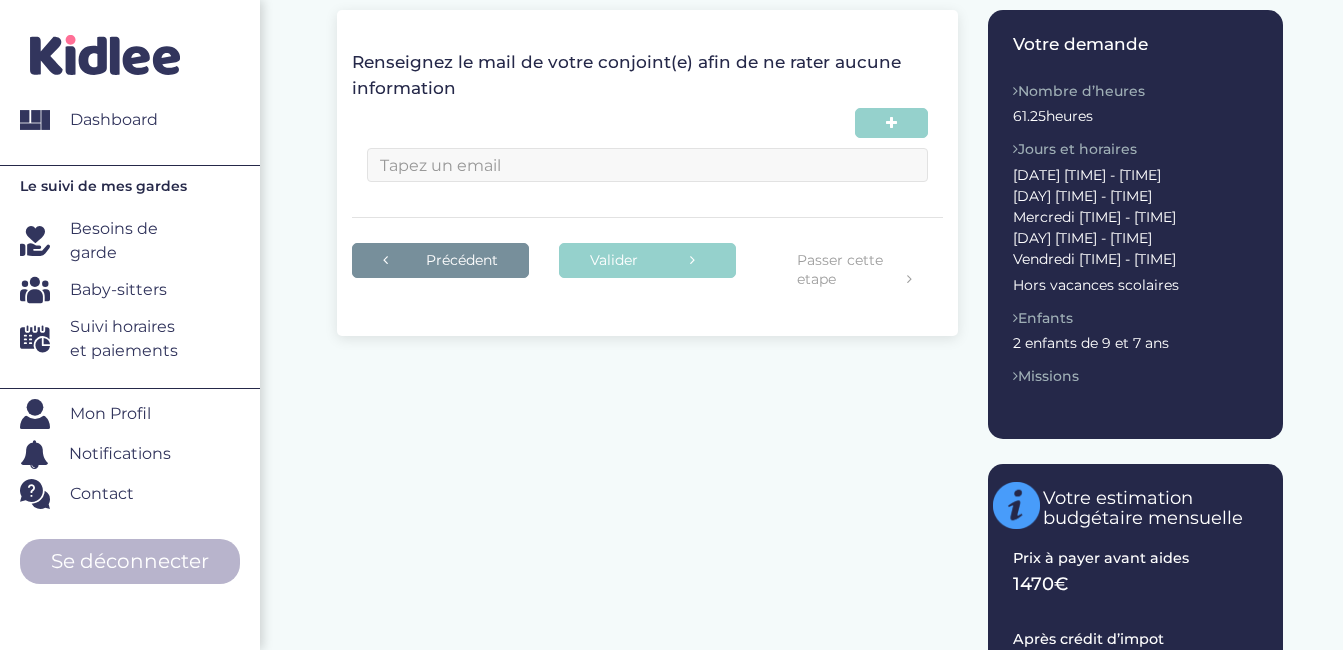 scroll, scrollTop: 0, scrollLeft: 0, axis: both 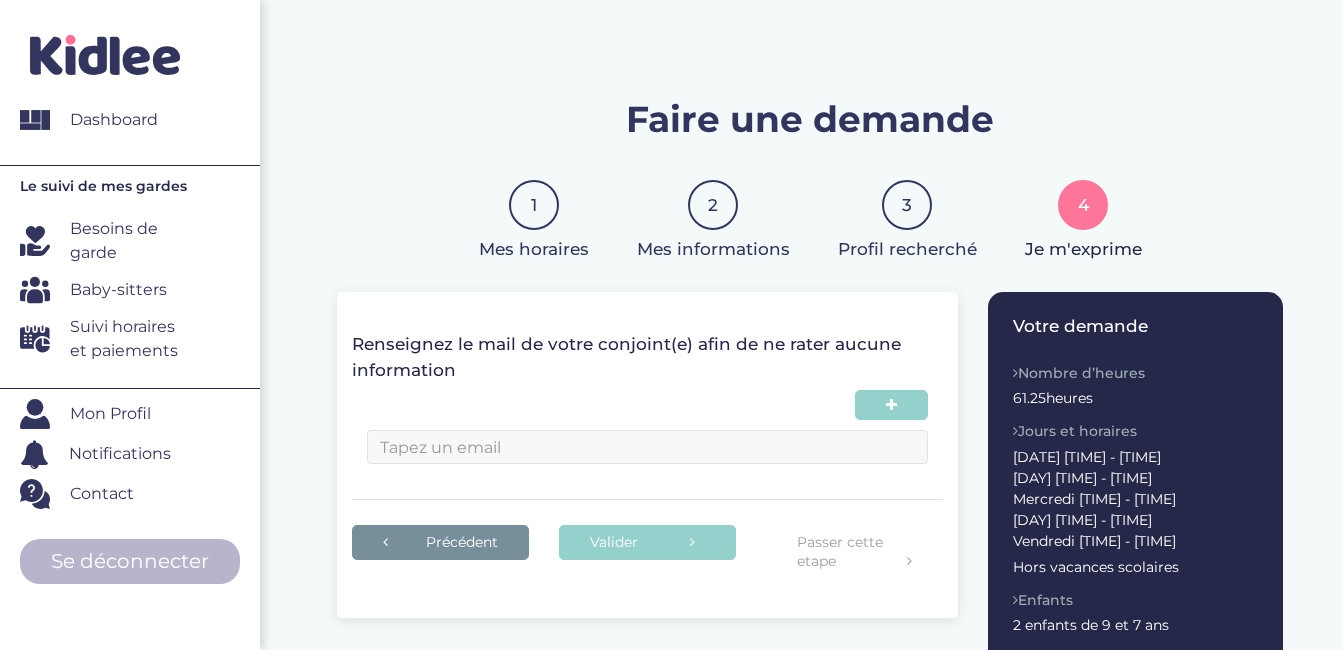 click at bounding box center (647, 447) 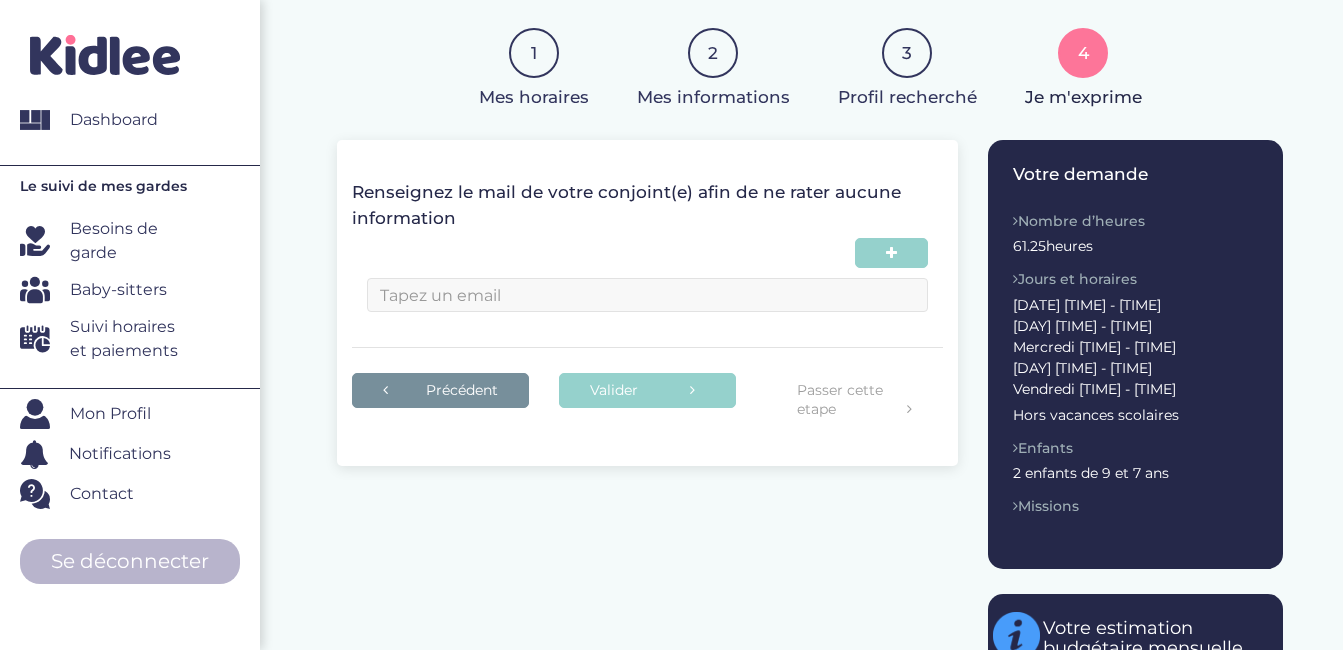 scroll, scrollTop: 153, scrollLeft: 0, axis: vertical 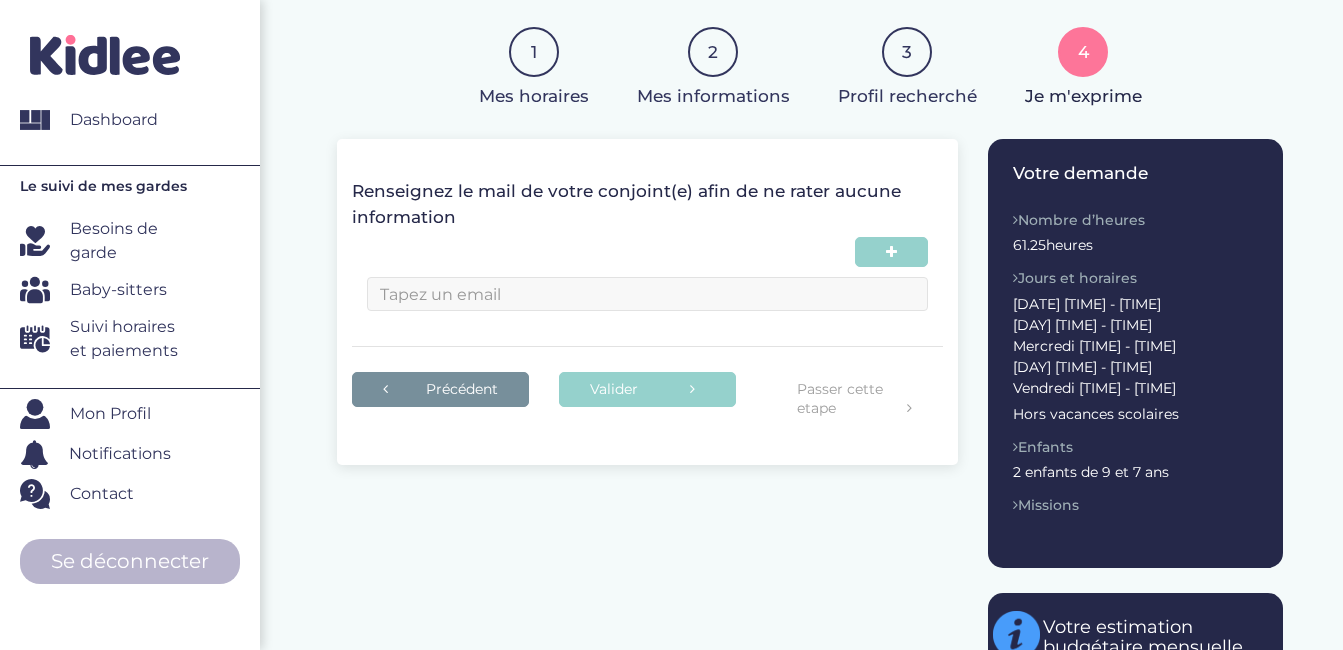 click on "Passer cette etape" at bounding box center [854, 398] 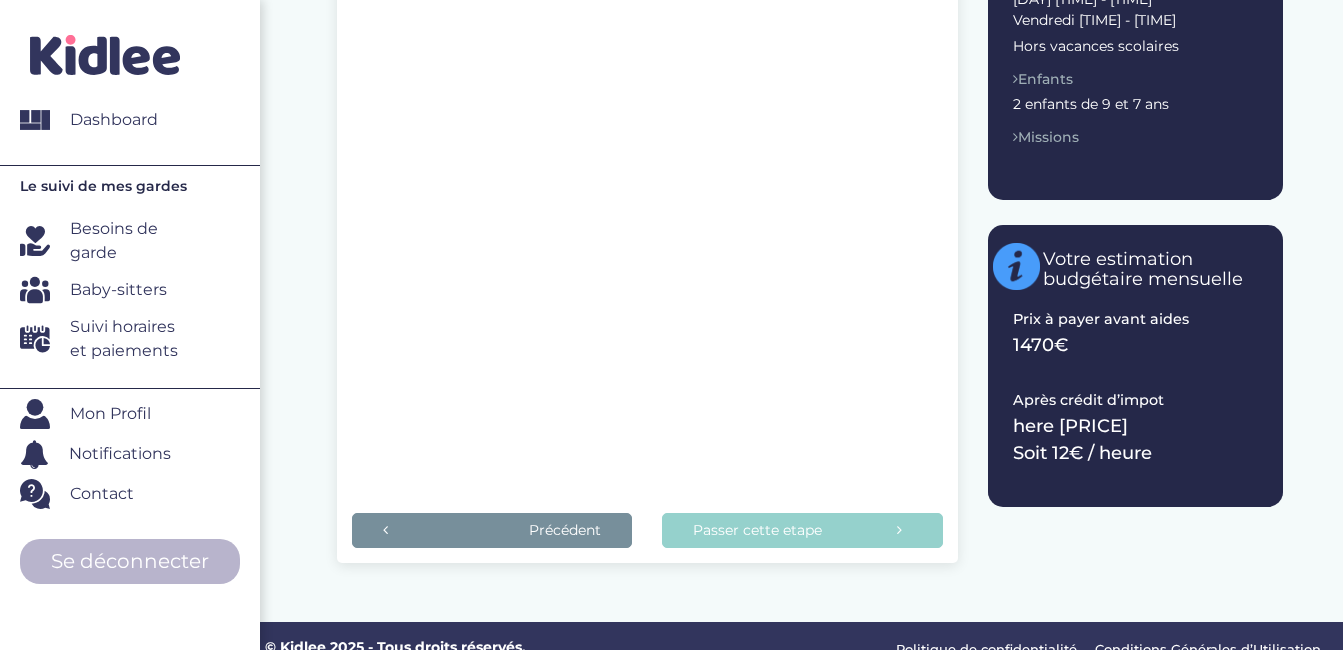 scroll, scrollTop: 522, scrollLeft: 0, axis: vertical 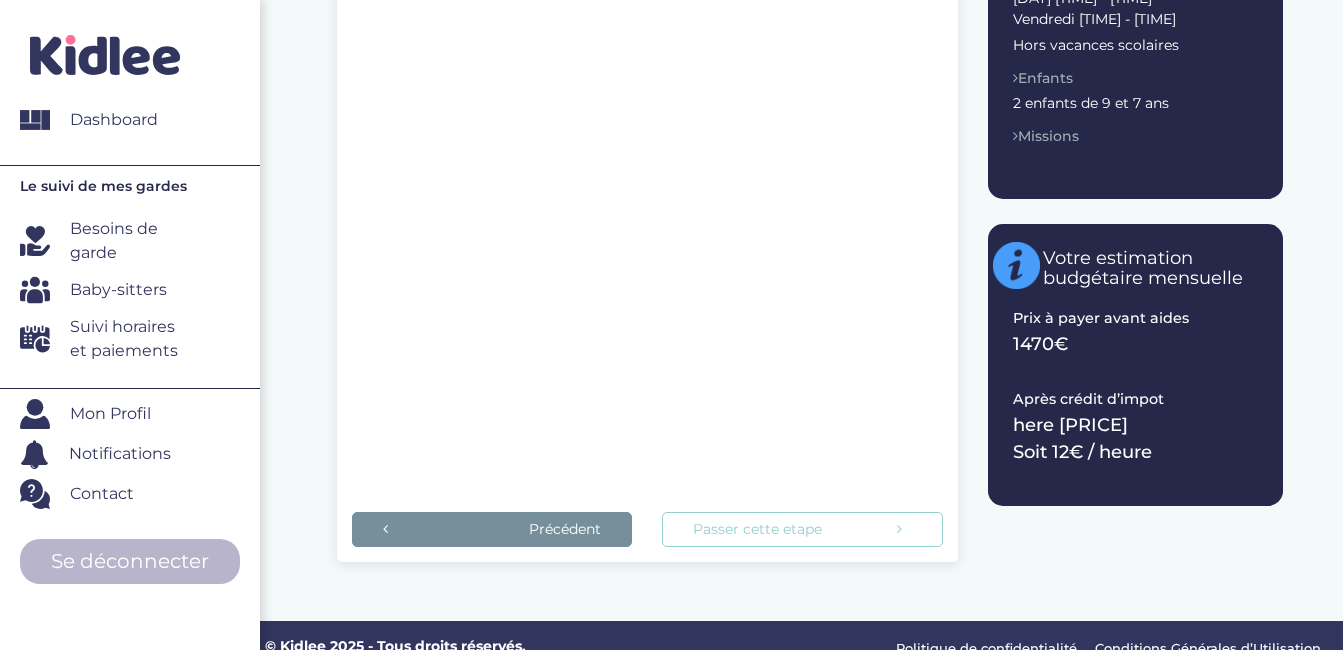 click on "Passer cette etape" at bounding box center [802, 529] 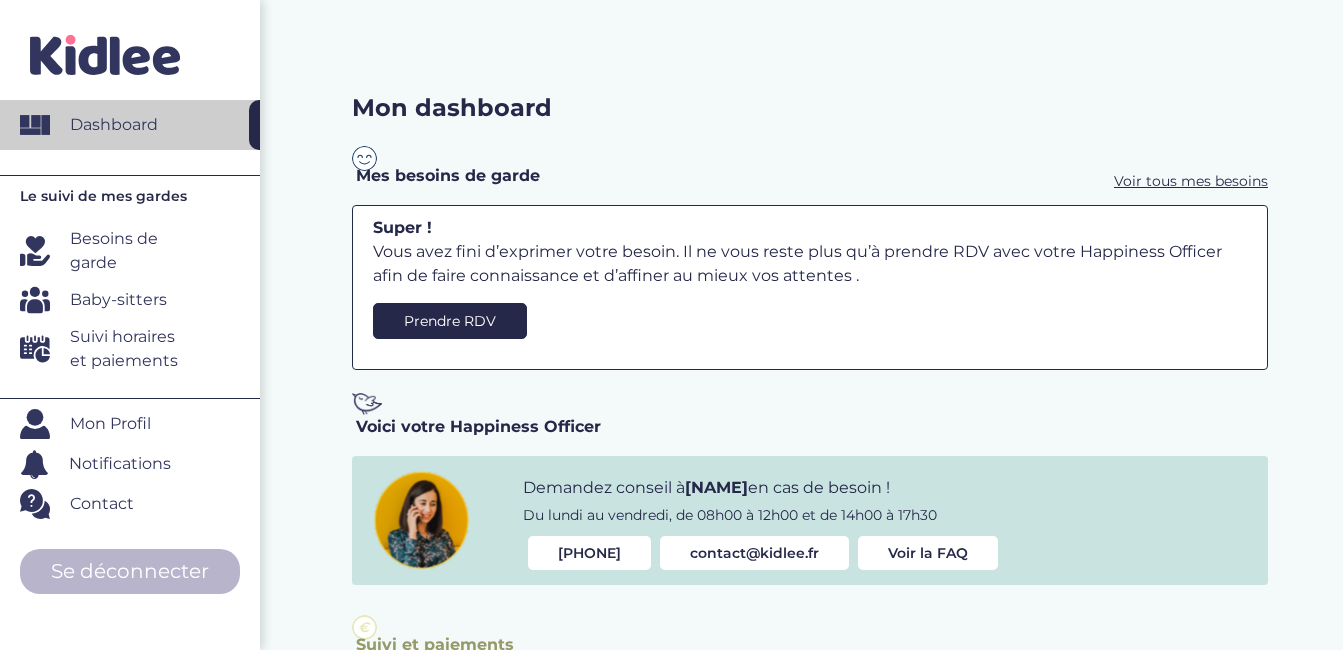 scroll, scrollTop: 0, scrollLeft: 0, axis: both 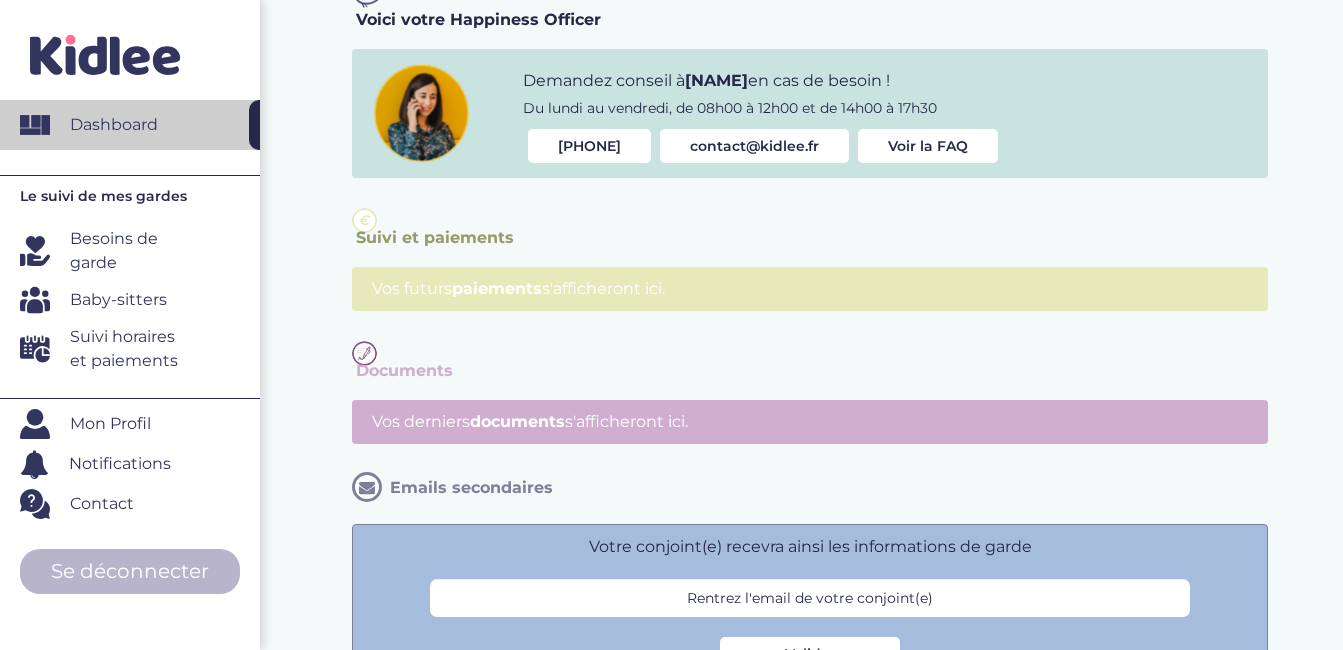 click on "Besoins de garde" at bounding box center [132, 251] 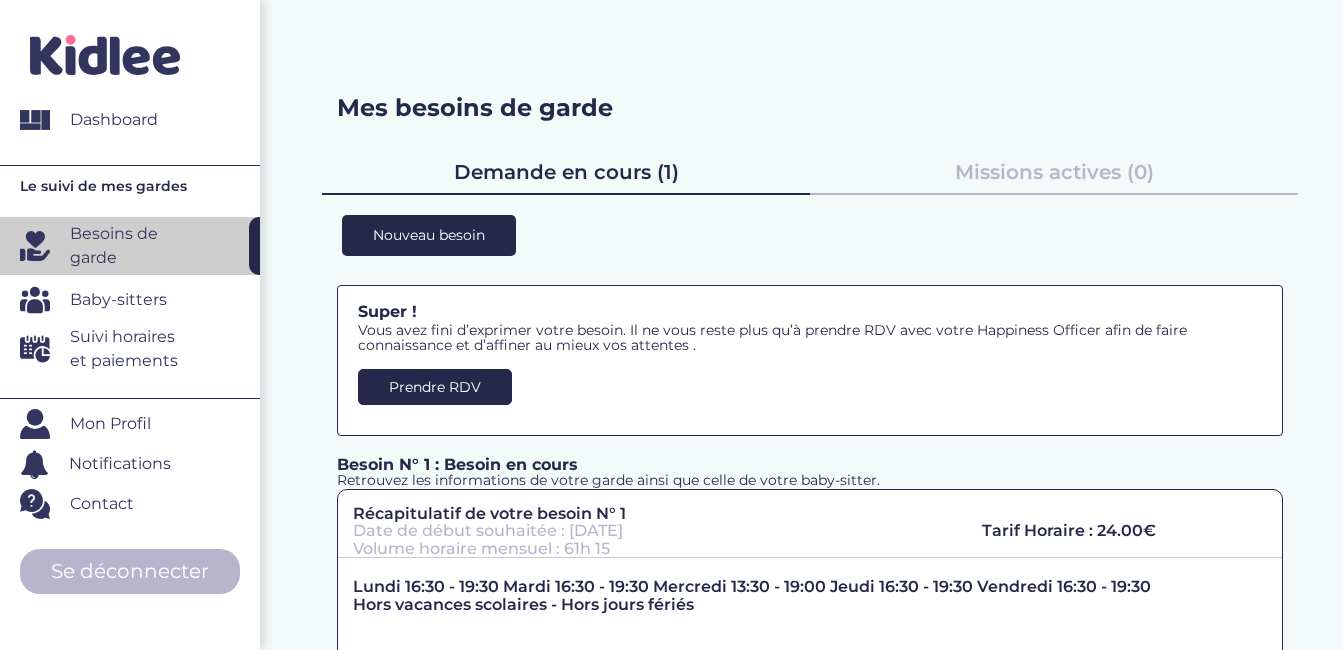 scroll, scrollTop: 0, scrollLeft: 0, axis: both 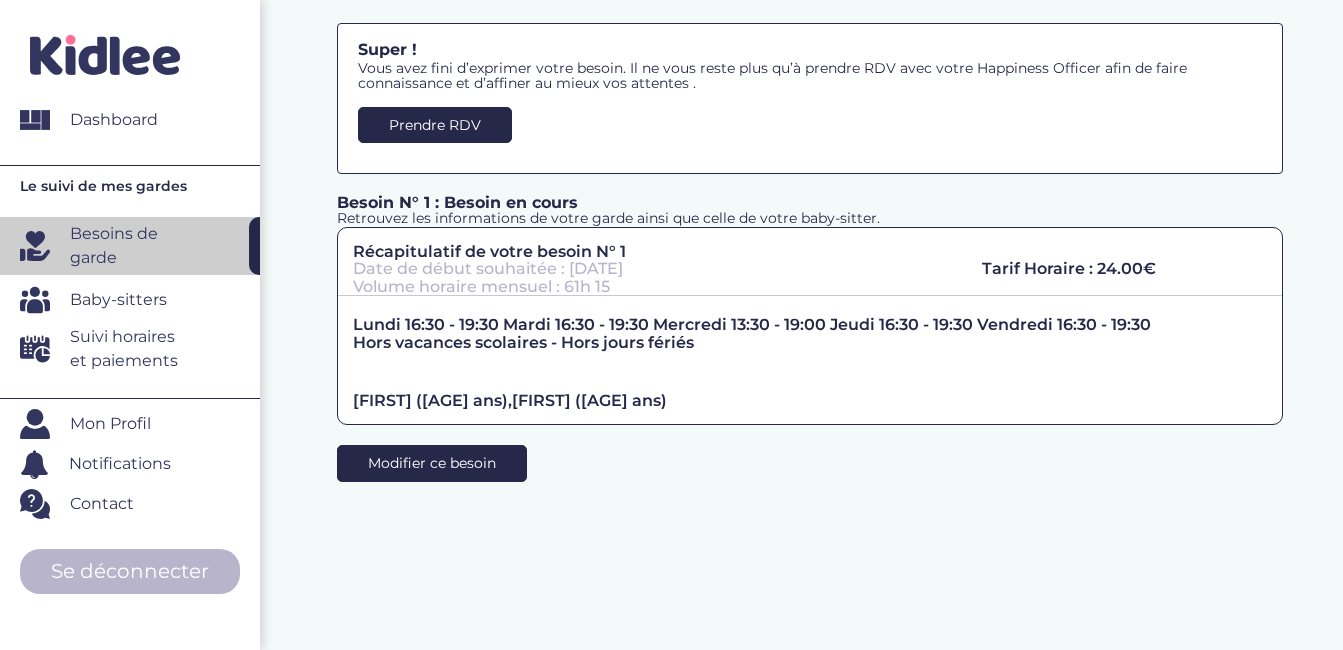 click on "Modifier ce besoin" at bounding box center (432, 463) 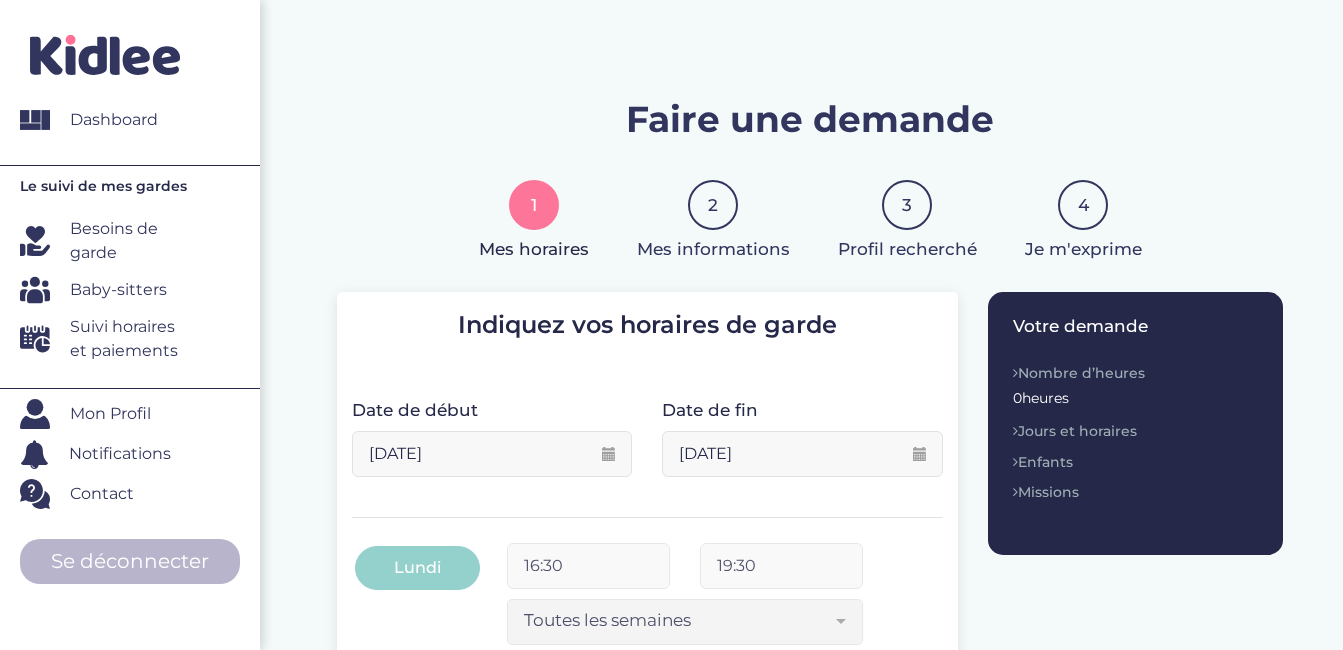 scroll, scrollTop: 0, scrollLeft: 0, axis: both 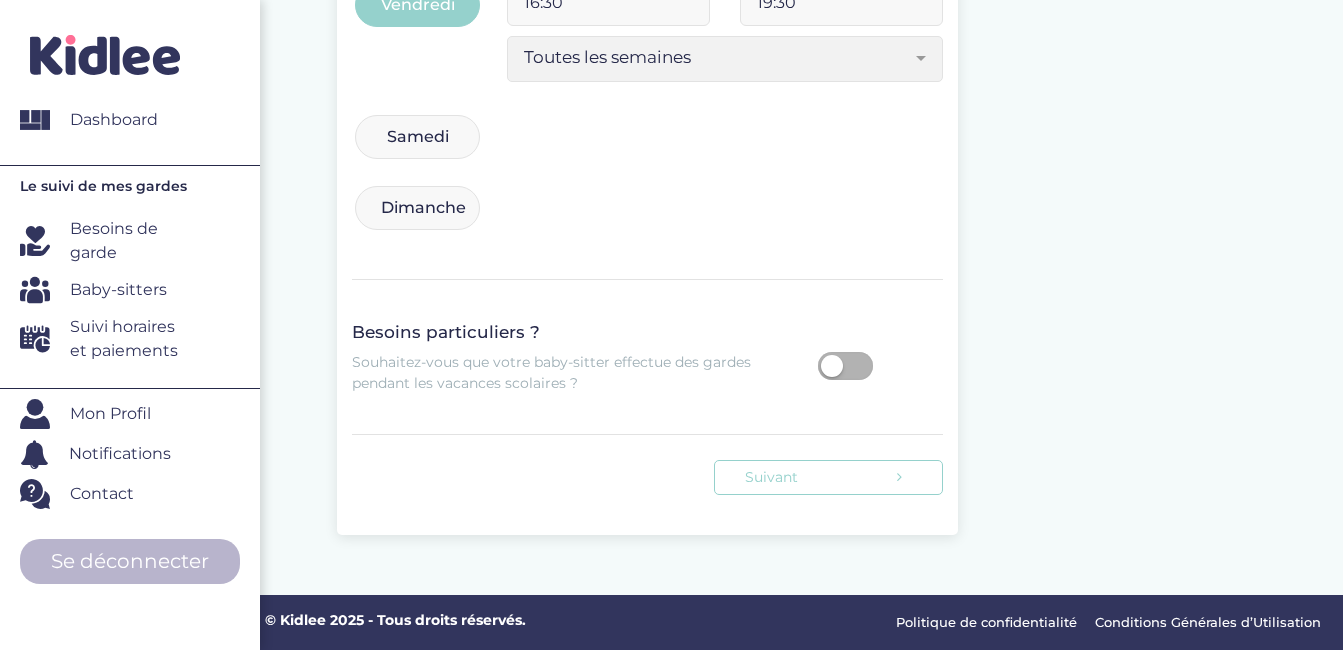 click on "Suivant" at bounding box center (828, 477) 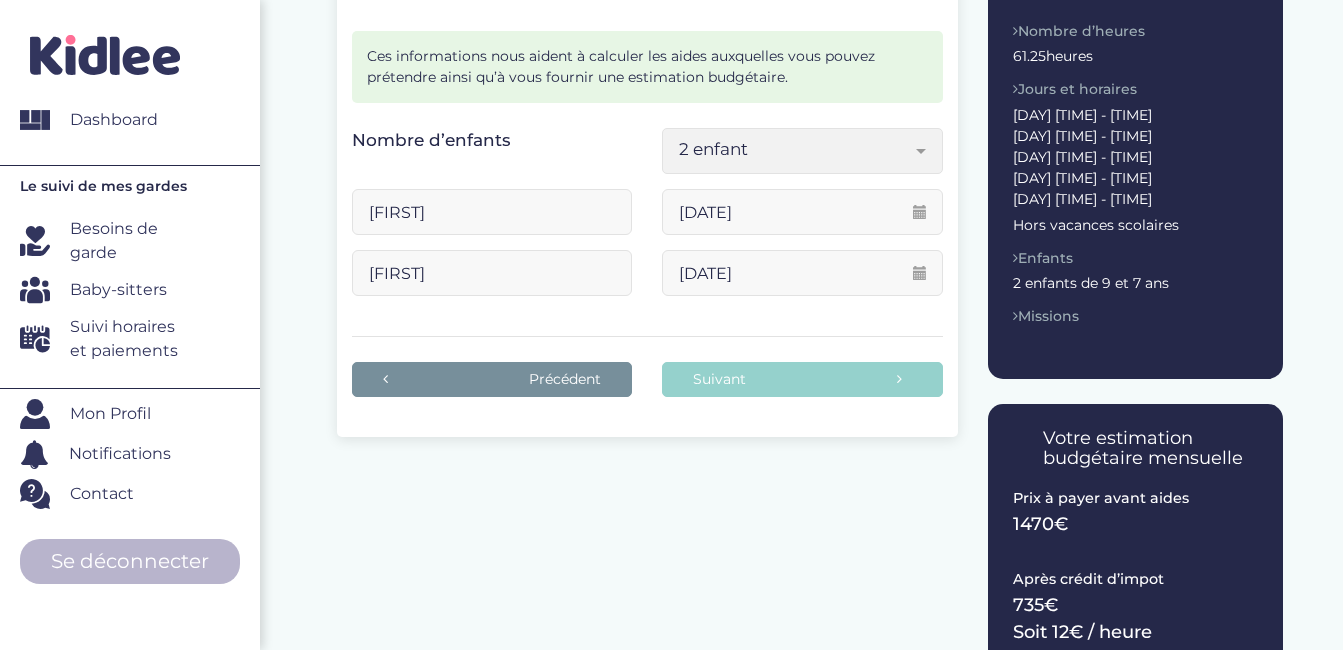 scroll, scrollTop: 343, scrollLeft: 0, axis: vertical 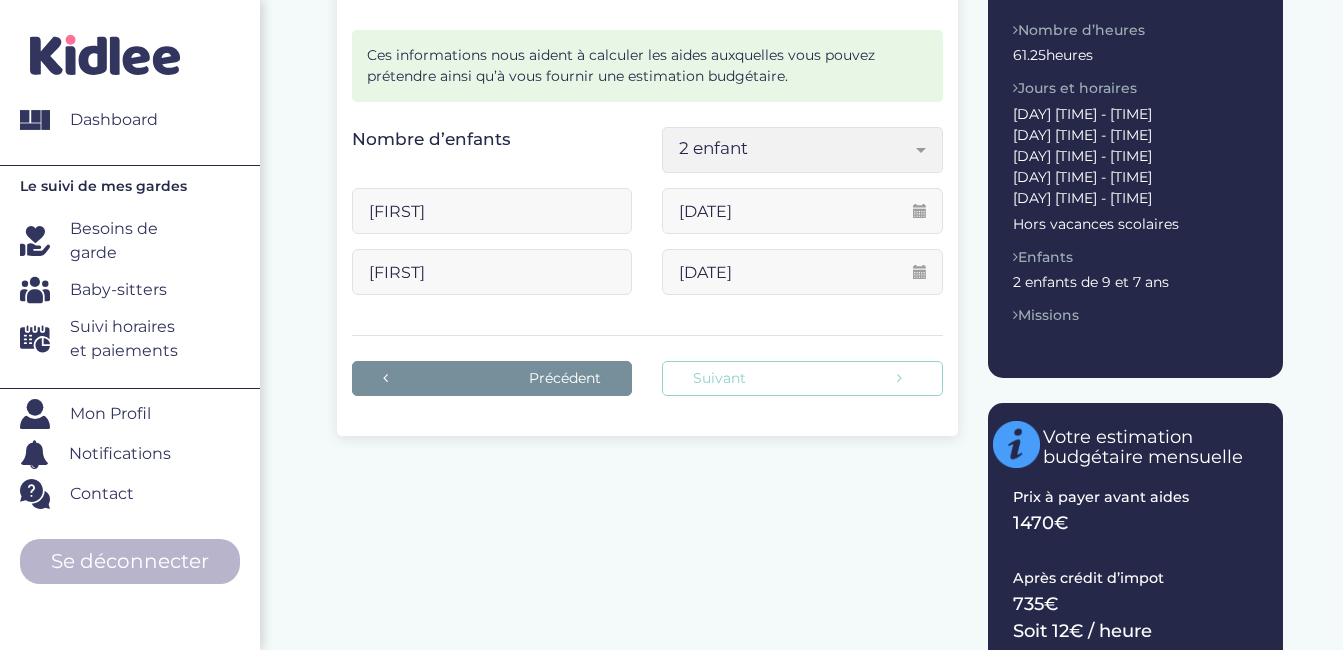 click on "Suivant" at bounding box center [802, 378] 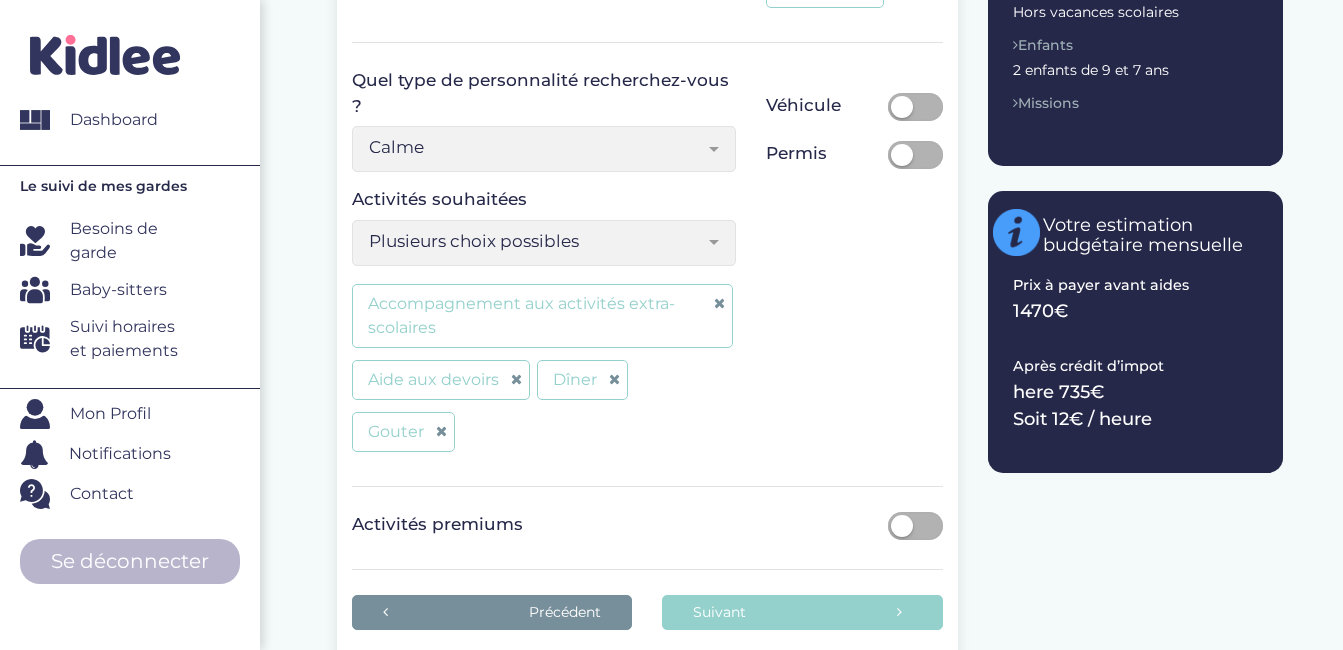 scroll, scrollTop: 665, scrollLeft: 0, axis: vertical 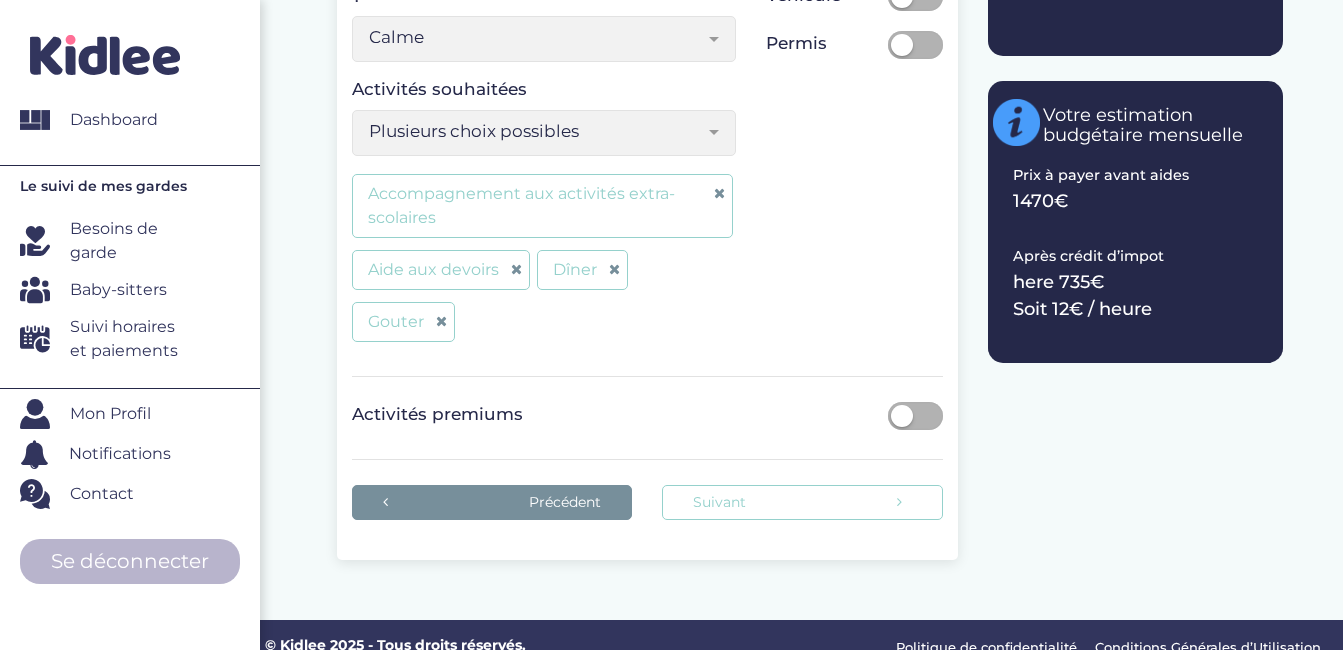 click on "Suivant" at bounding box center (802, 502) 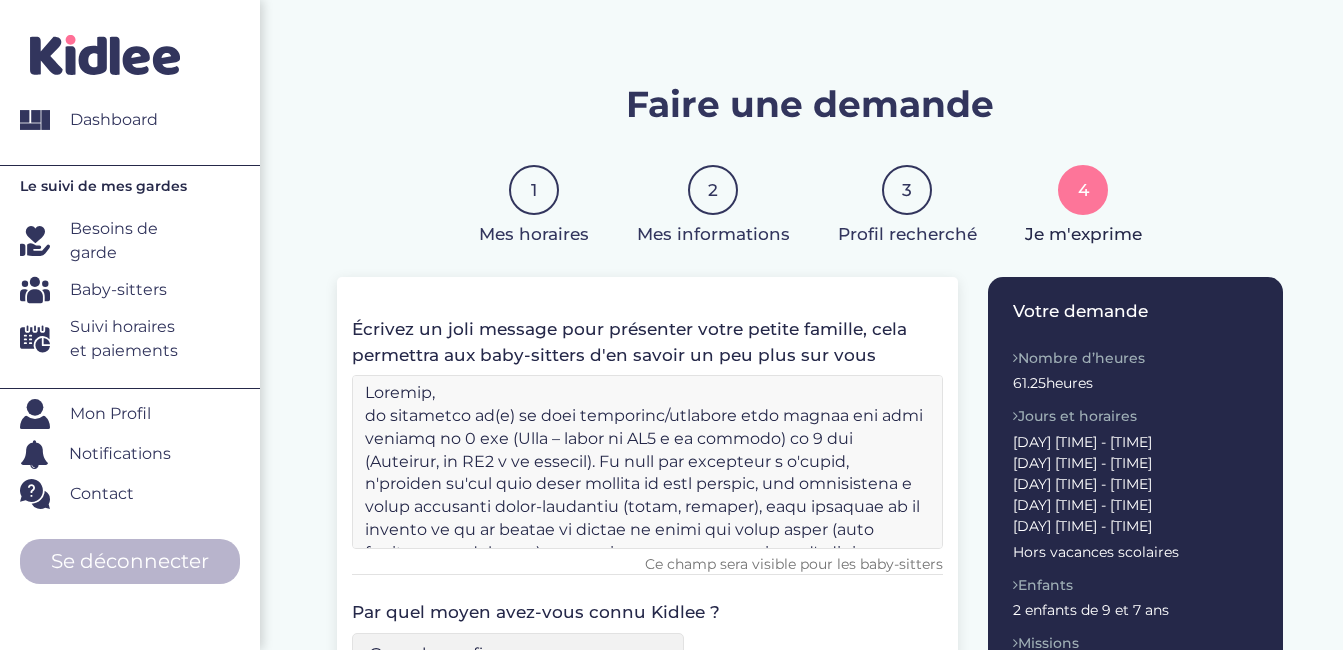 scroll, scrollTop: 0, scrollLeft: 0, axis: both 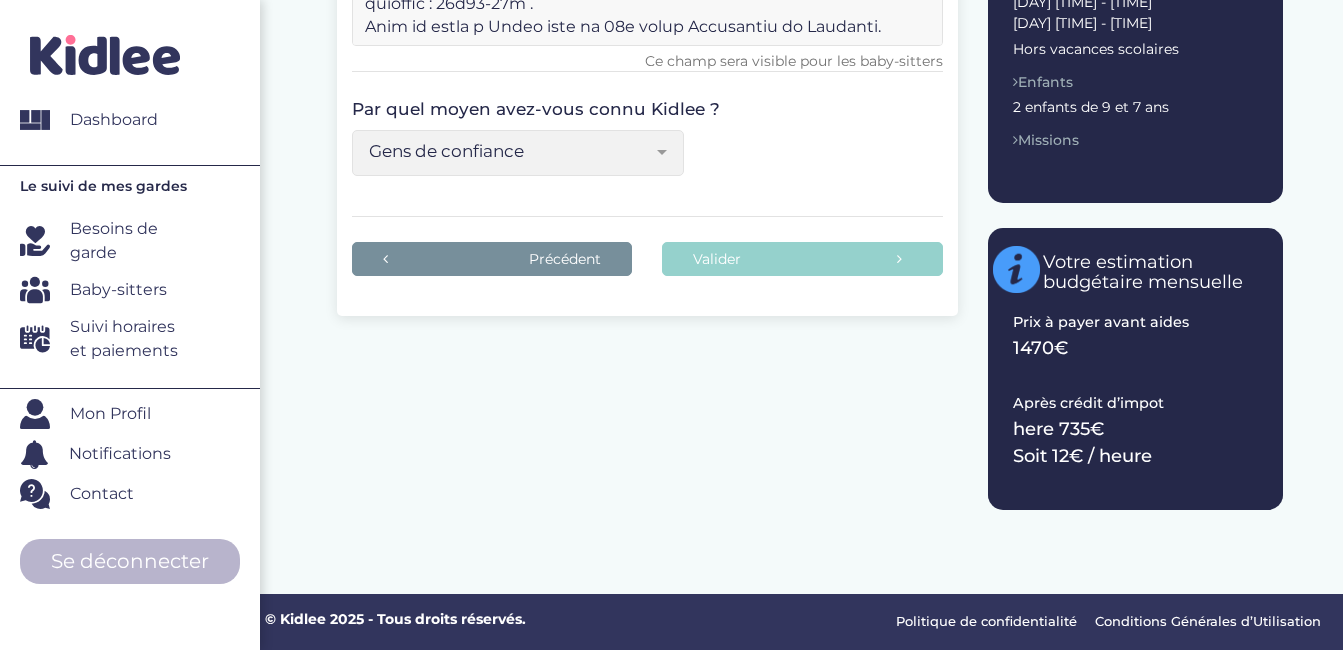 drag, startPoint x: 364, startPoint y: 411, endPoint x: 821, endPoint y: 44, distance: 586.12115 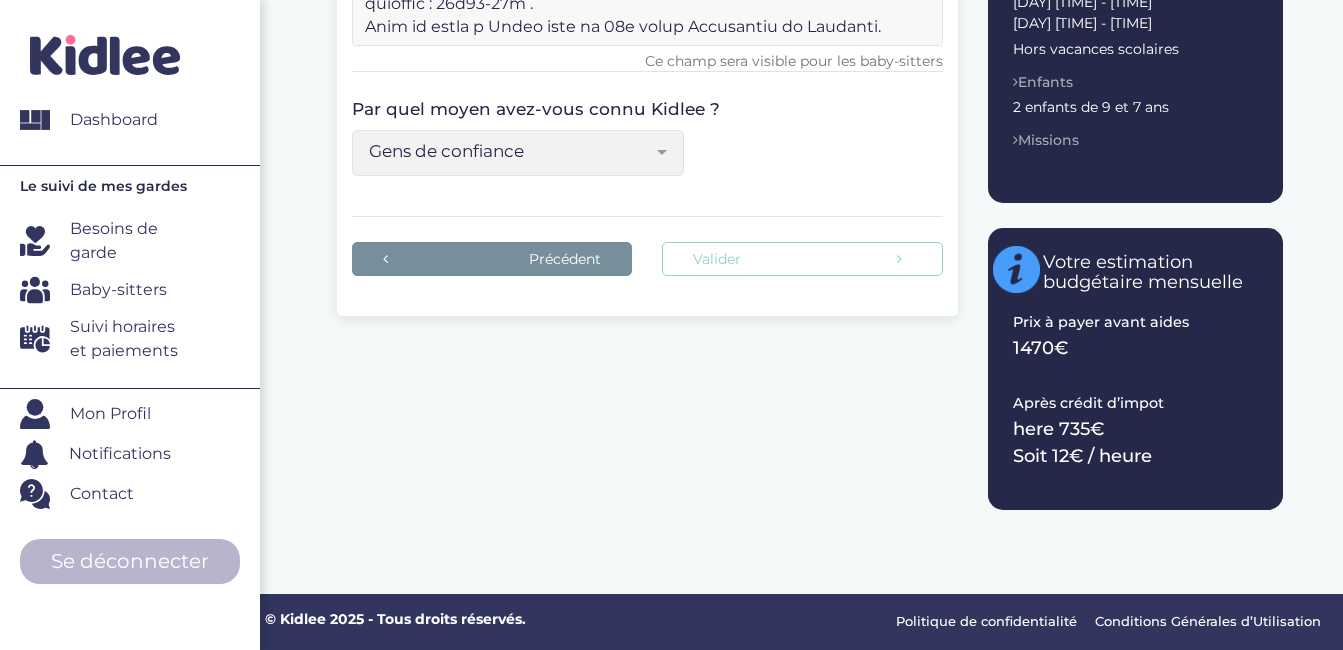click on "Valider" at bounding box center [802, 259] 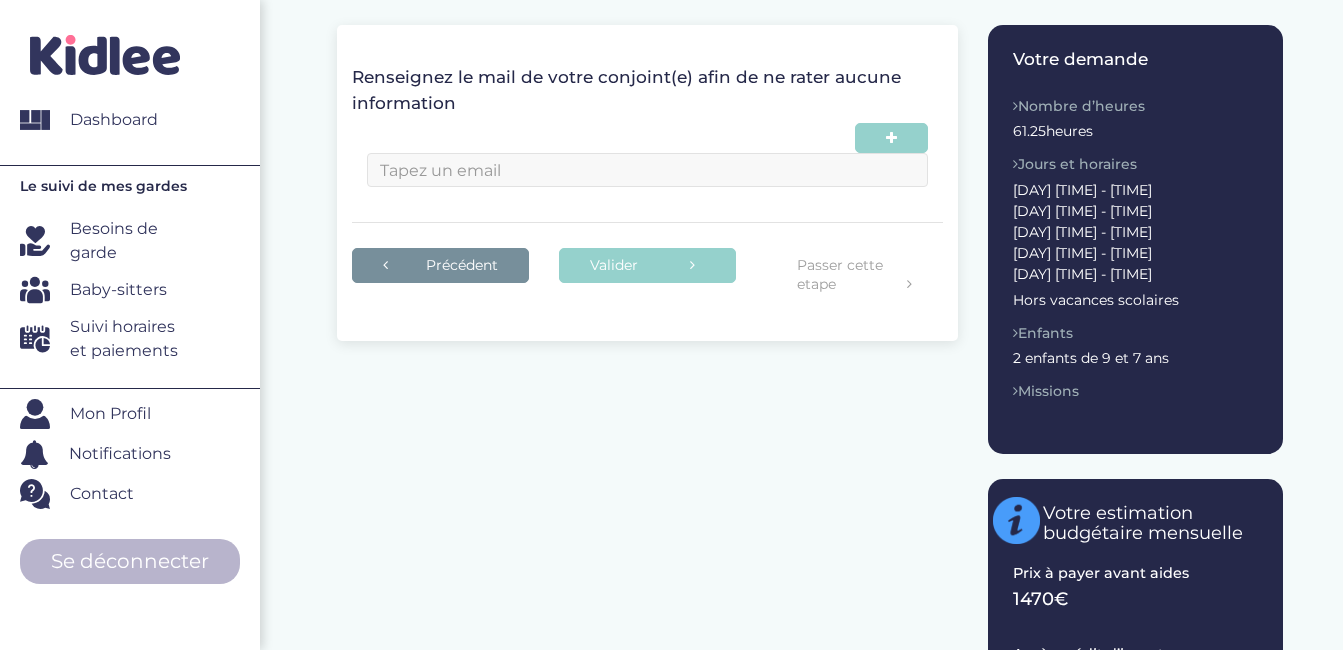 scroll, scrollTop: 268, scrollLeft: 0, axis: vertical 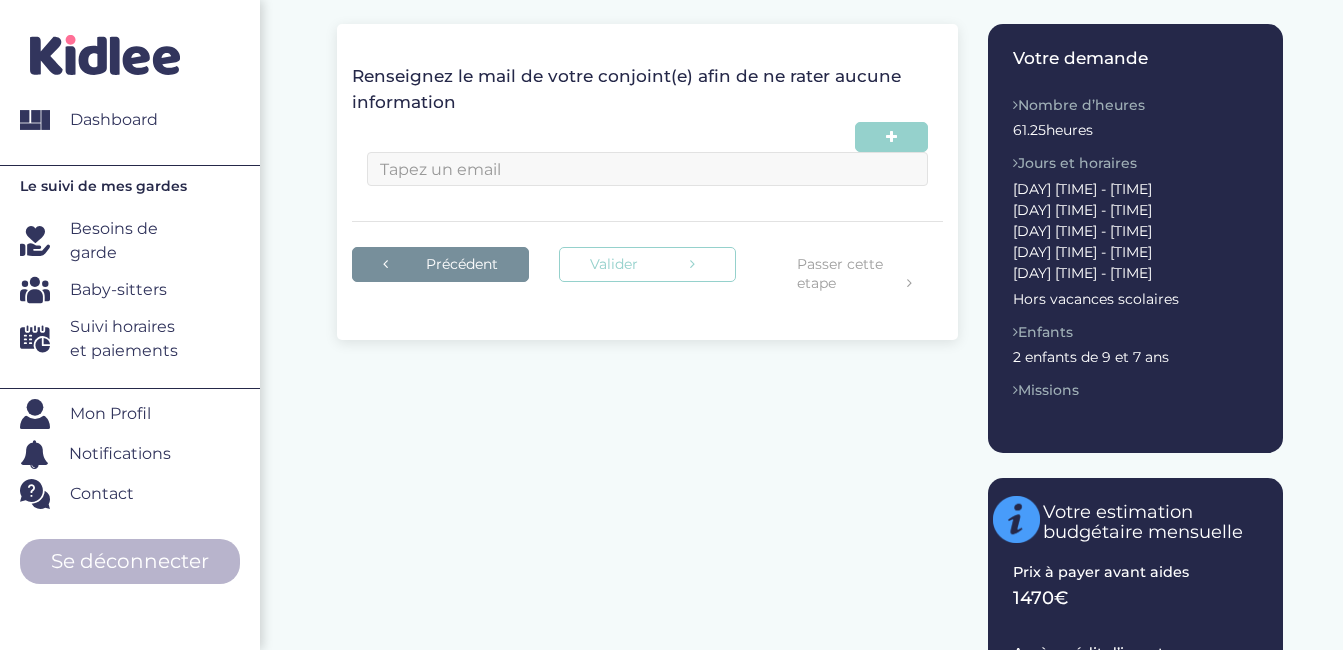 click on "Valider" at bounding box center [647, 264] 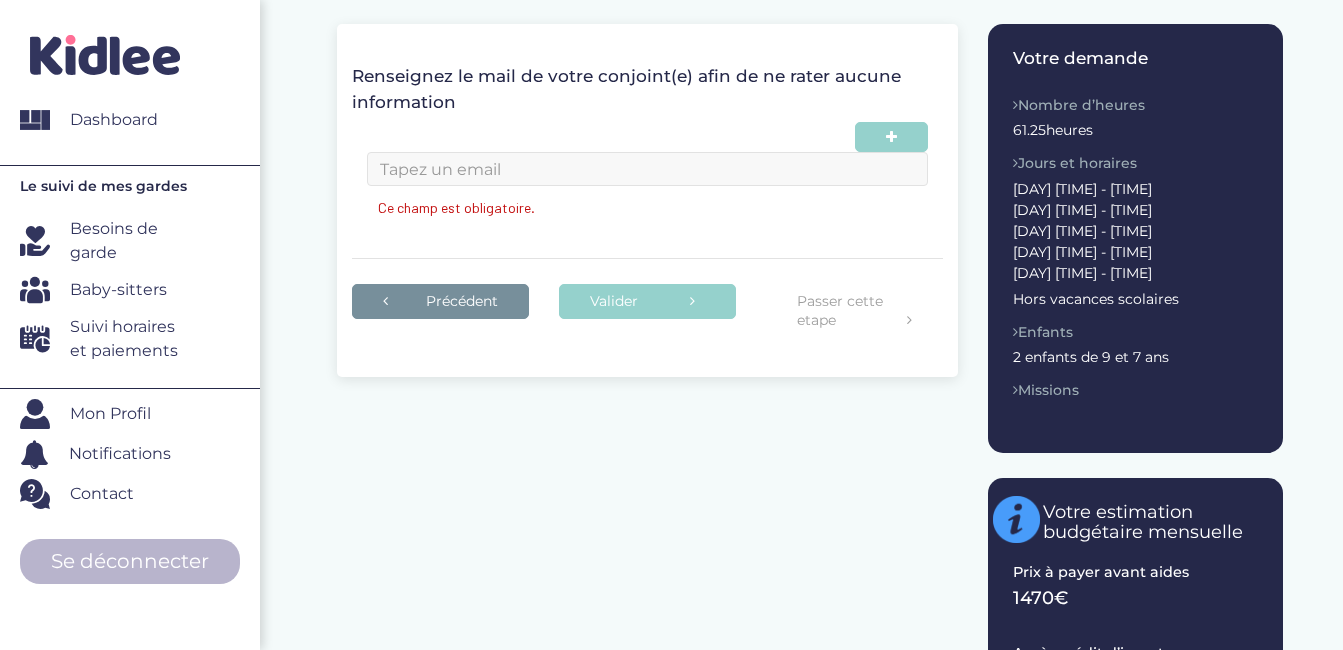 click on "Passer cette etape" at bounding box center [854, 310] 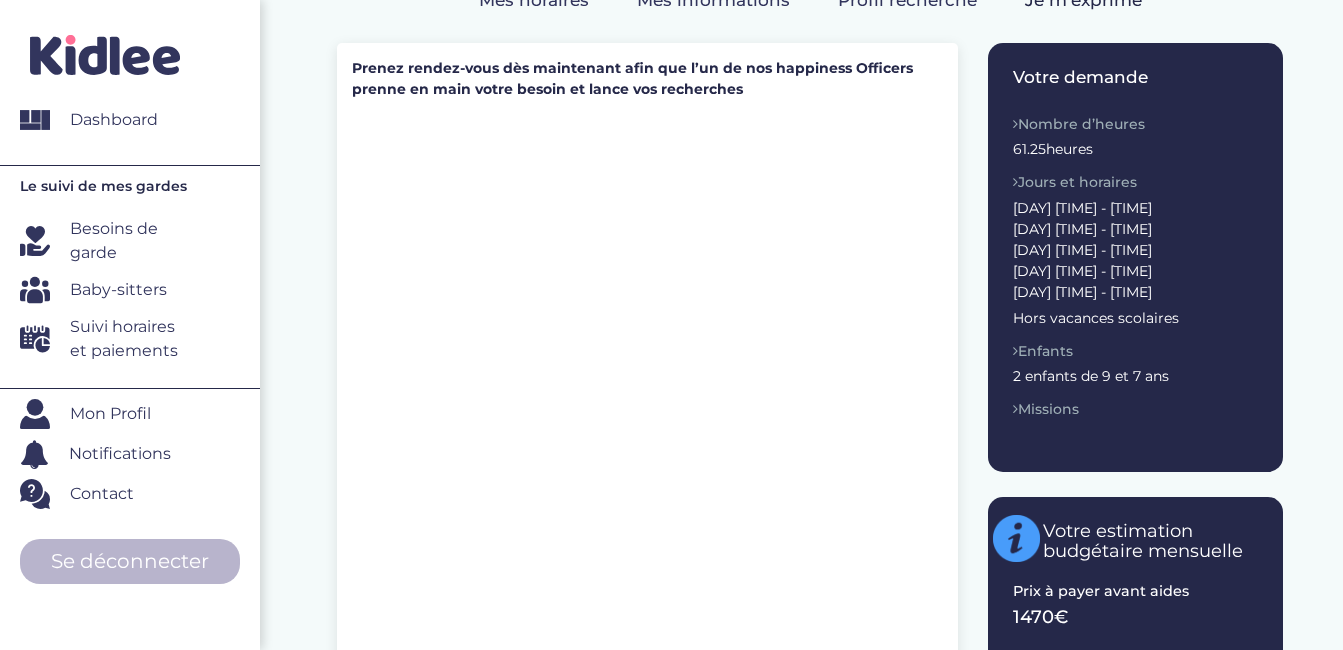 scroll, scrollTop: 549, scrollLeft: 0, axis: vertical 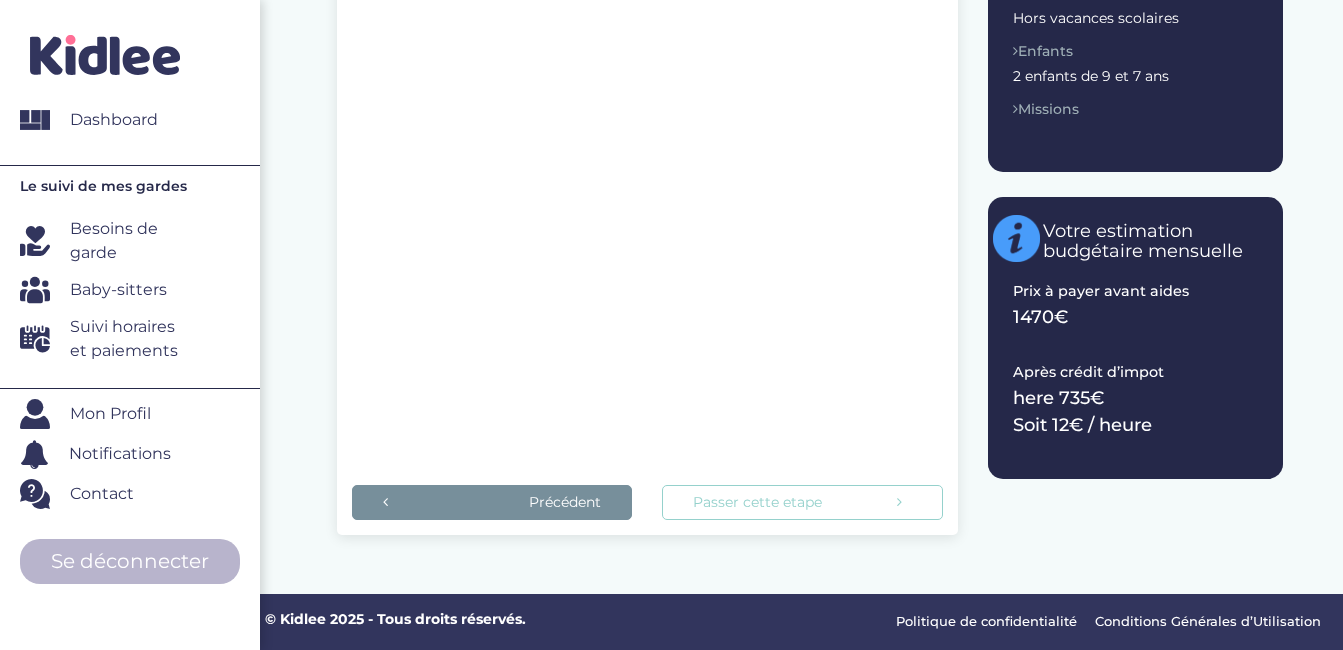 click on "Passer cette etape" at bounding box center [802, 502] 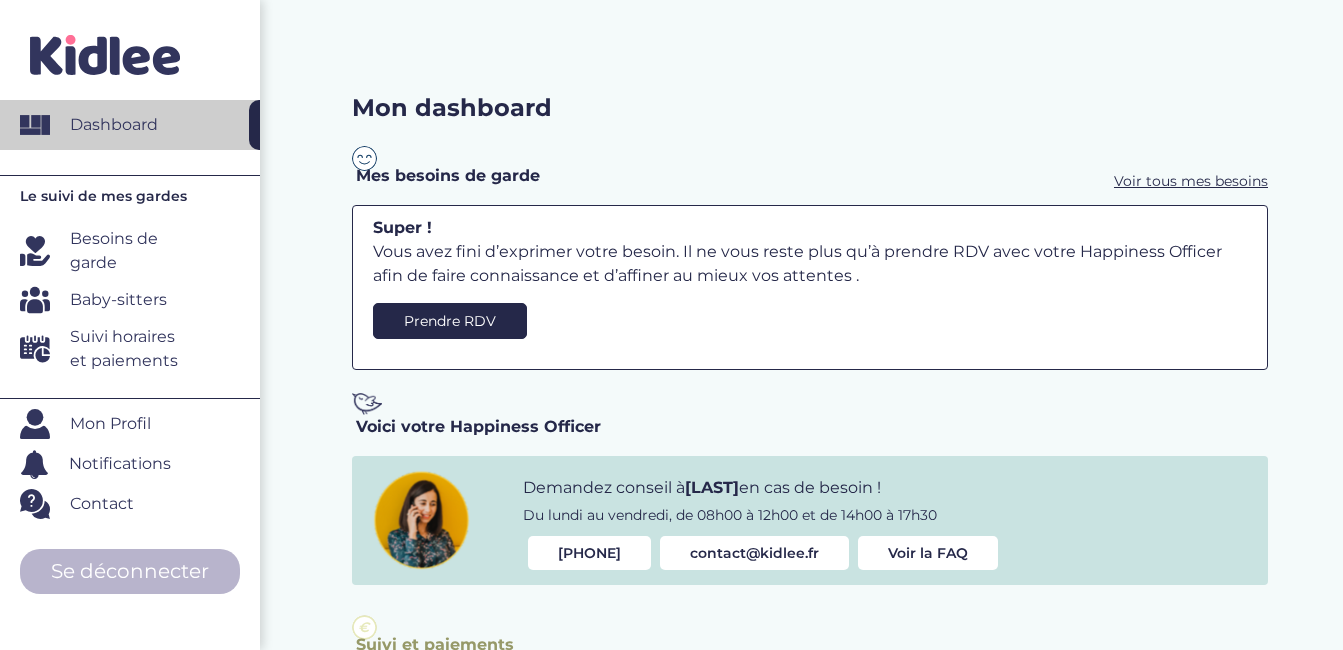 scroll, scrollTop: 0, scrollLeft: 0, axis: both 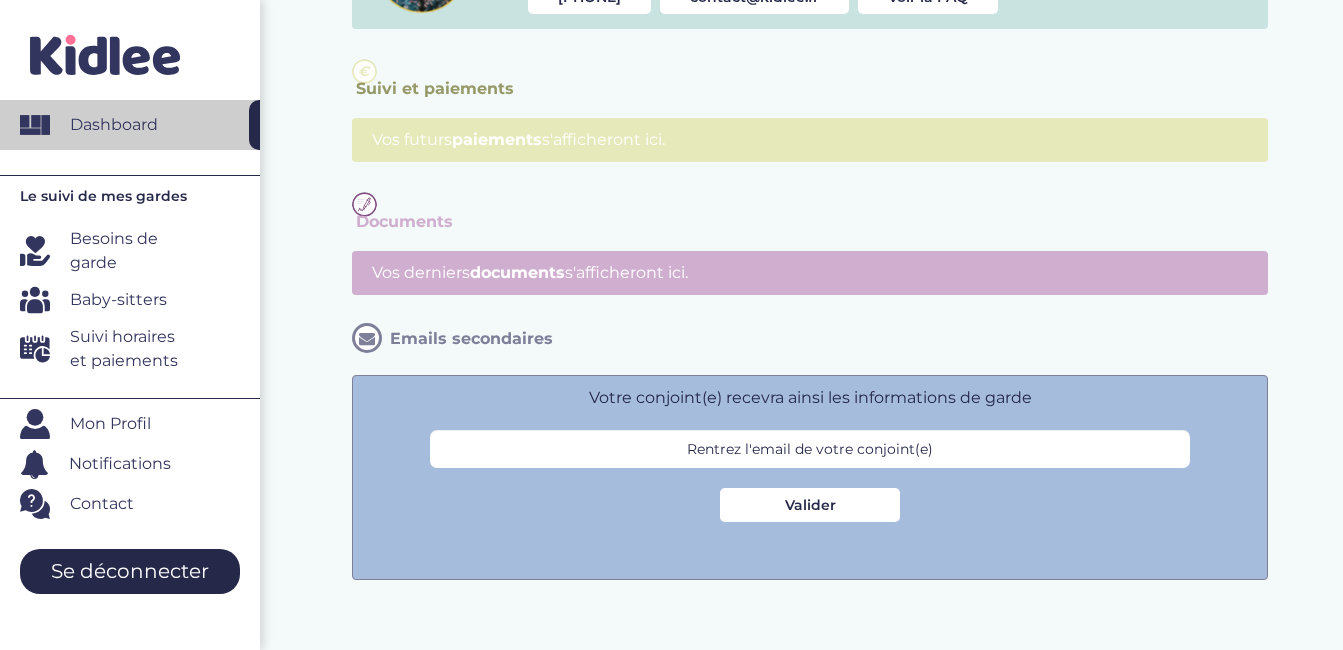 click on "Se déconnecter" at bounding box center [130, 571] 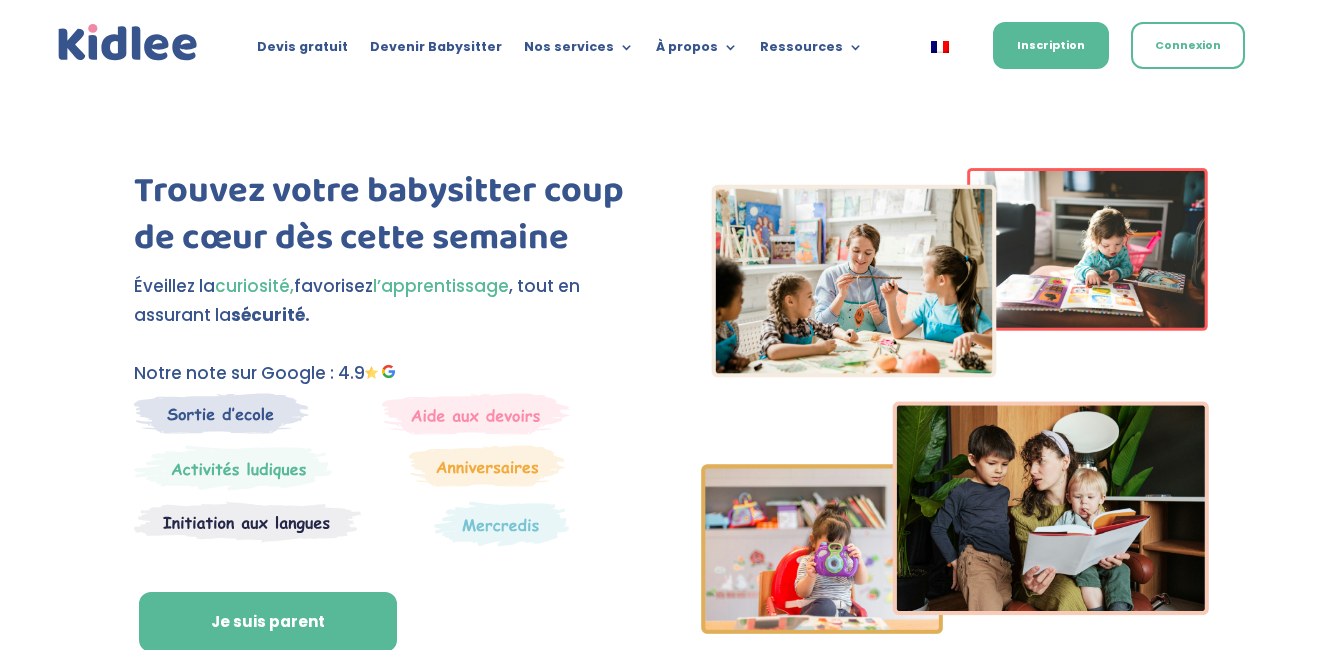 scroll, scrollTop: 0, scrollLeft: 0, axis: both 